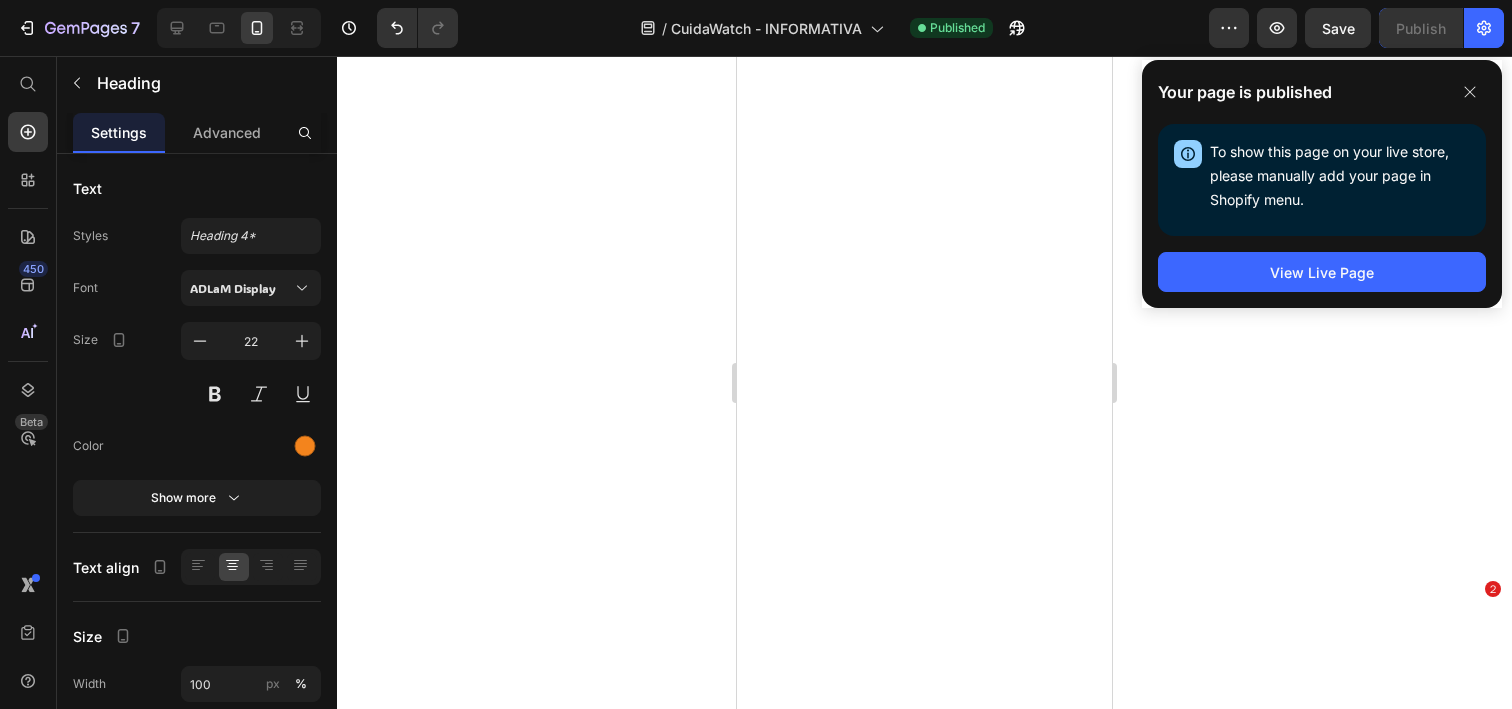scroll, scrollTop: 0, scrollLeft: 0, axis: both 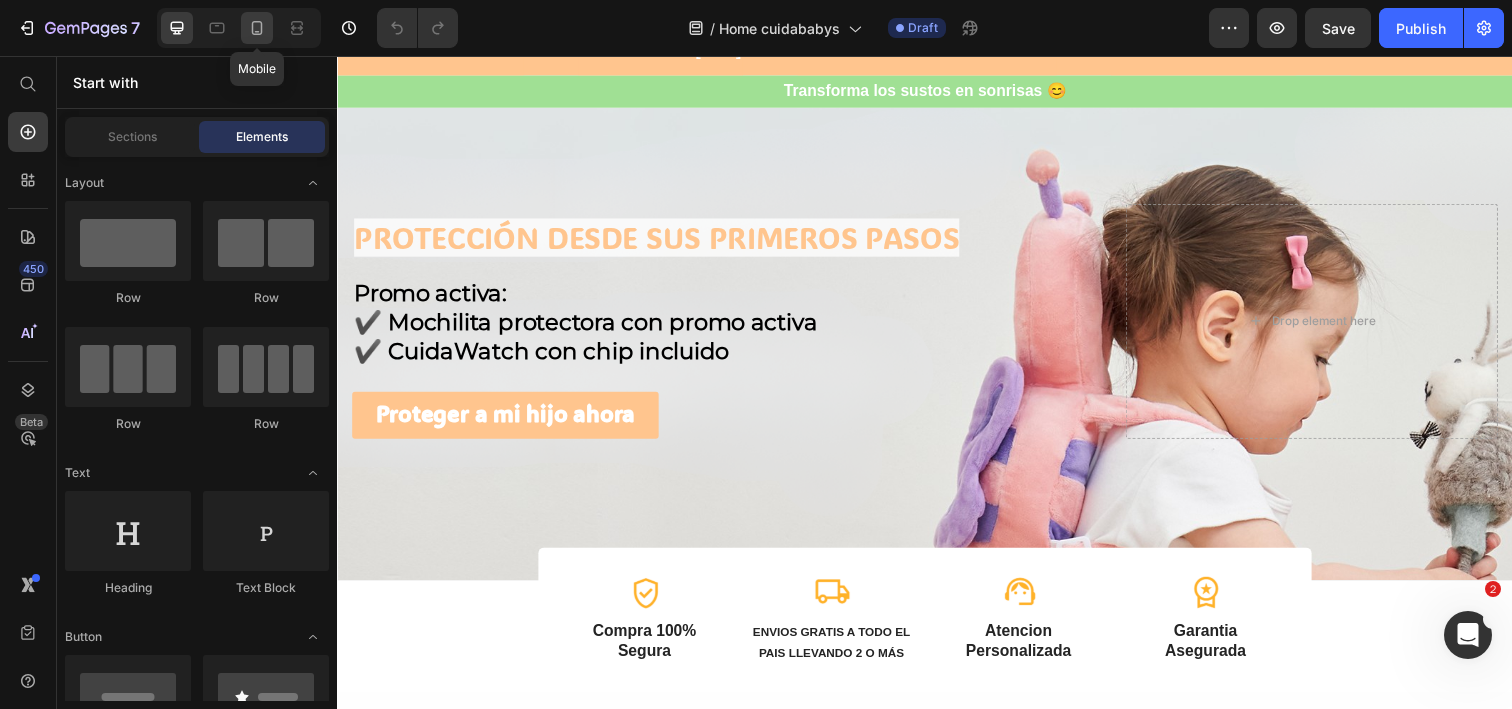 click 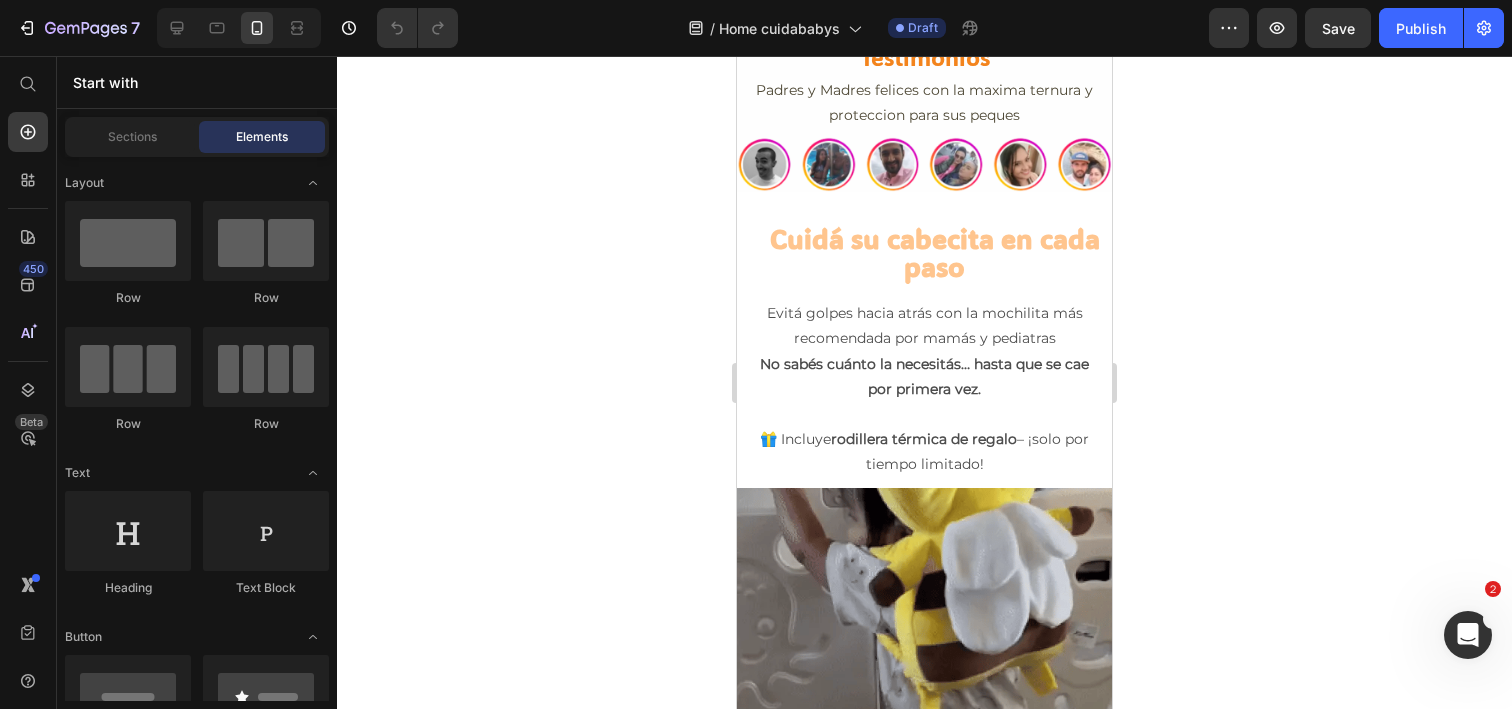 scroll, scrollTop: 3822, scrollLeft: 0, axis: vertical 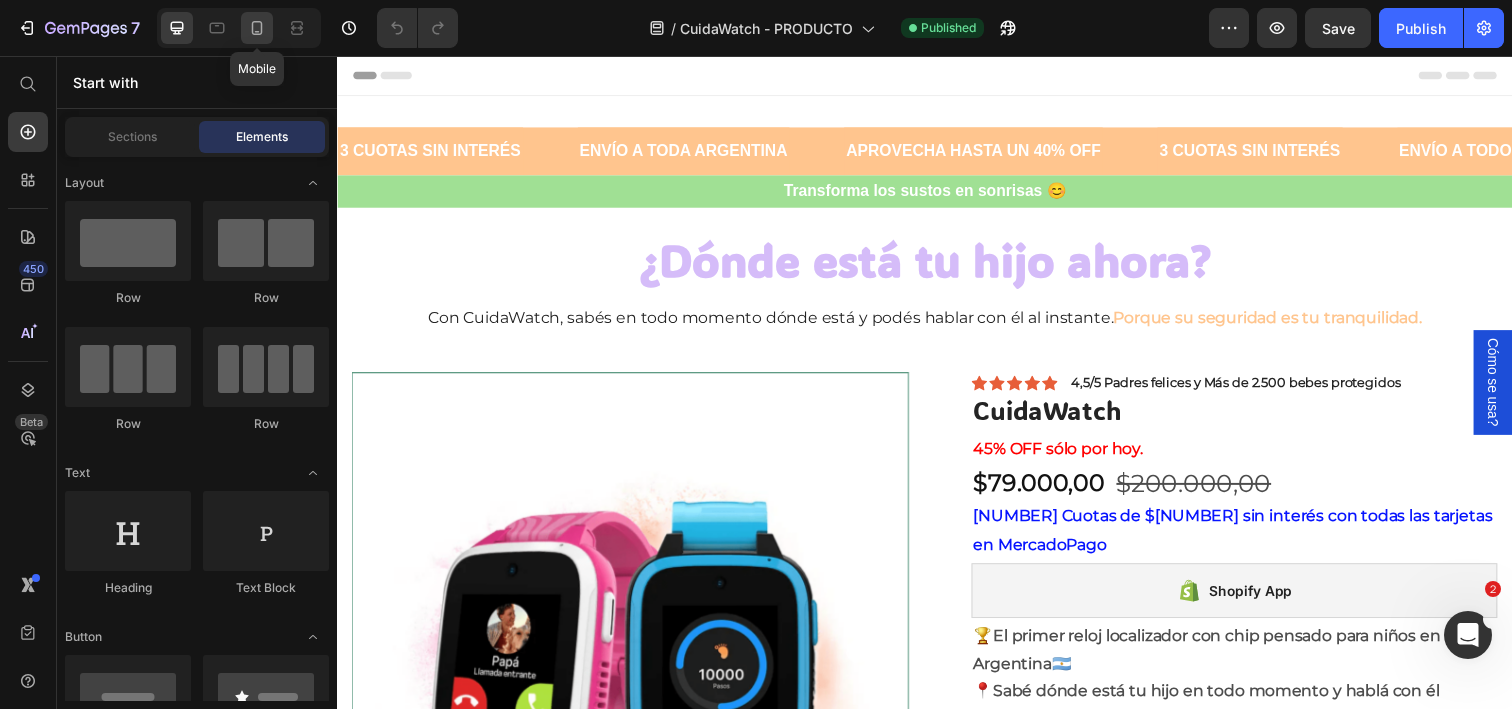 click 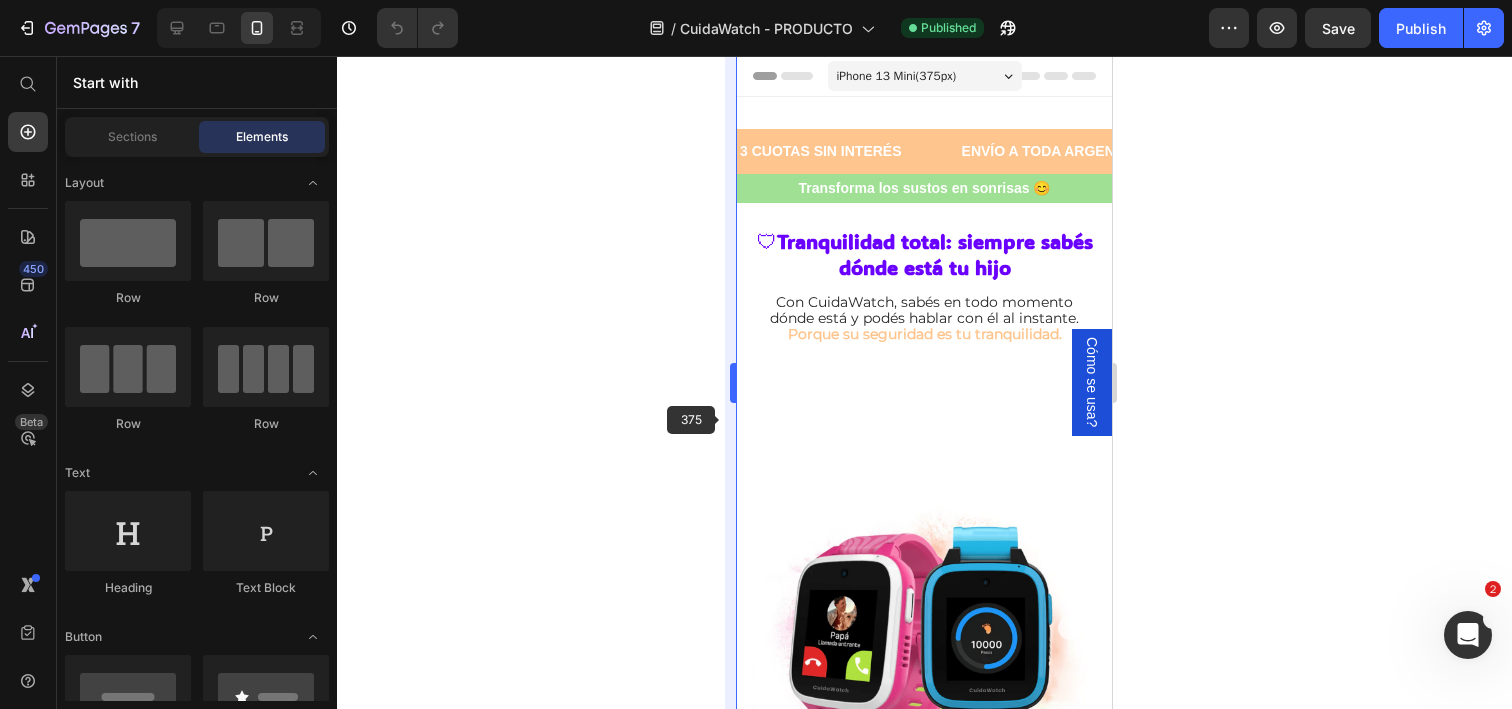 radio on "true" 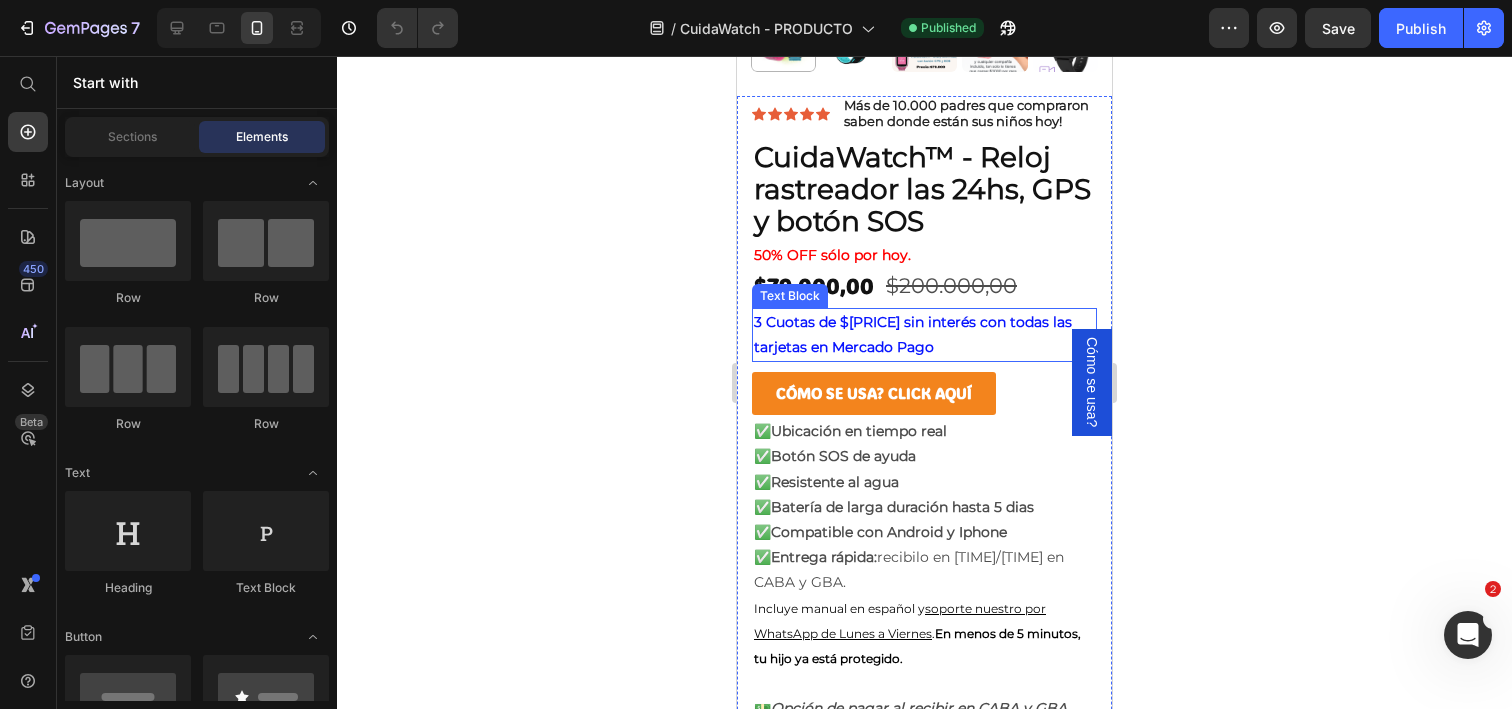 scroll, scrollTop: 915, scrollLeft: 0, axis: vertical 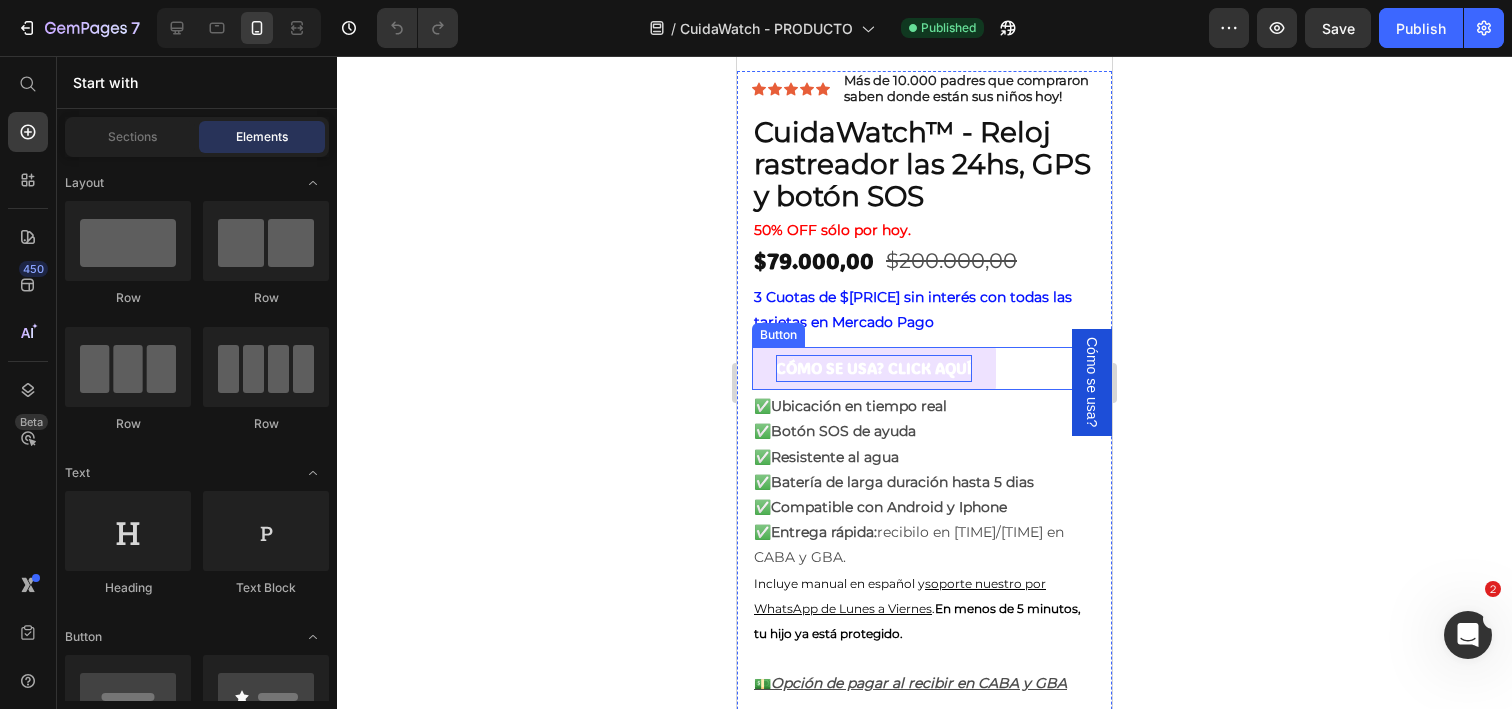 click on "CÓMO SE USA? CLICK AQUÍ" at bounding box center [874, 368] 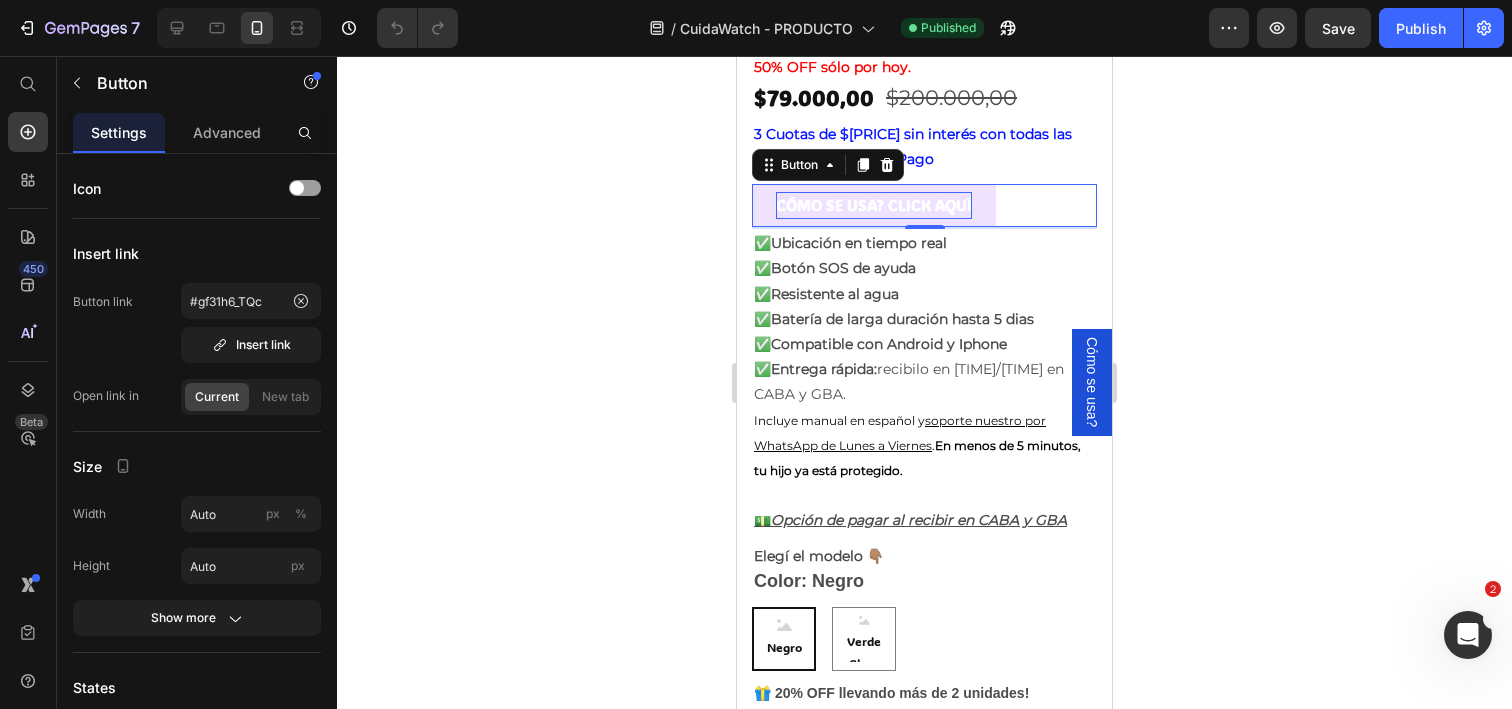 scroll, scrollTop: 1064, scrollLeft: 0, axis: vertical 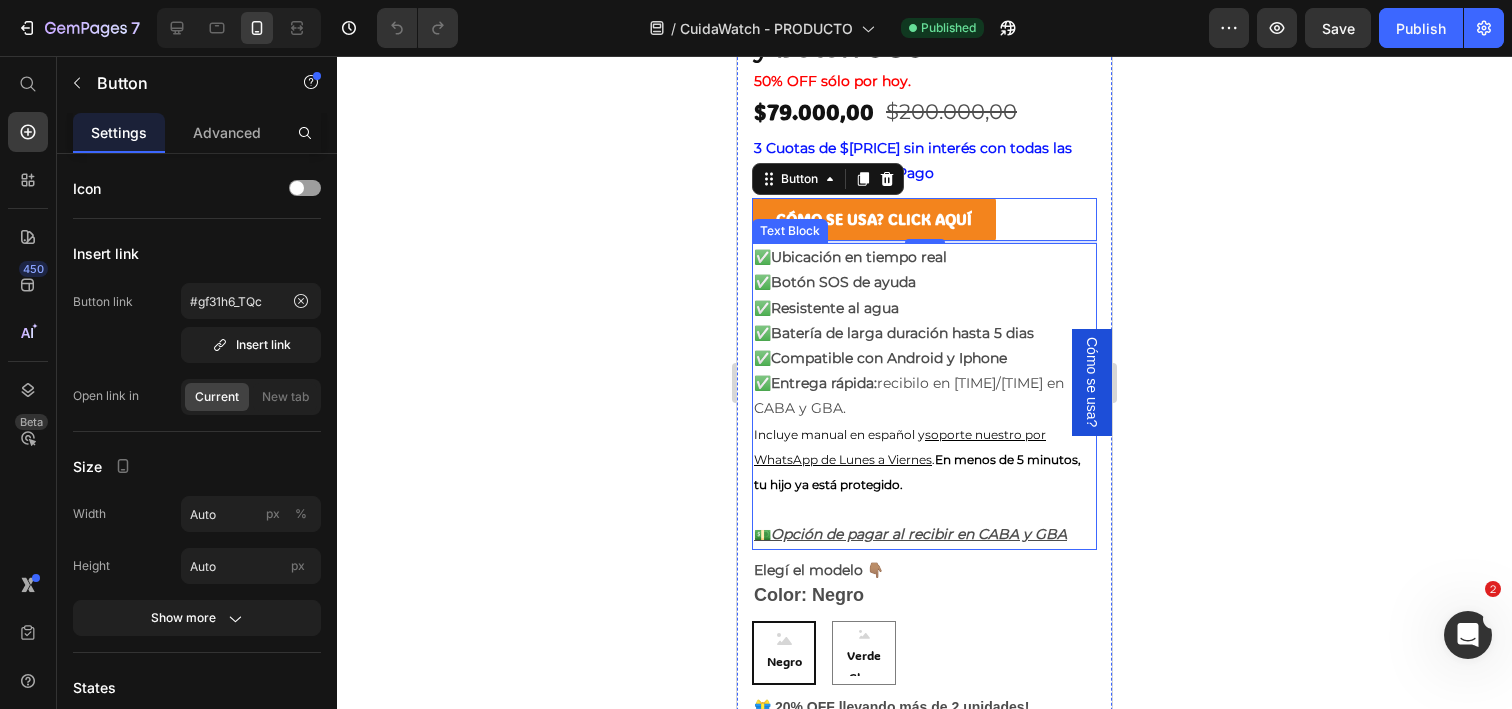click on "✅  Ubicación en tiempo real ✅  Botón SOS de ayuda ✅  Resistente al agua ✅  Batería de larga duración hasta [NUMBER] dias ✅  Compatible con Android y Iphone ✅  Entrega rápida:  recibilo en [TIME]/[TIME] en CABA y GBA." at bounding box center [924, 333] 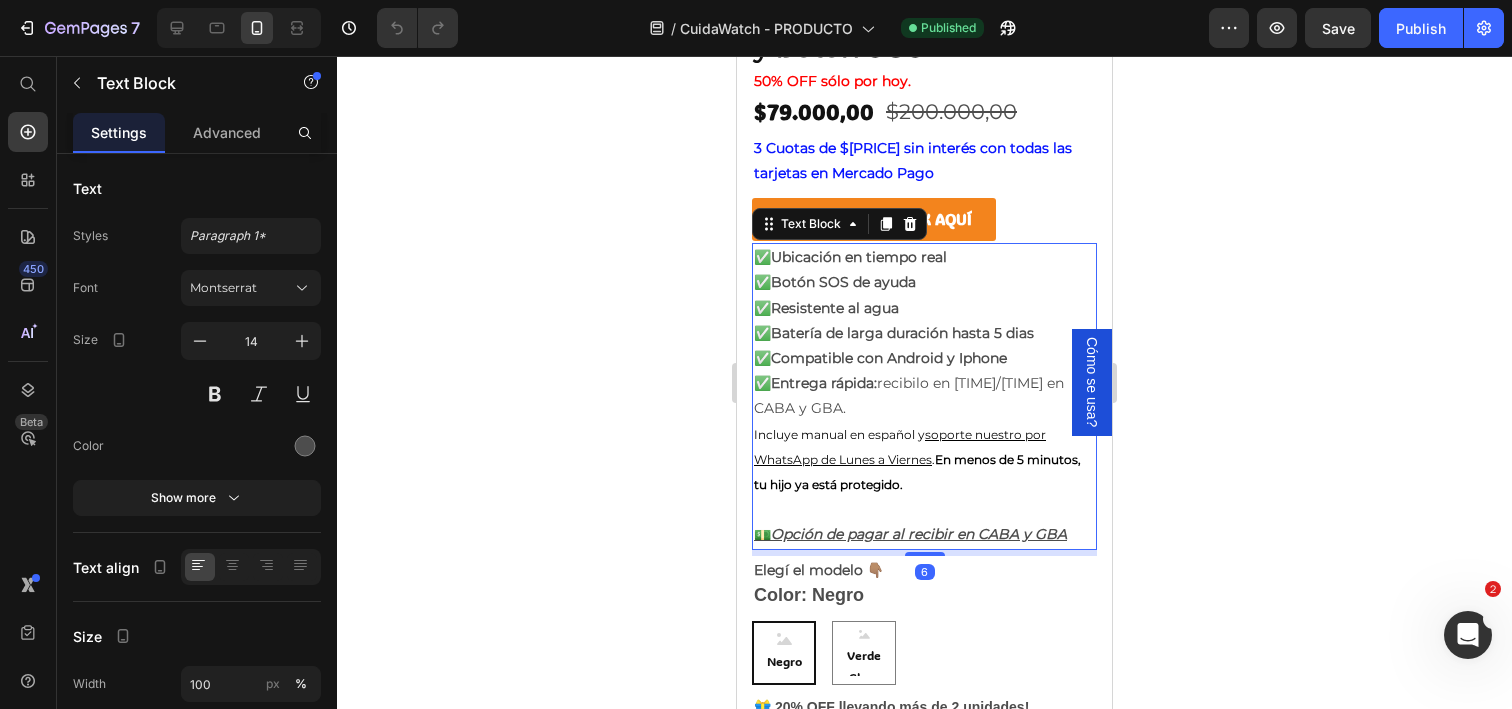click on "✅  Ubicación en tiempo real ✅  Botón SOS de ayuda ✅  Resistente al agua ✅  Batería de larga duración hasta [NUMBER] dias ✅  Compatible con Android y Iphone ✅  Entrega rápida:  recibilo en [TIME]/[TIME] en CABA y GBA." at bounding box center (924, 333) 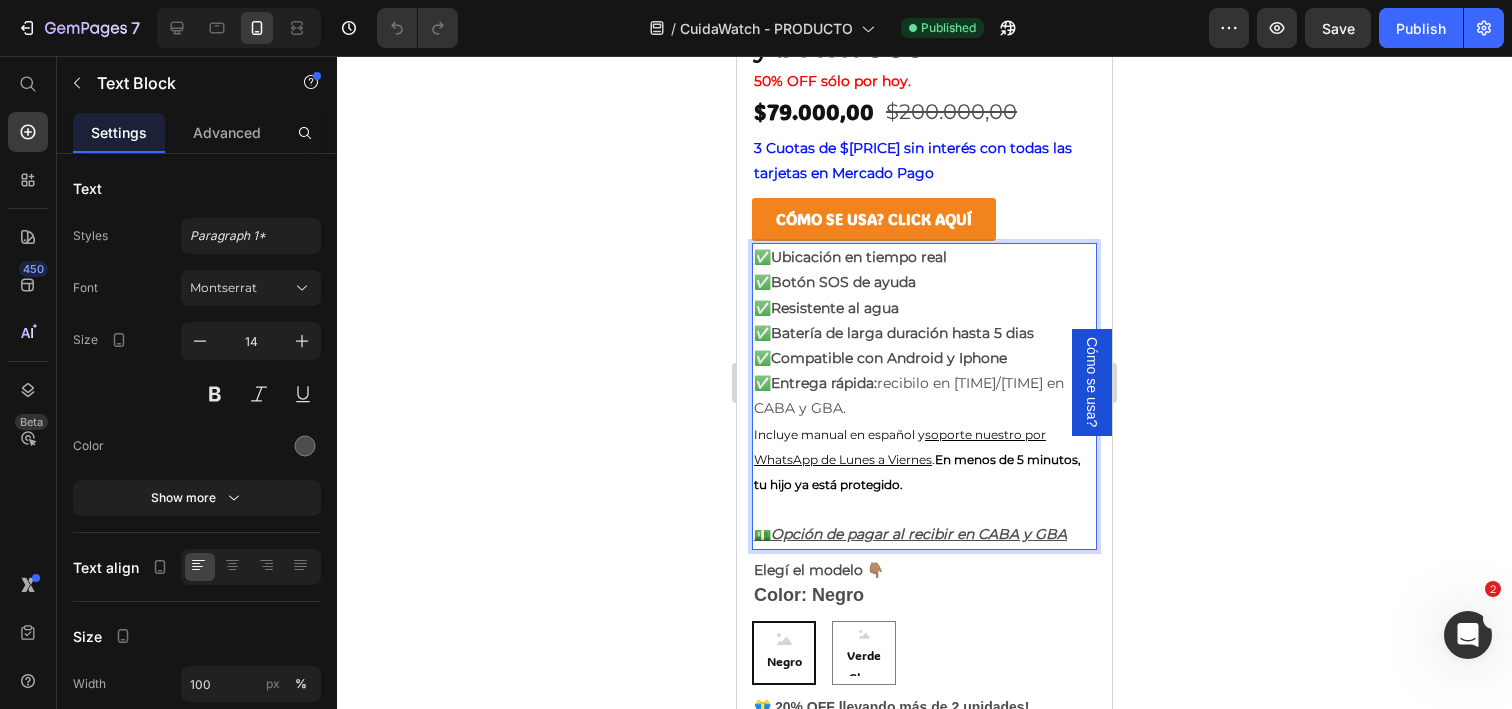 click on "✅  Ubicación en tiempo real ✅  Botón SOS de ayuda ✅  Resistente al agua ✅  Batería de larga duración hasta [NUMBER] dias ✅  Compatible con Android y Iphone ✅  Entrega rápida:  recibilo en [TIME]/[TIME] en CABA y GBA." at bounding box center (924, 333) 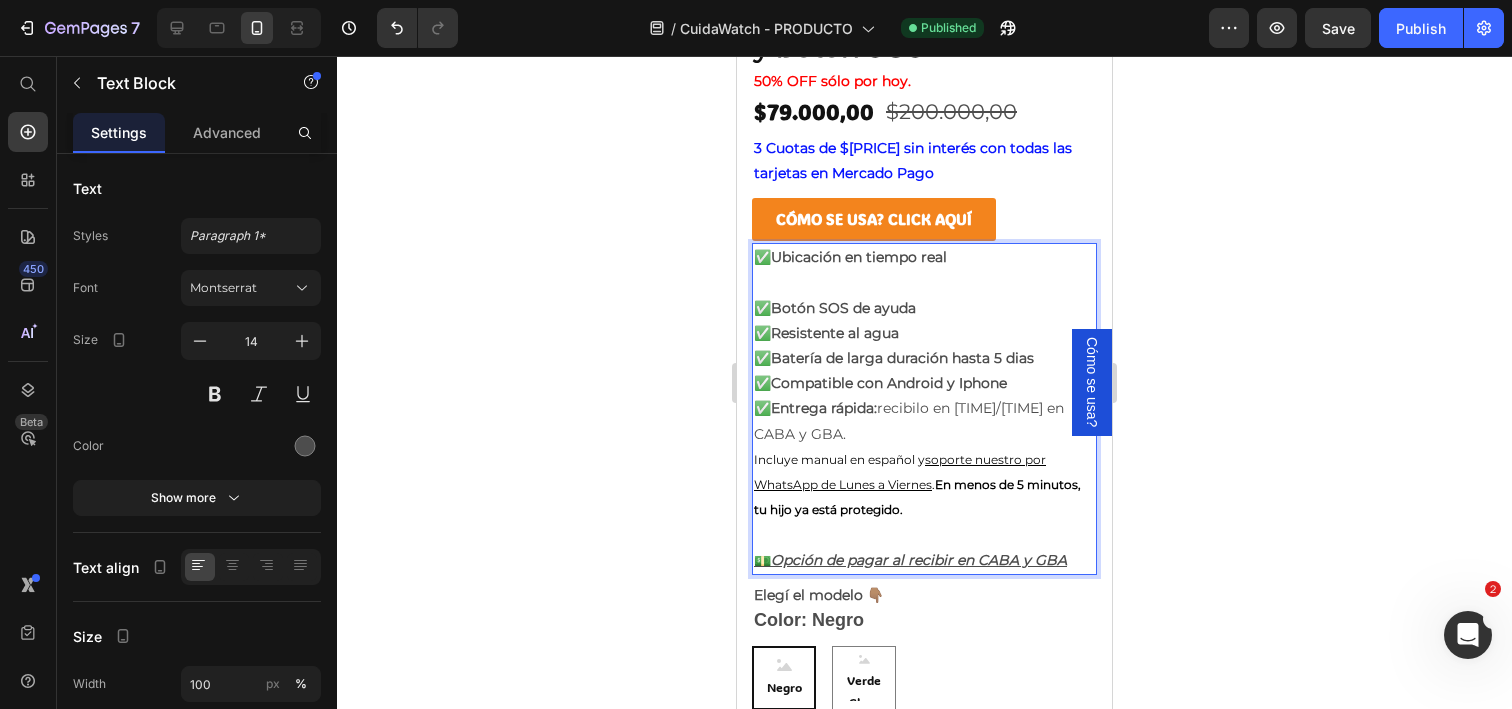 click on "✅ Botón SOS de ayuda ✅ Resistente al agua ✅ Batería de larga duración hasta 5 dias ✅ Compatible con Android y Iphone ✅ Entrega rápida: recibirlo en 24/48hs en CABA y GBA." at bounding box center (924, 358) 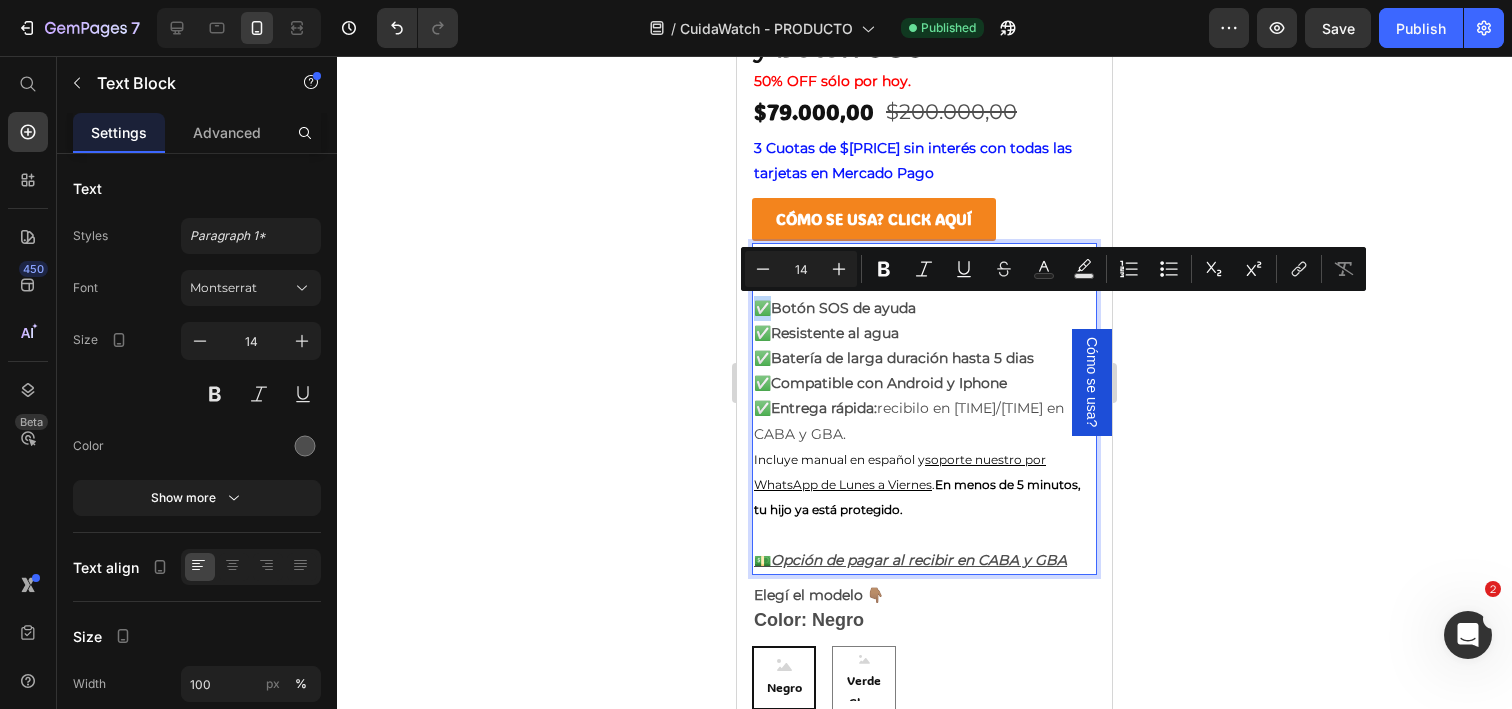 copy on "✅" 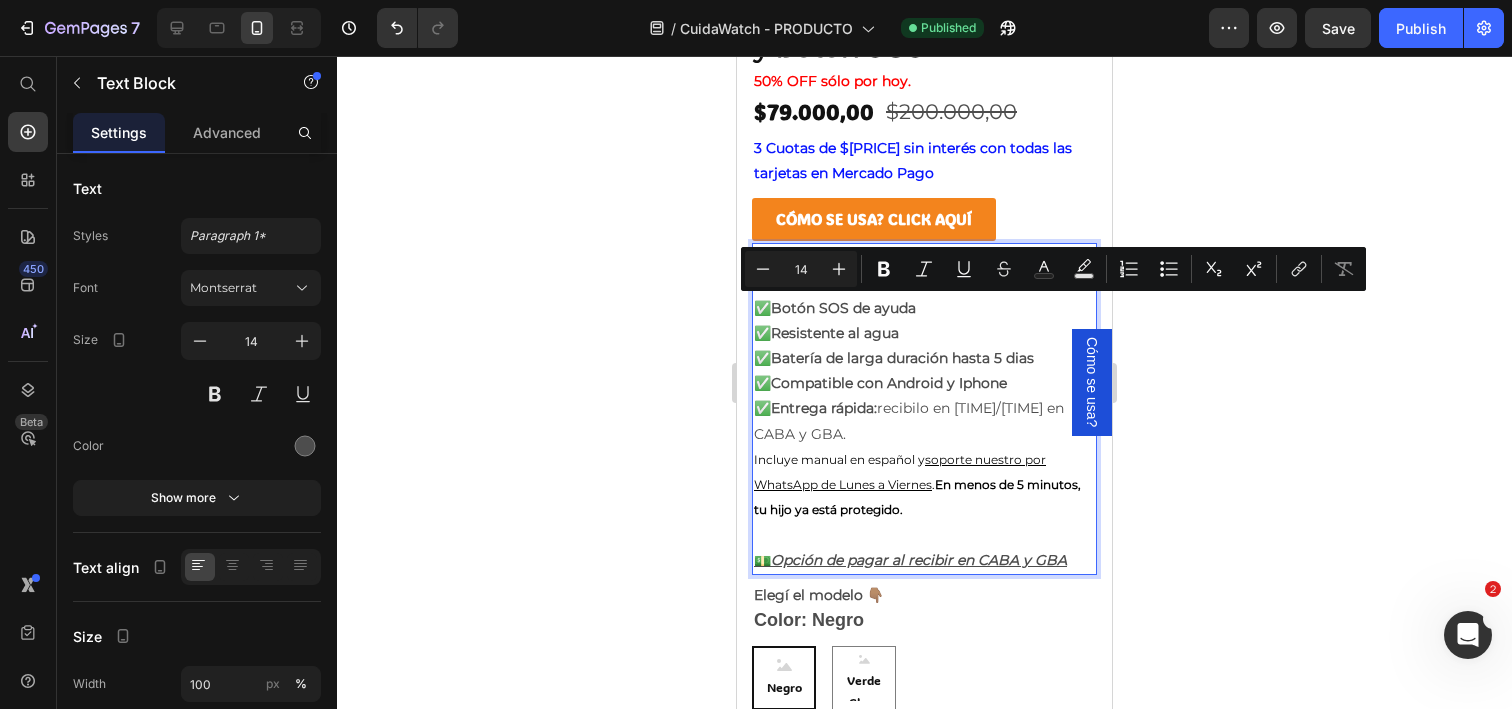 click on "Botón SOS de ayuda" at bounding box center (843, 308) 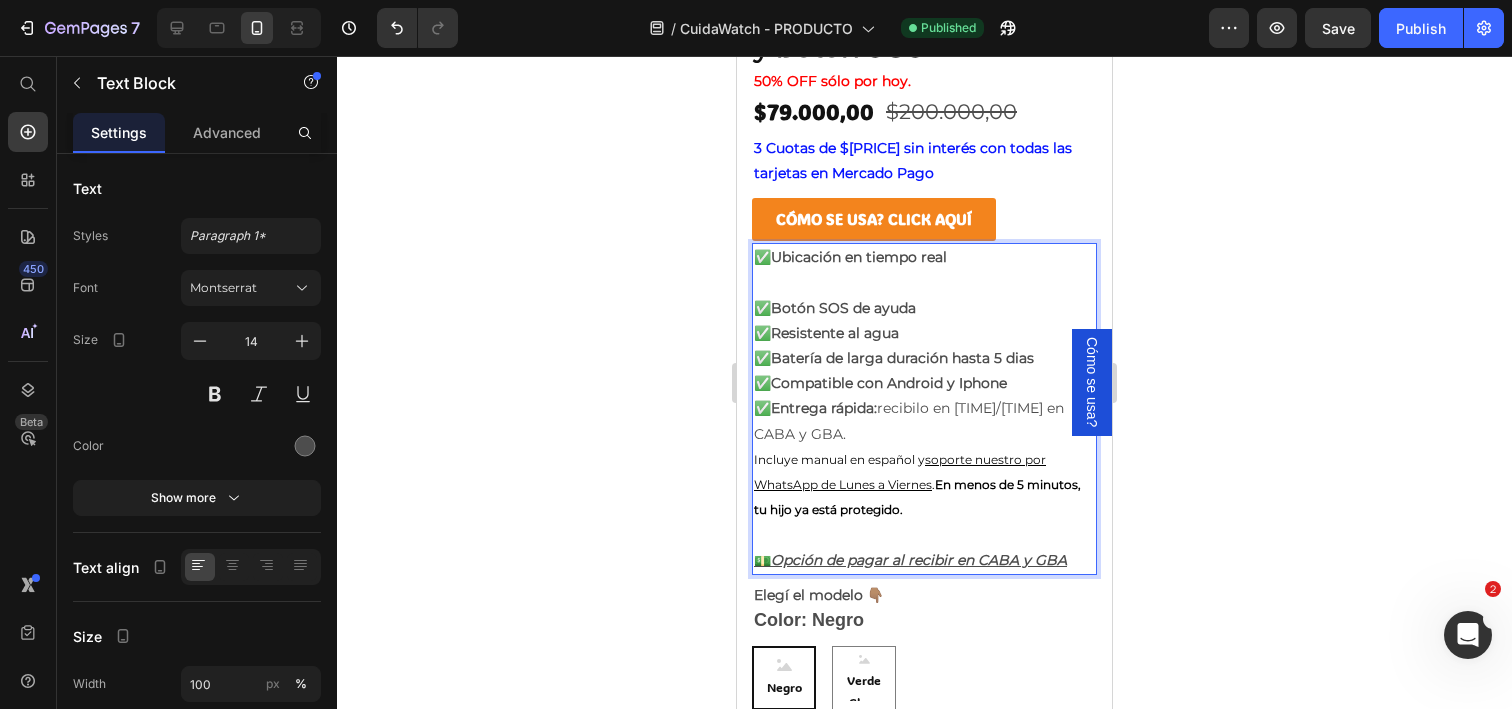 click on "✅ Botón SOS de ayuda ✅ Resistente al agua ✅ Batería de larga duración hasta 5 dias ✅ Compatible con Android y Iphone ✅ Entrega rápida: recibirlo en 24/48hs en CABA y GBA." at bounding box center [924, 358] 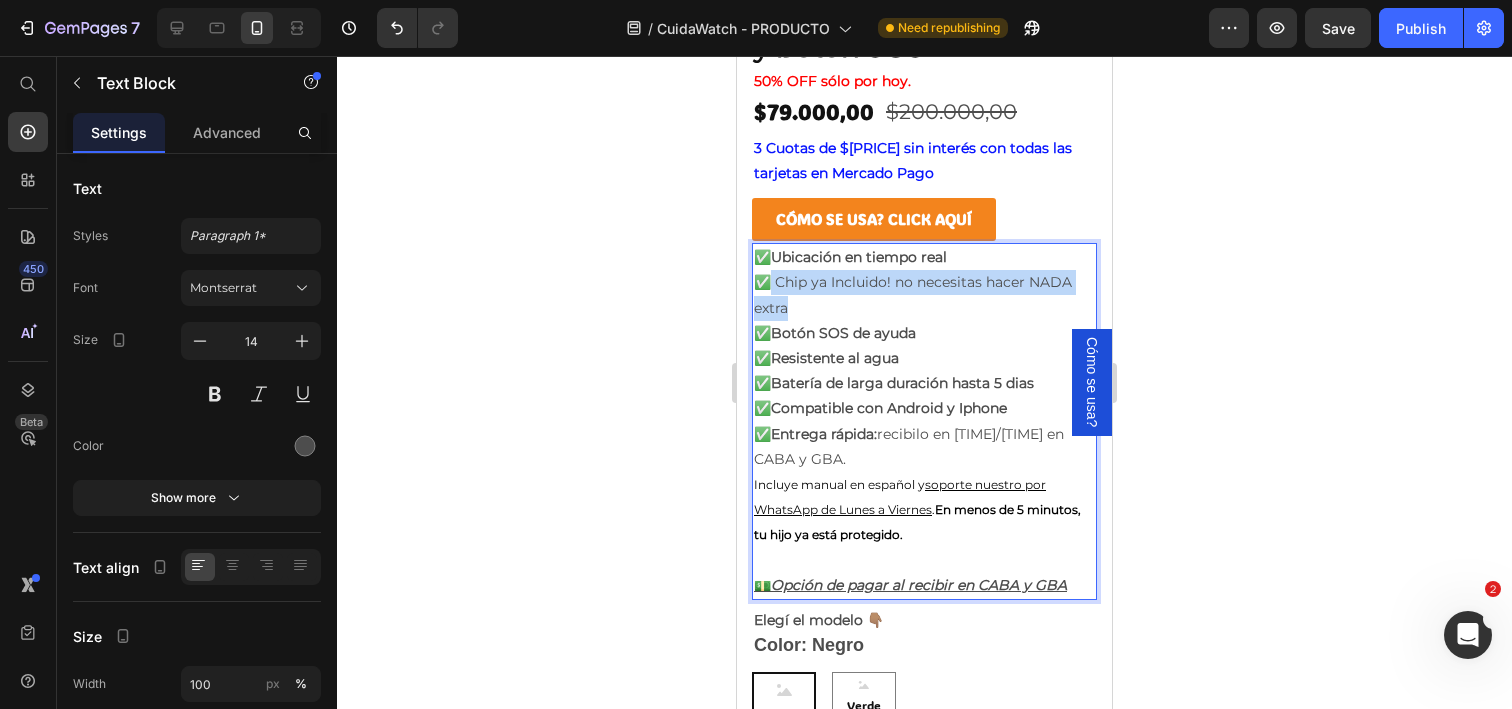 drag, startPoint x: 795, startPoint y: 309, endPoint x: 769, endPoint y: 279, distance: 39.698868 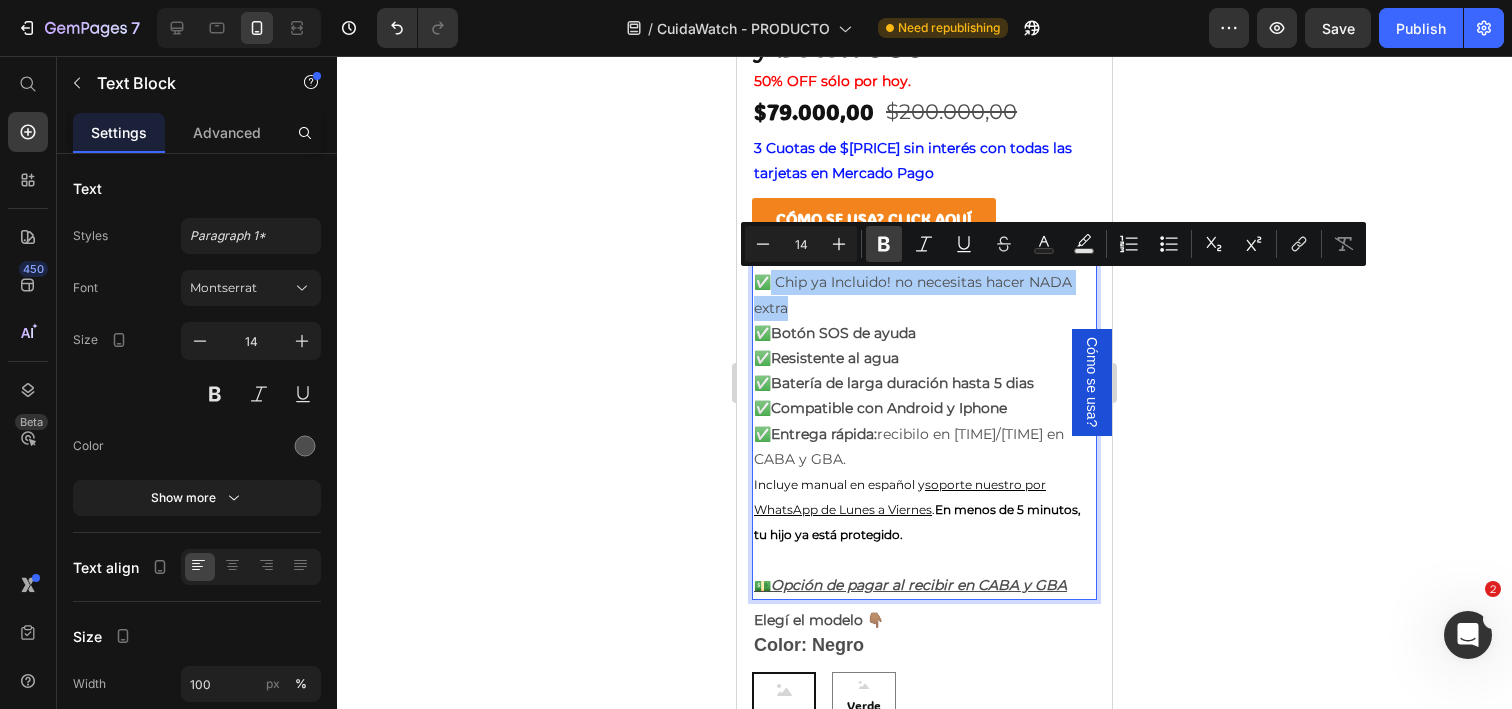 click 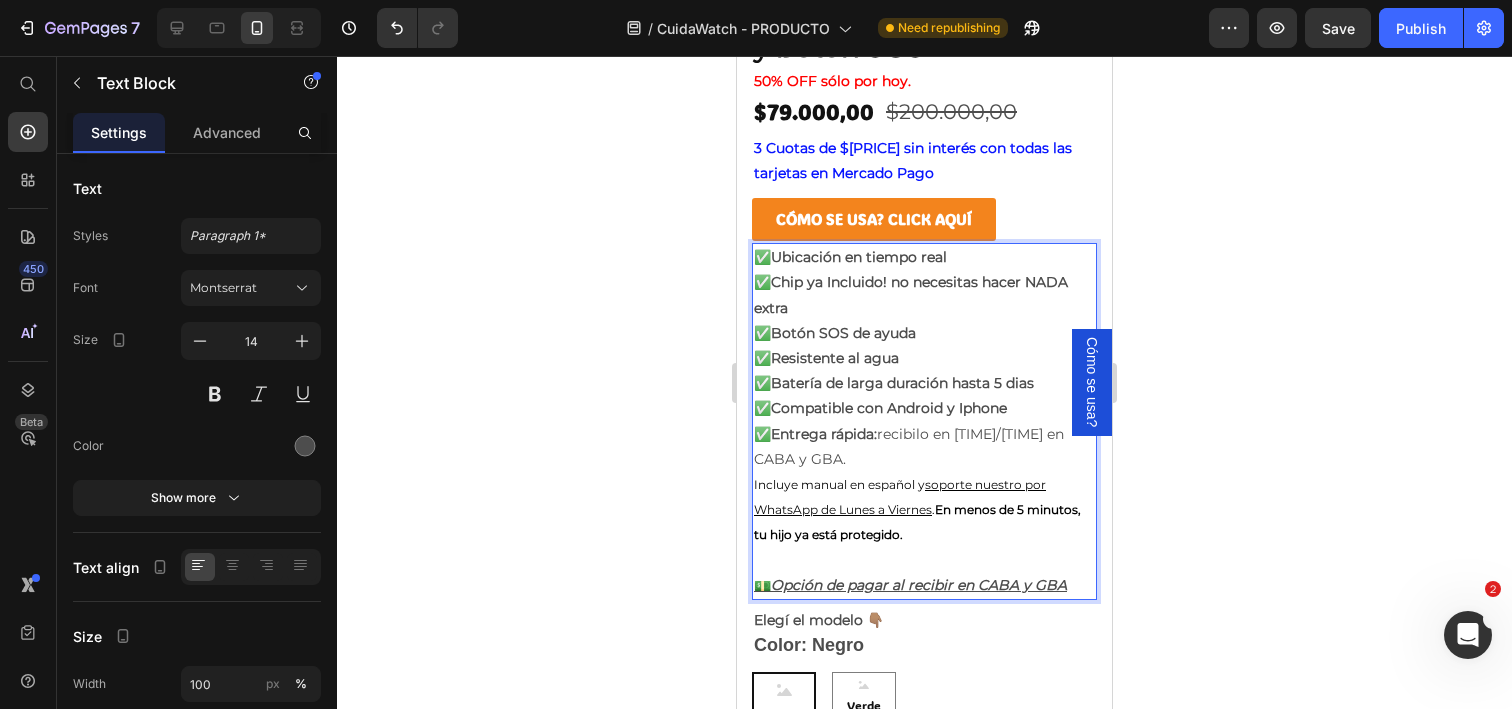 click on "Botón SOS de ayuda" at bounding box center (843, 333) 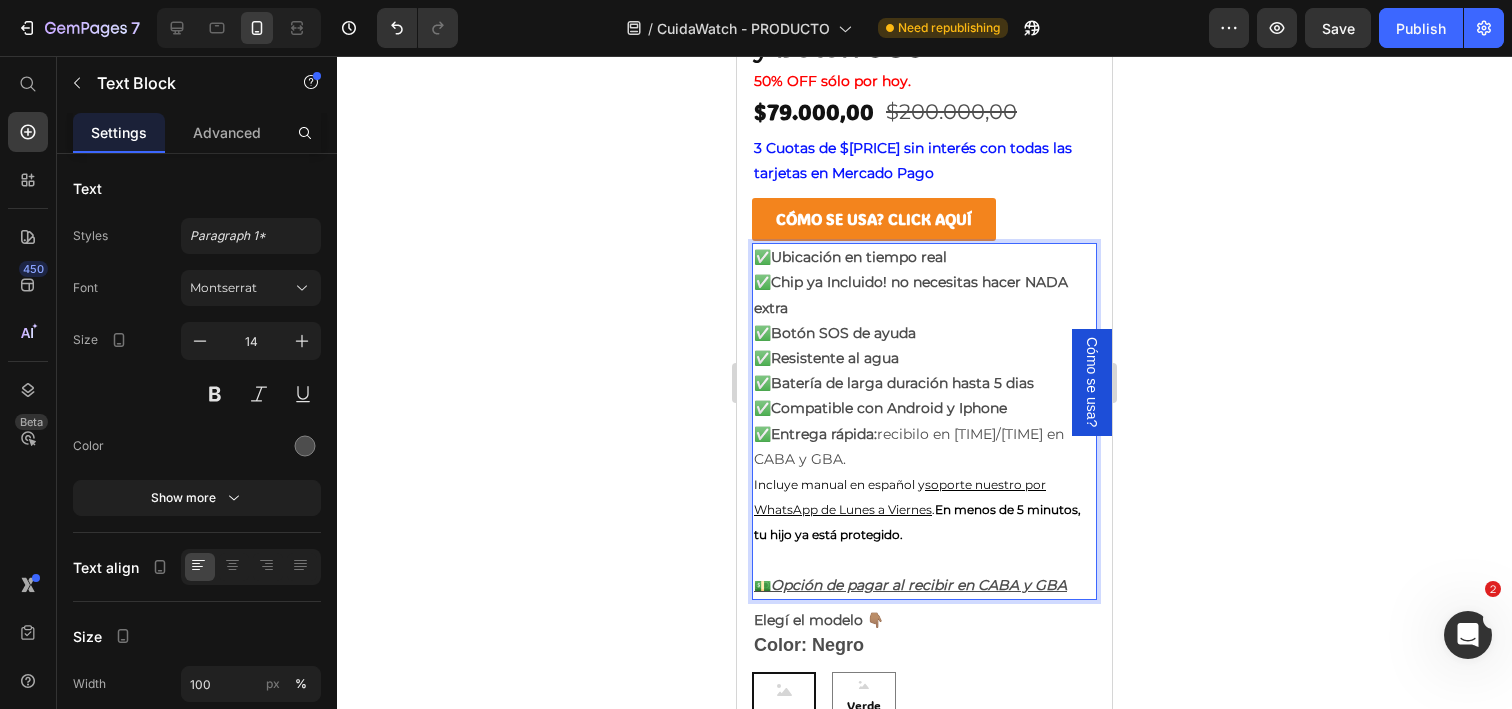 click 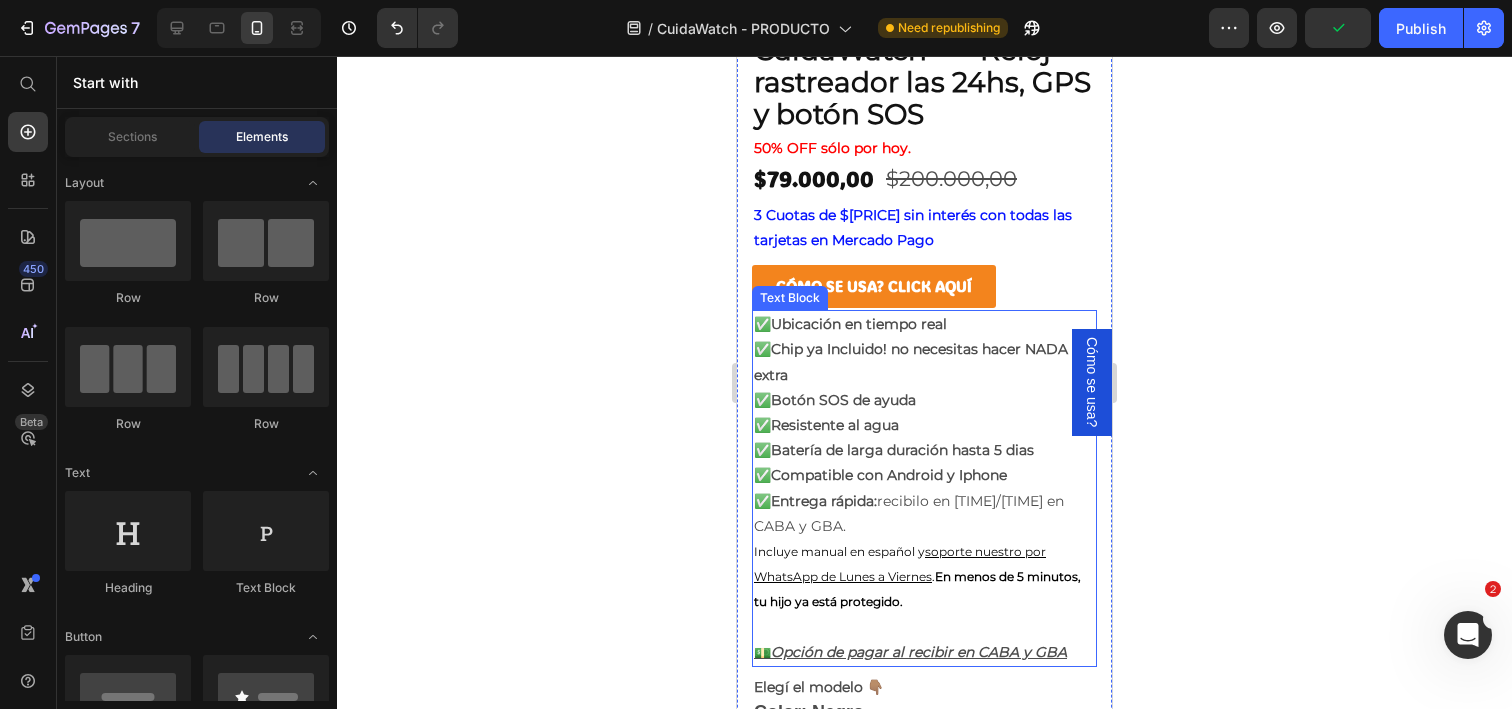 scroll, scrollTop: 924, scrollLeft: 0, axis: vertical 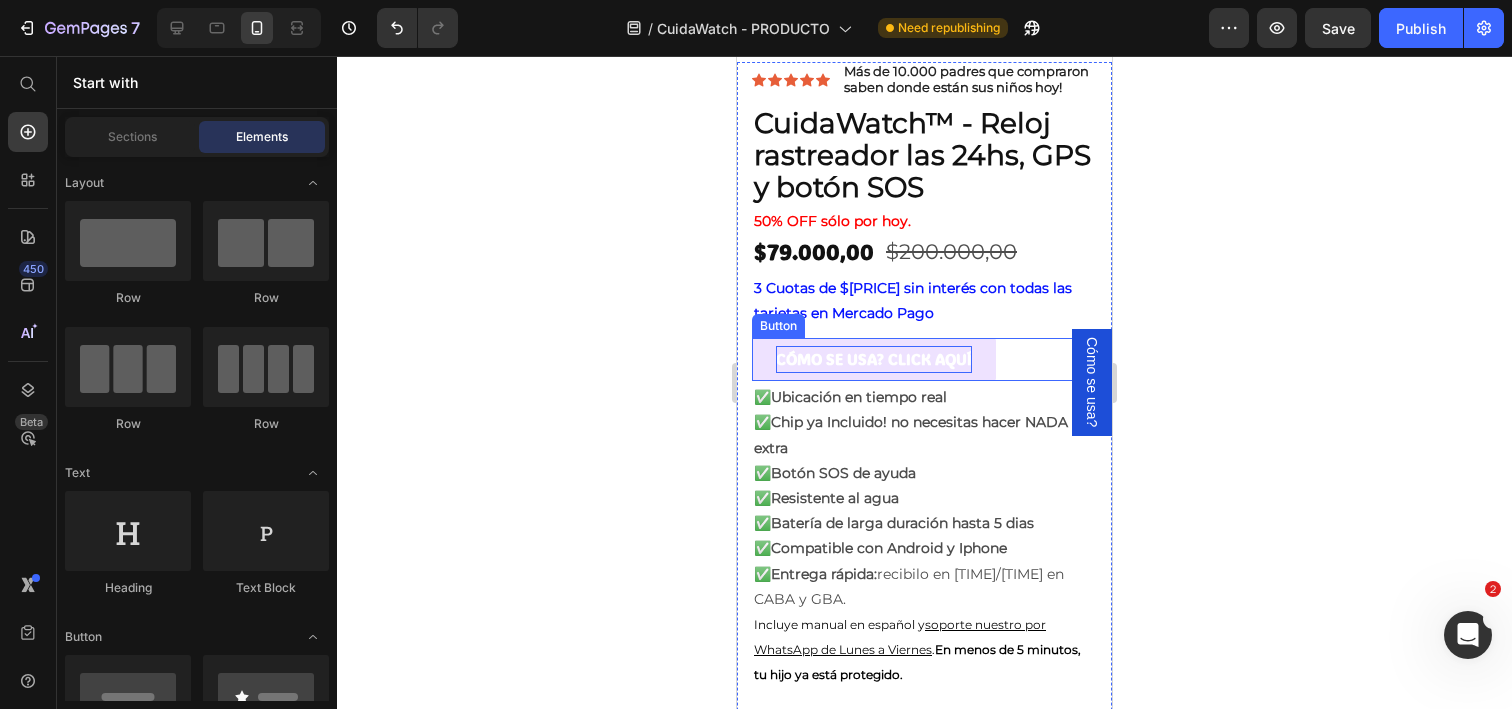 click on "CÓMO SE USA? CLICK AQUÍ" at bounding box center (874, 359) 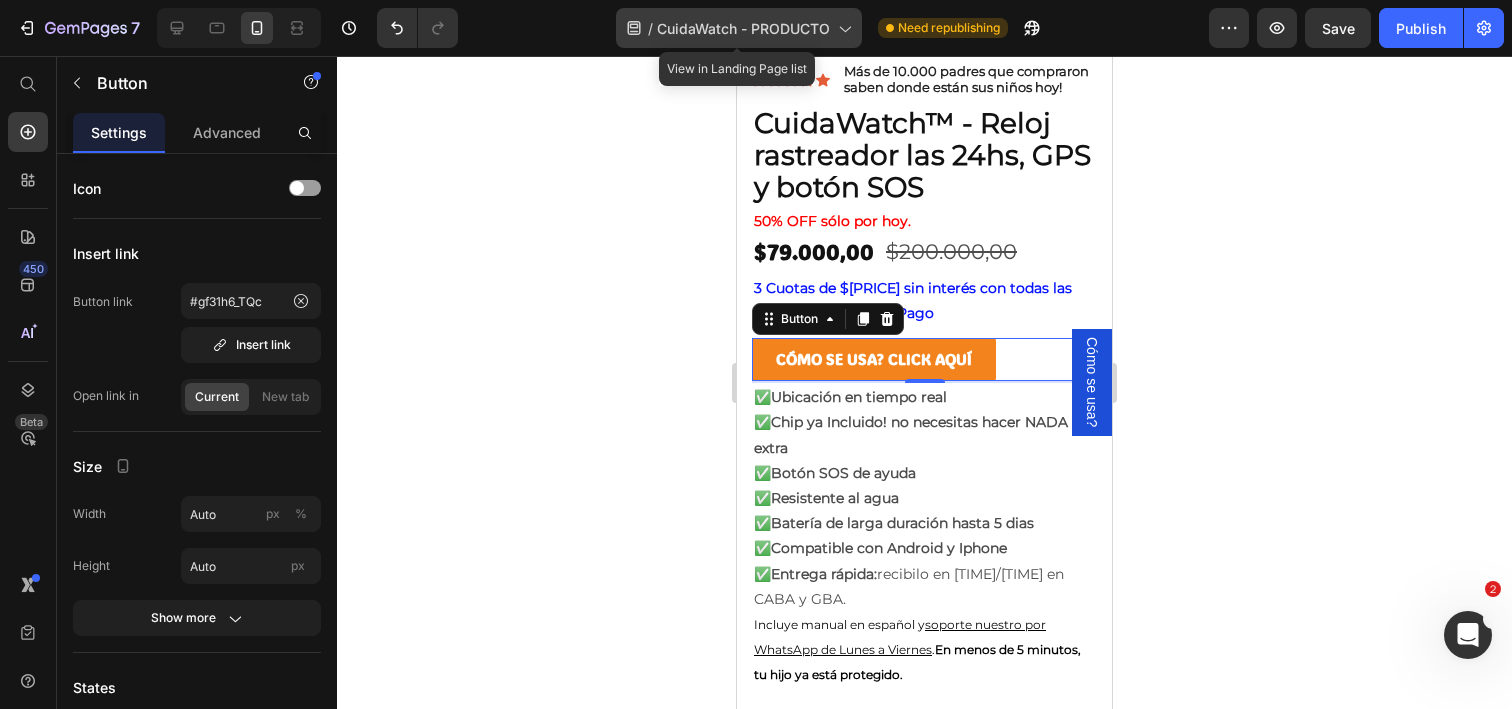 click 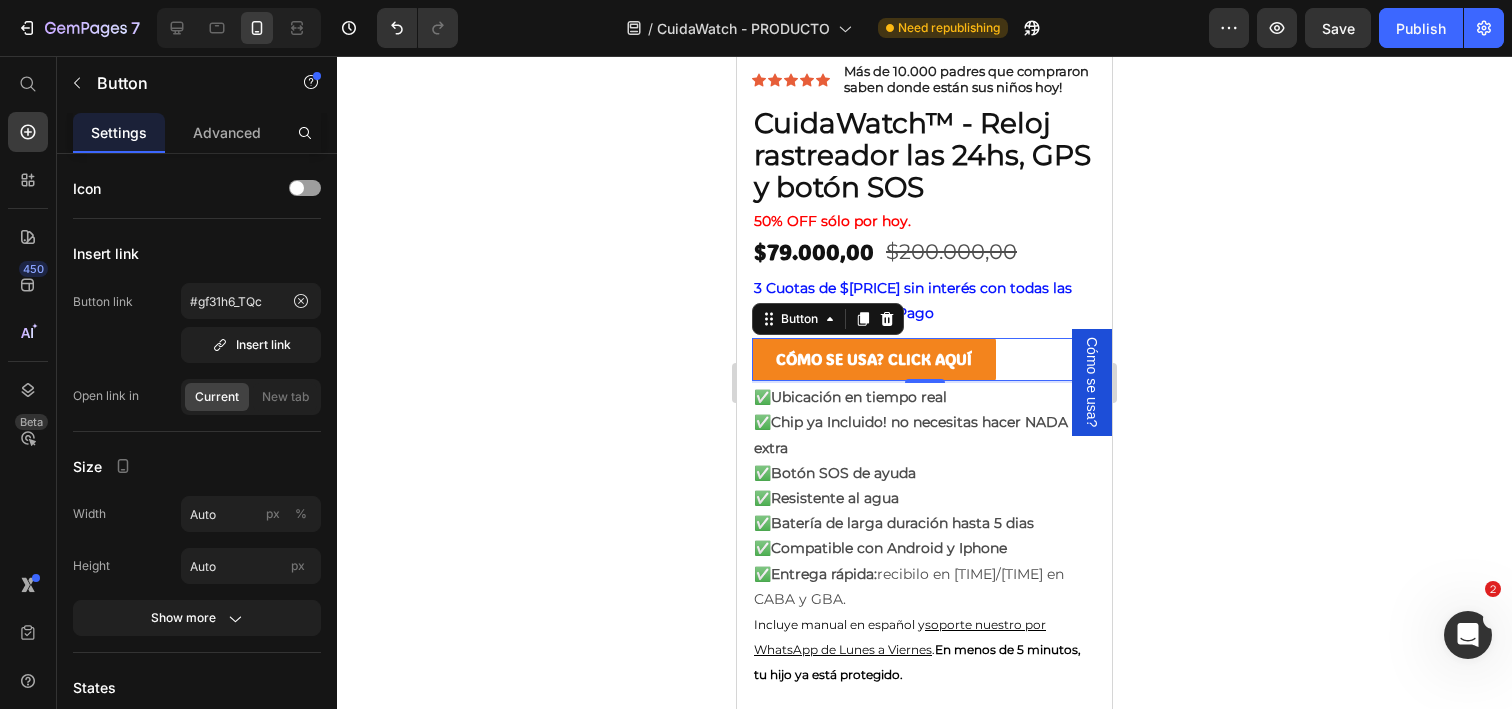 click 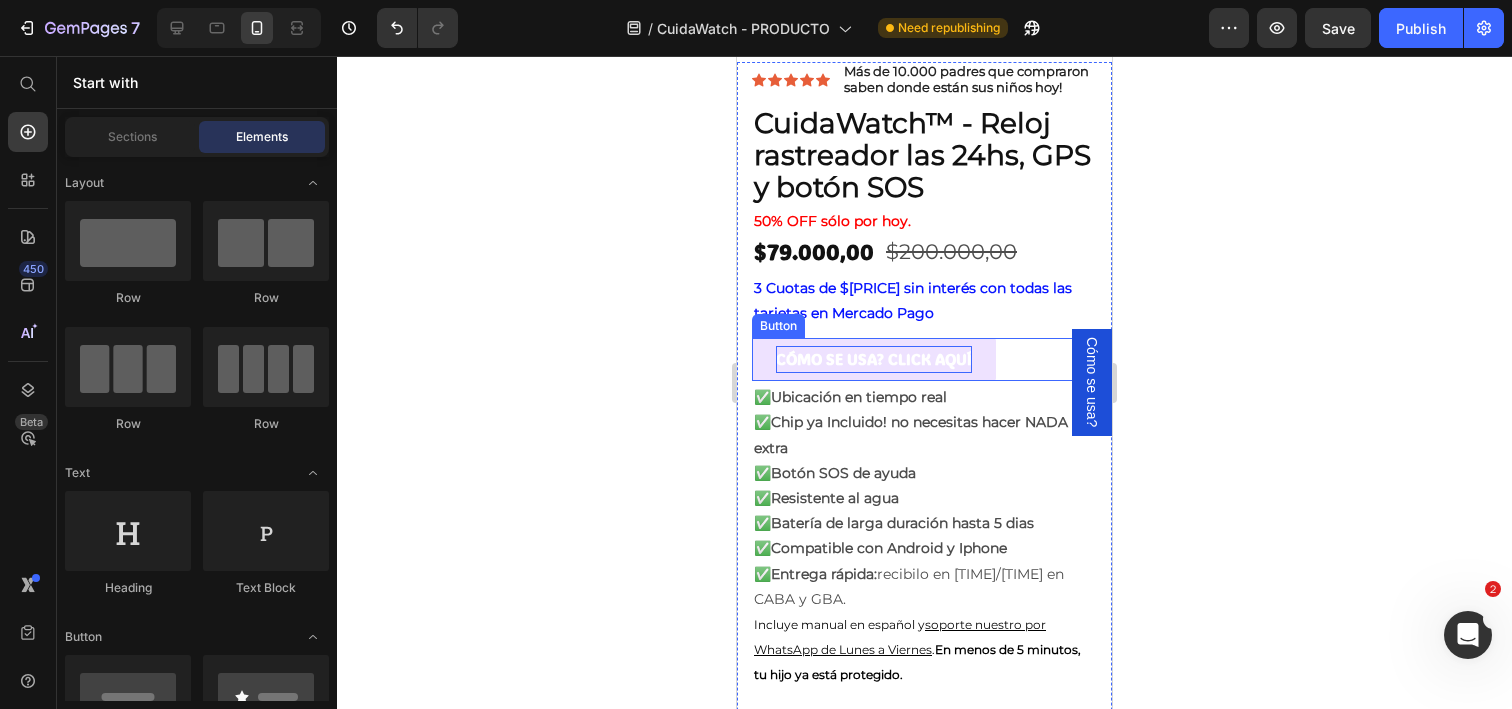 click on "CÓMO SE USA? CLICK AQUÍ" at bounding box center [874, 359] 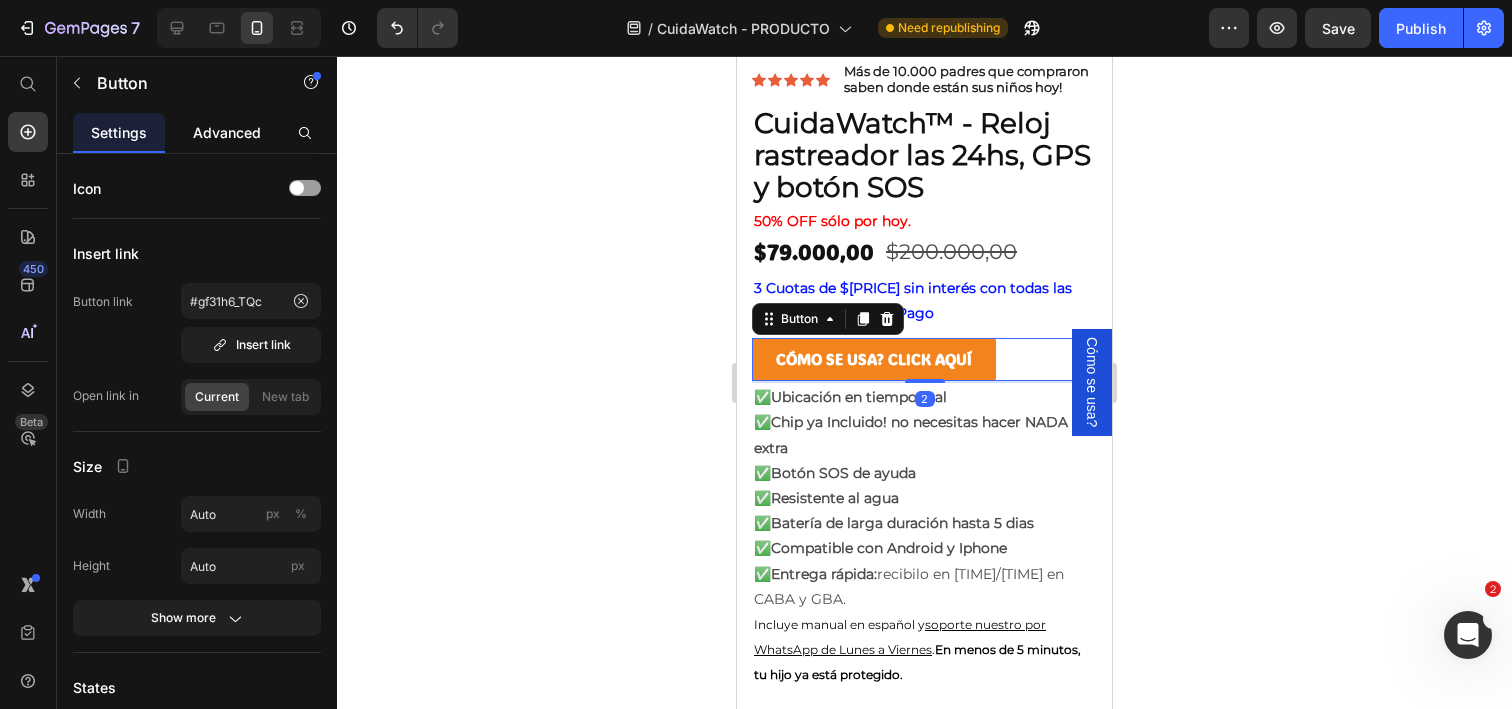 click on "Advanced" at bounding box center [227, 132] 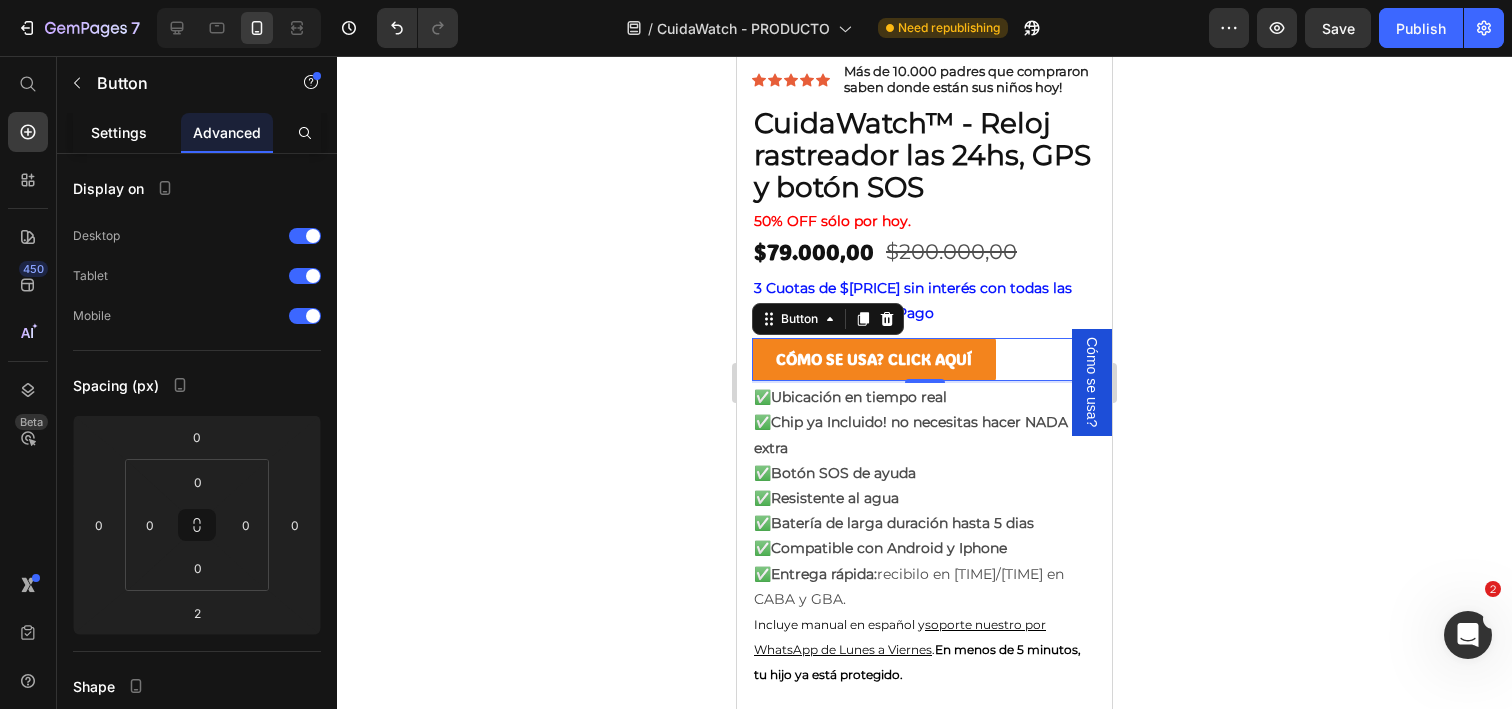 click on "Settings" at bounding box center (119, 132) 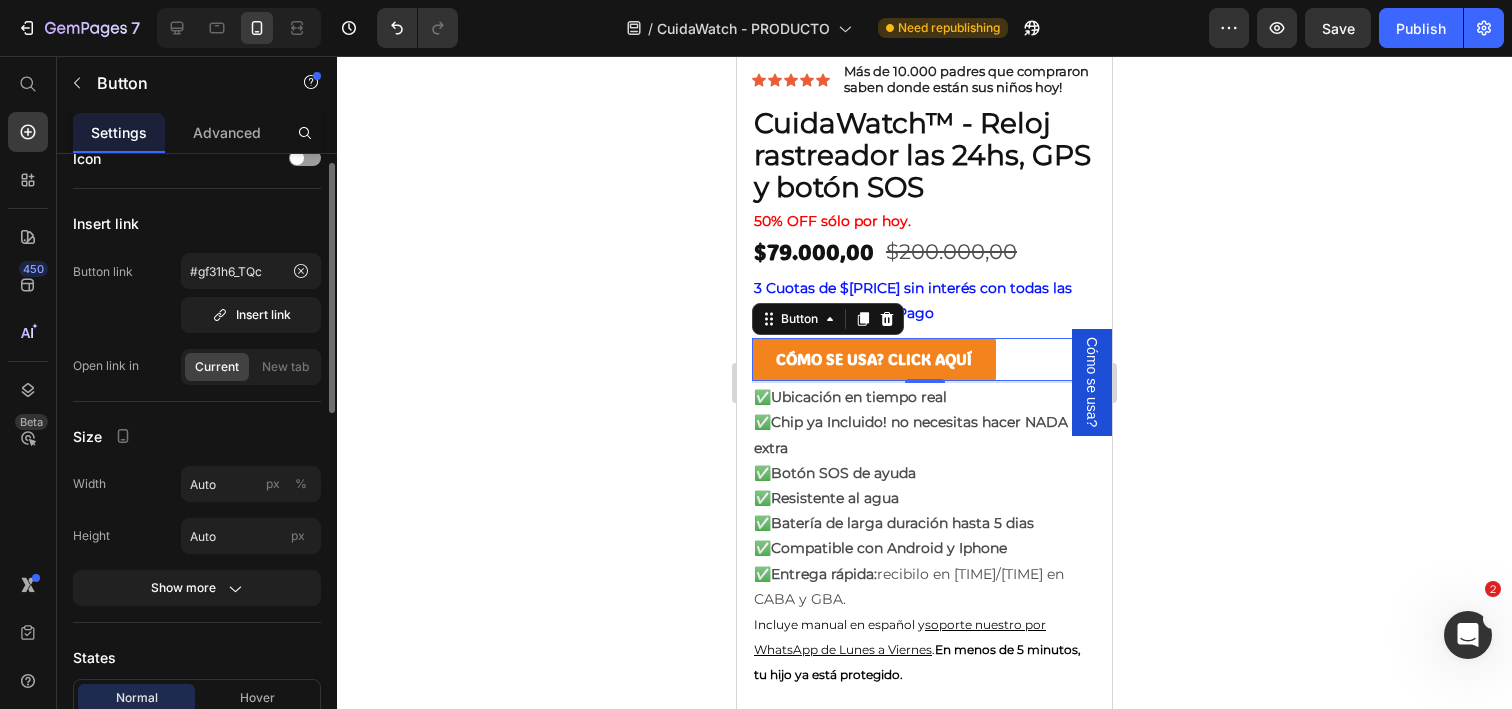 scroll, scrollTop: 0, scrollLeft: 0, axis: both 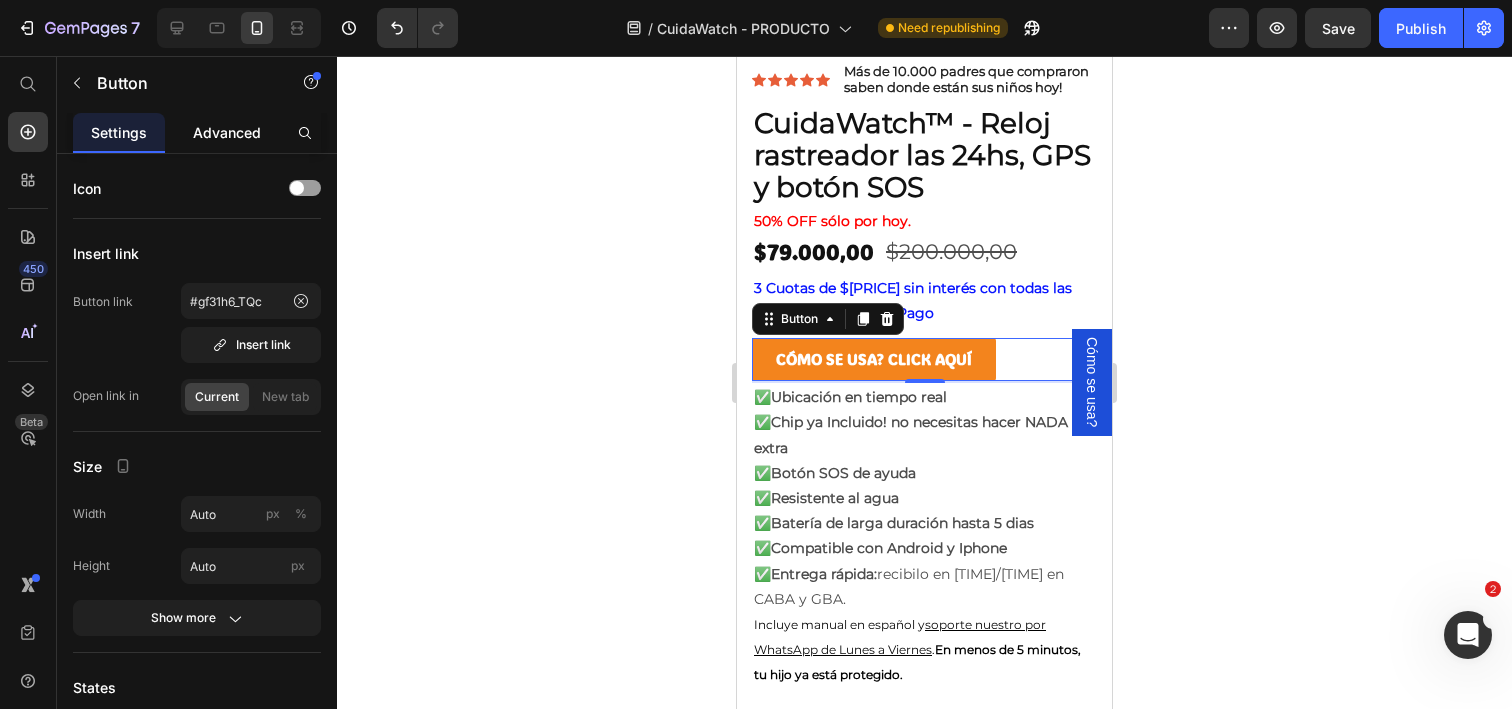 click on "Advanced" at bounding box center (227, 132) 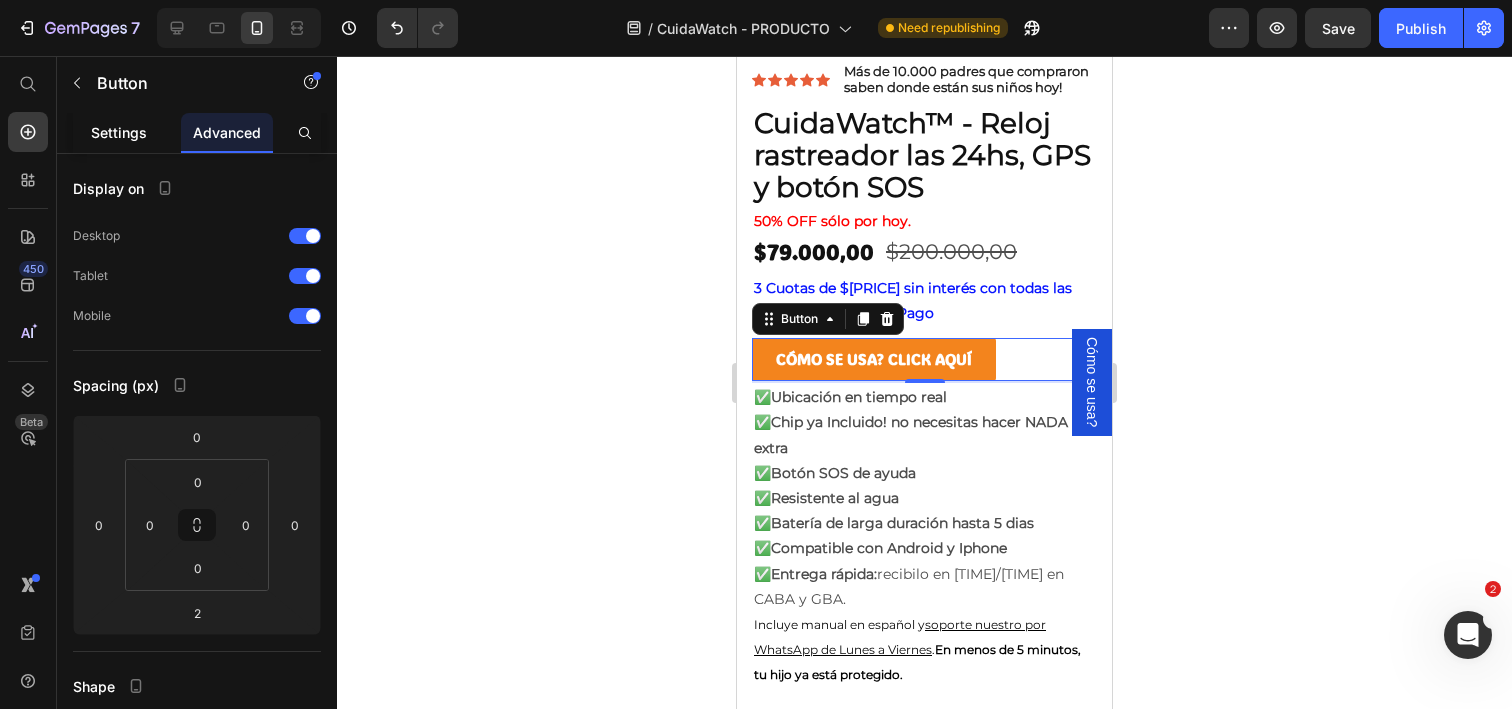 click on "Settings" at bounding box center [119, 132] 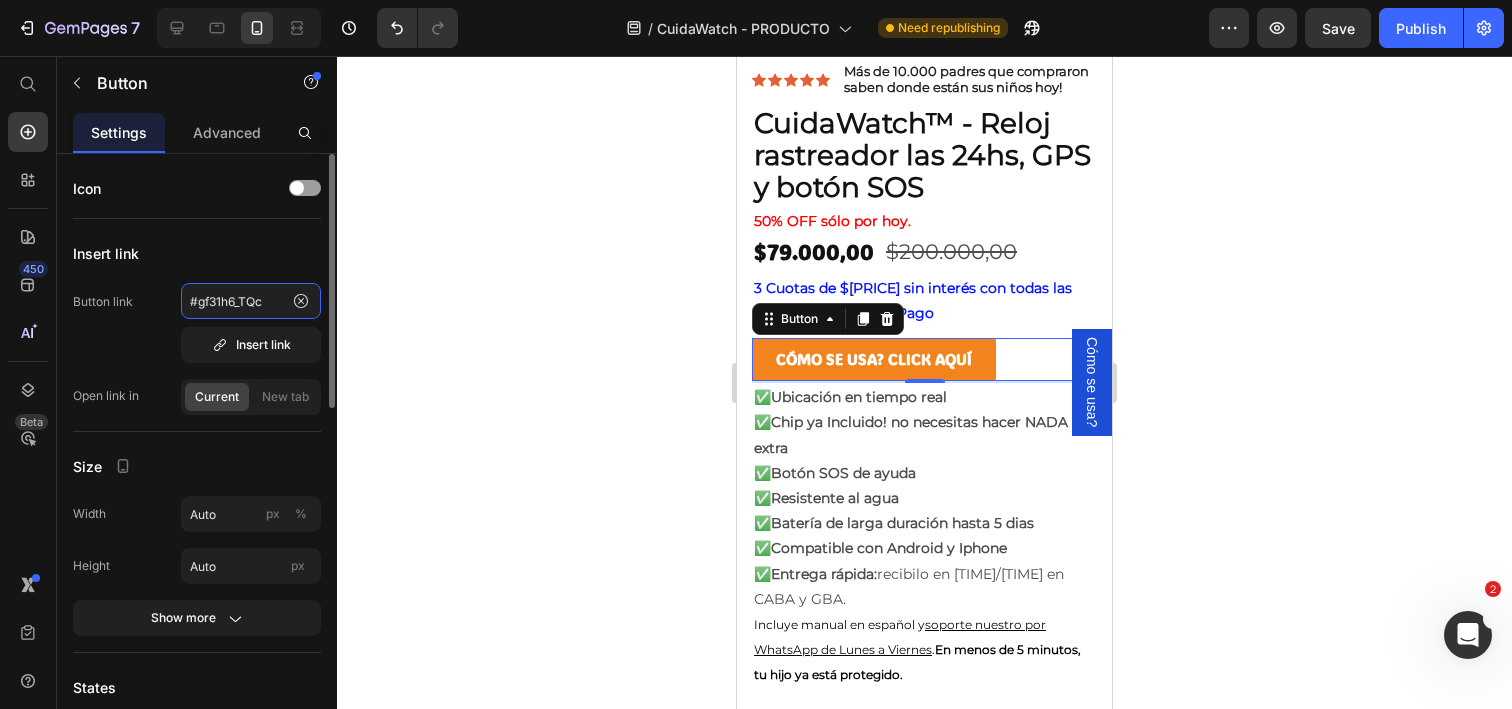 click on "#gf31h6_TQc" 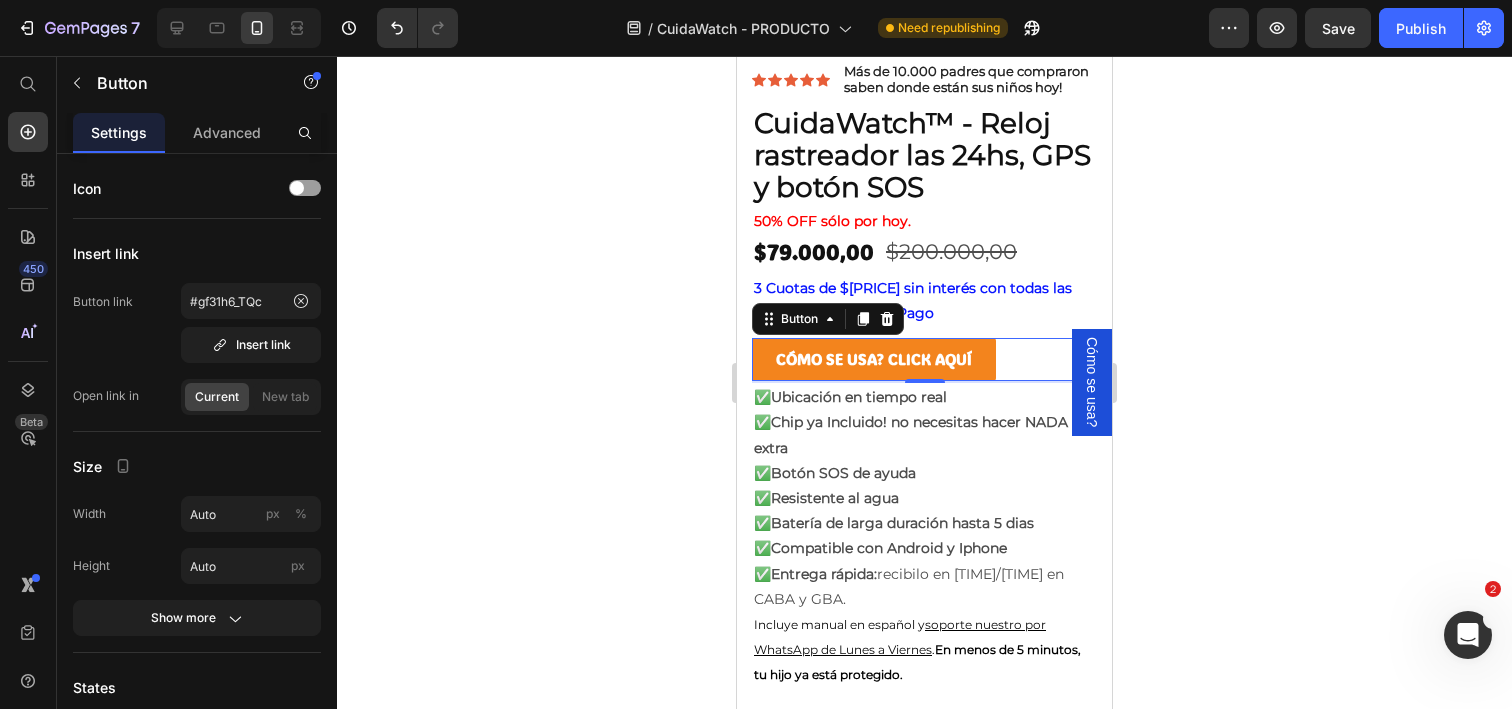 click 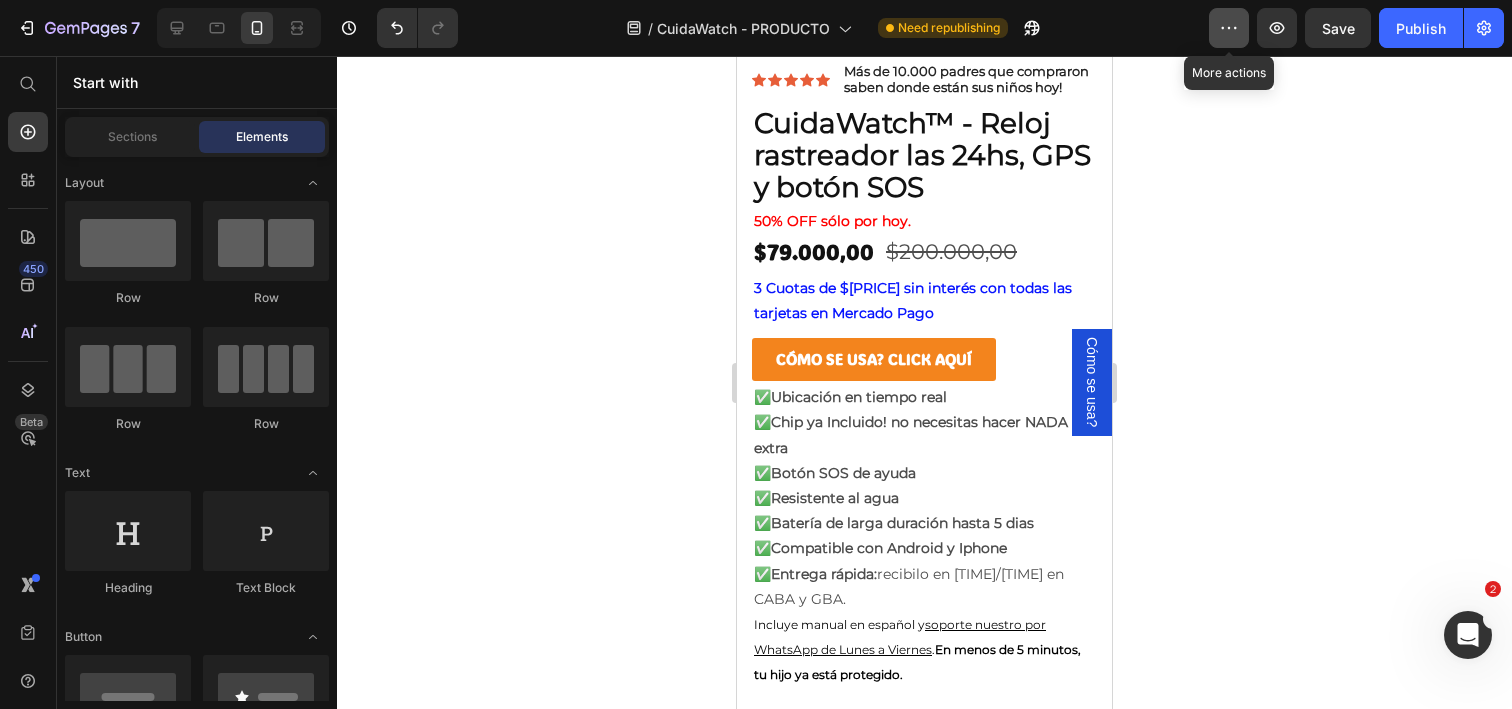 click 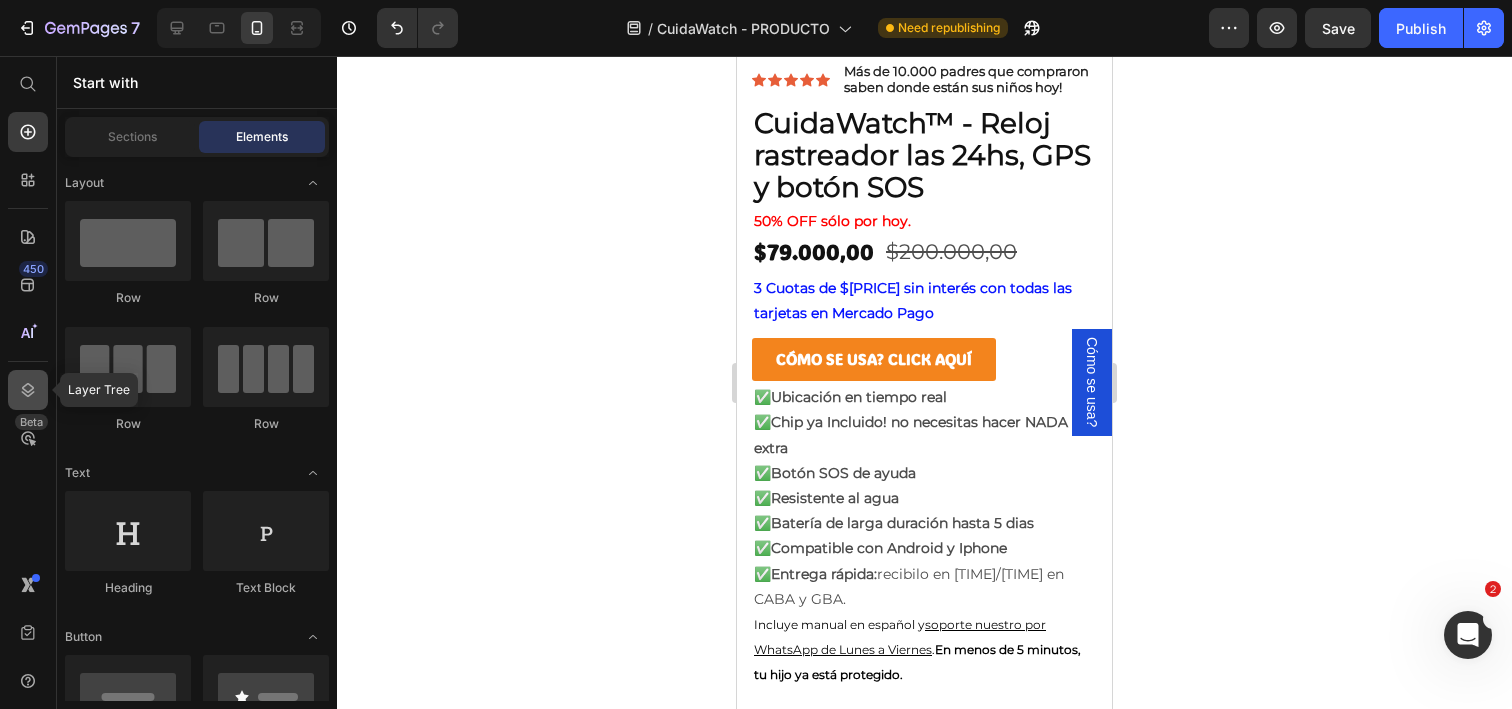 click 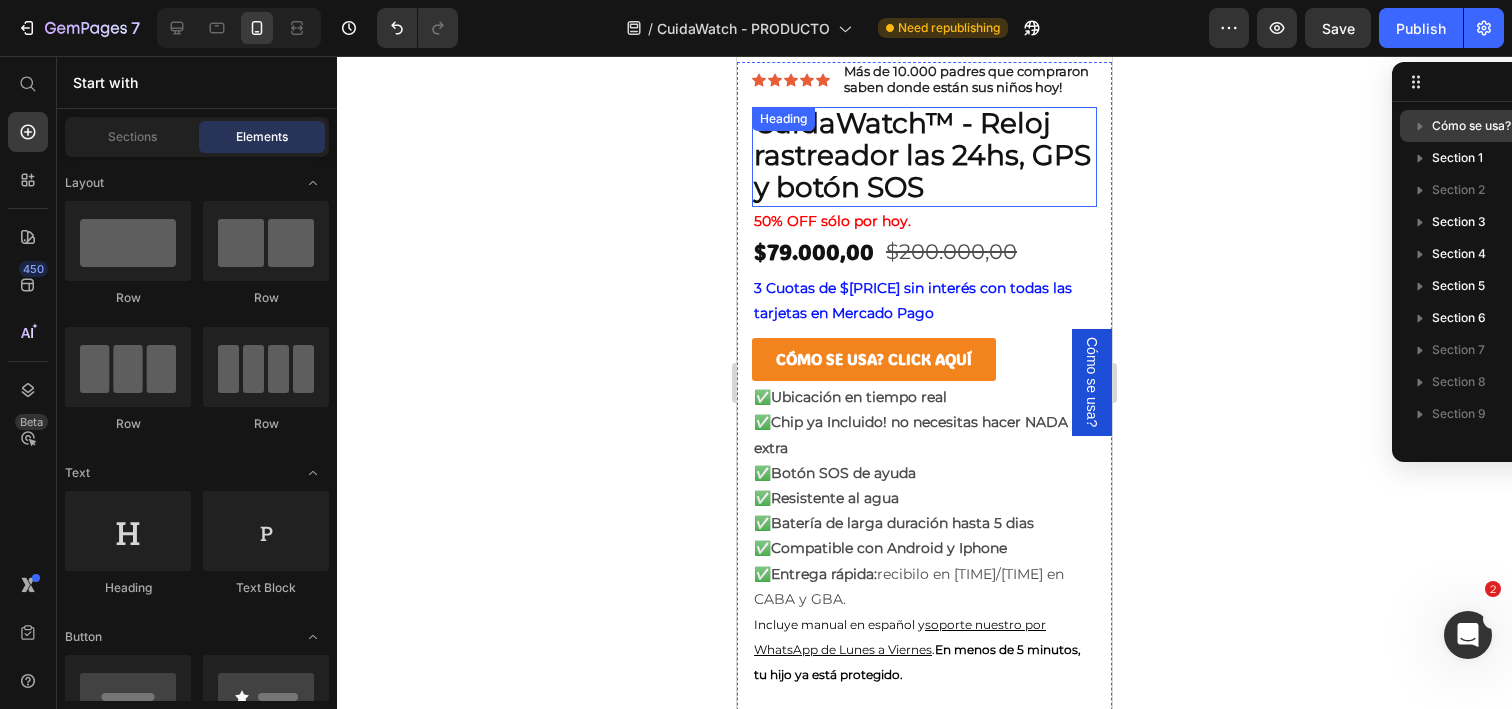 click 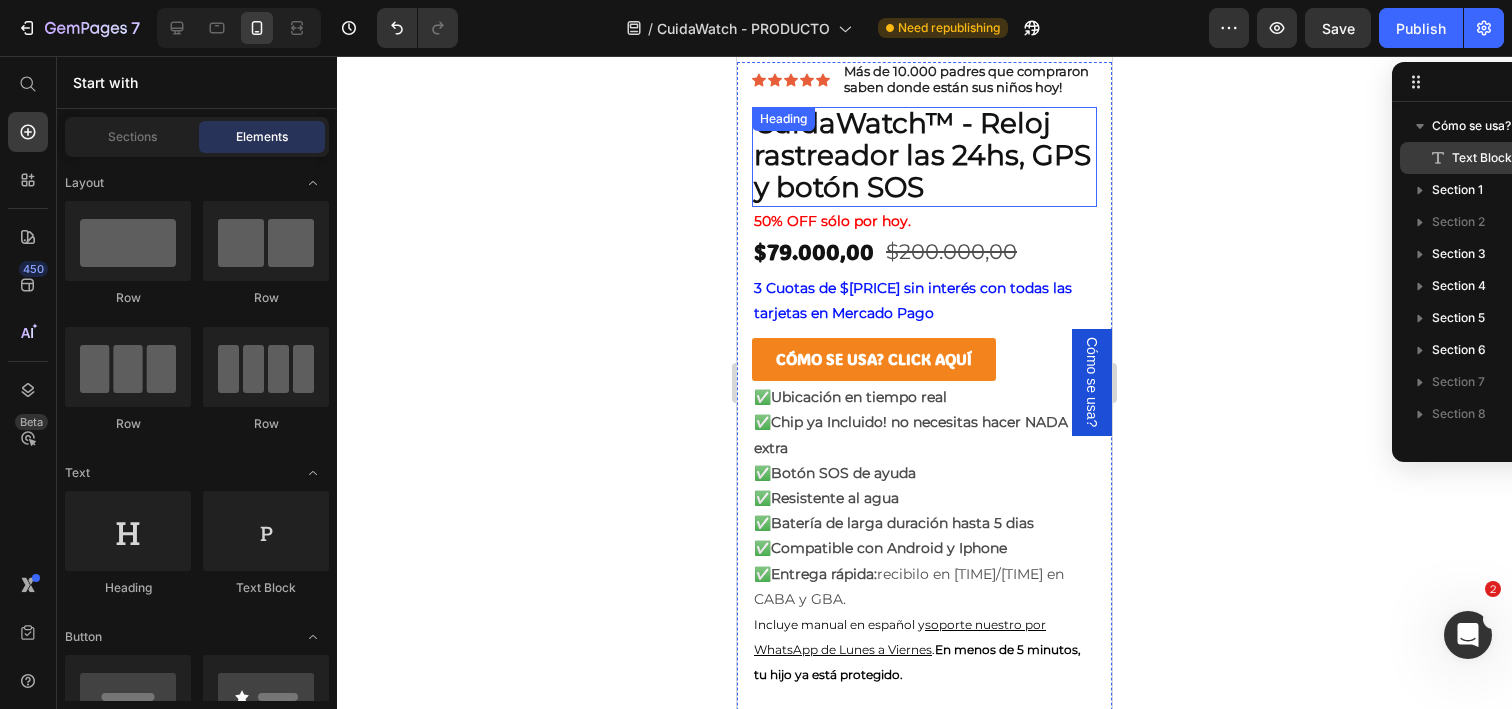 click 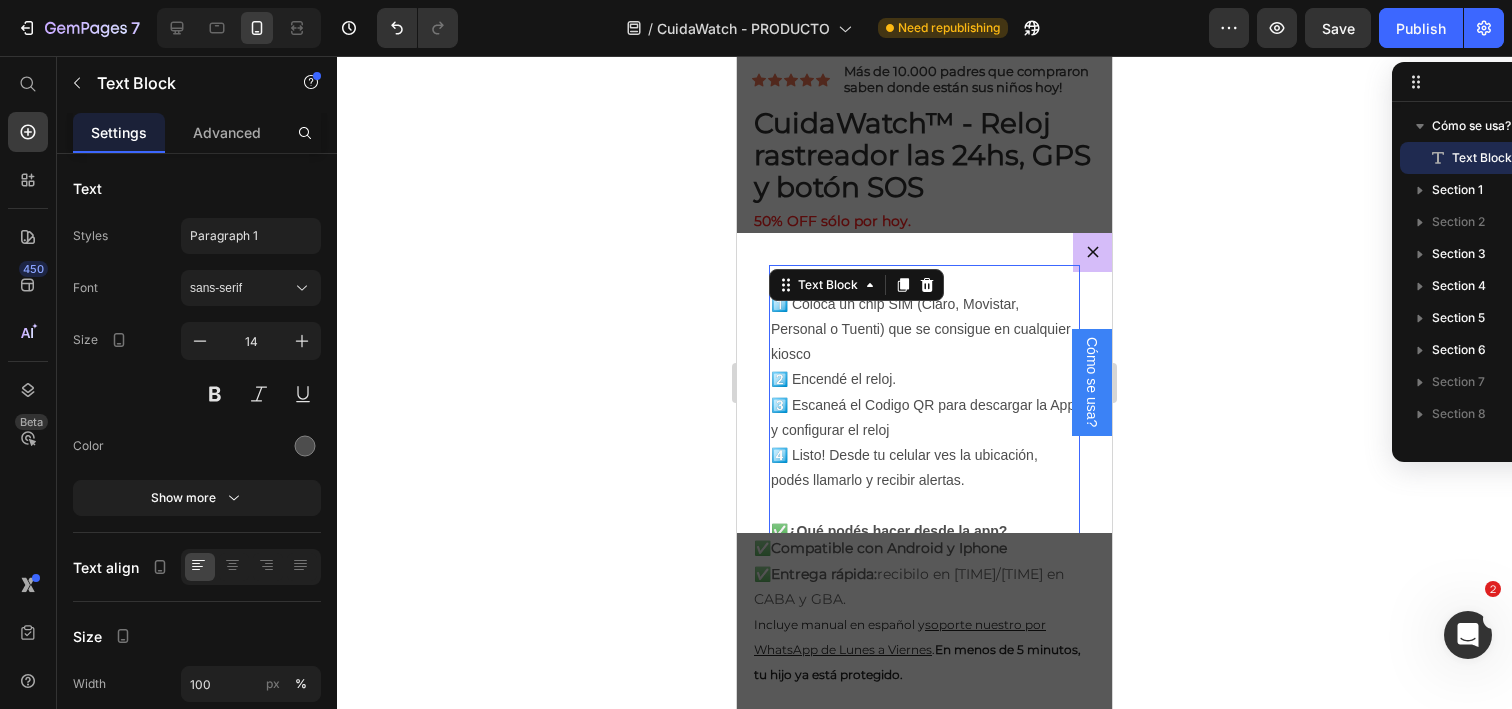 click on "📲  En [NUMBER] pasos simples: 1️⃣ Colocá un chip SIM ([CARRIER], [CARRIER], [CARRIER] o [CARRIER]) que se consigue en cualquier kiosco 2️⃣ Encendé el reloj. 3️⃣ Escaneá el Codigo QR para descargar la App y configurar el reloj 4️⃣ Listo! Desde tu celular ves la ubicación, podés llamarlo y recibir alertas." at bounding box center (924, 380) 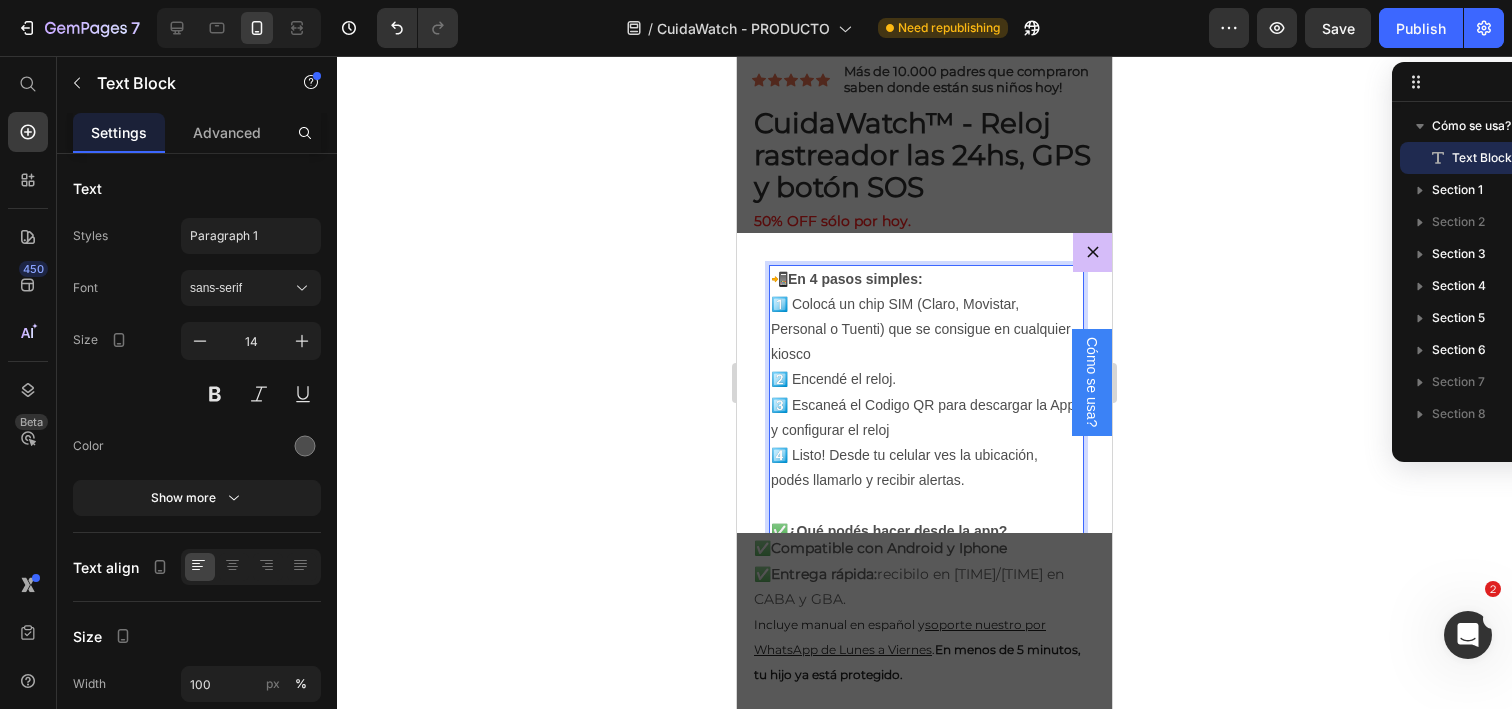 click on "📲  En [NUMBER] pasos simples: 1️⃣ Colocá un chip SIM ([CARRIER], [CARRIER], [CARRIER] o [CARRIER]) que se consigue en cualquier kiosco 2️⃣ Encendé el reloj. 3️⃣ Escaneá el Codigo QR para descargar la App y configurar el reloj 4️⃣ Listo! Desde tu celular ves la ubicación, podés llamarlo y recibir alertas." at bounding box center [924, 380] 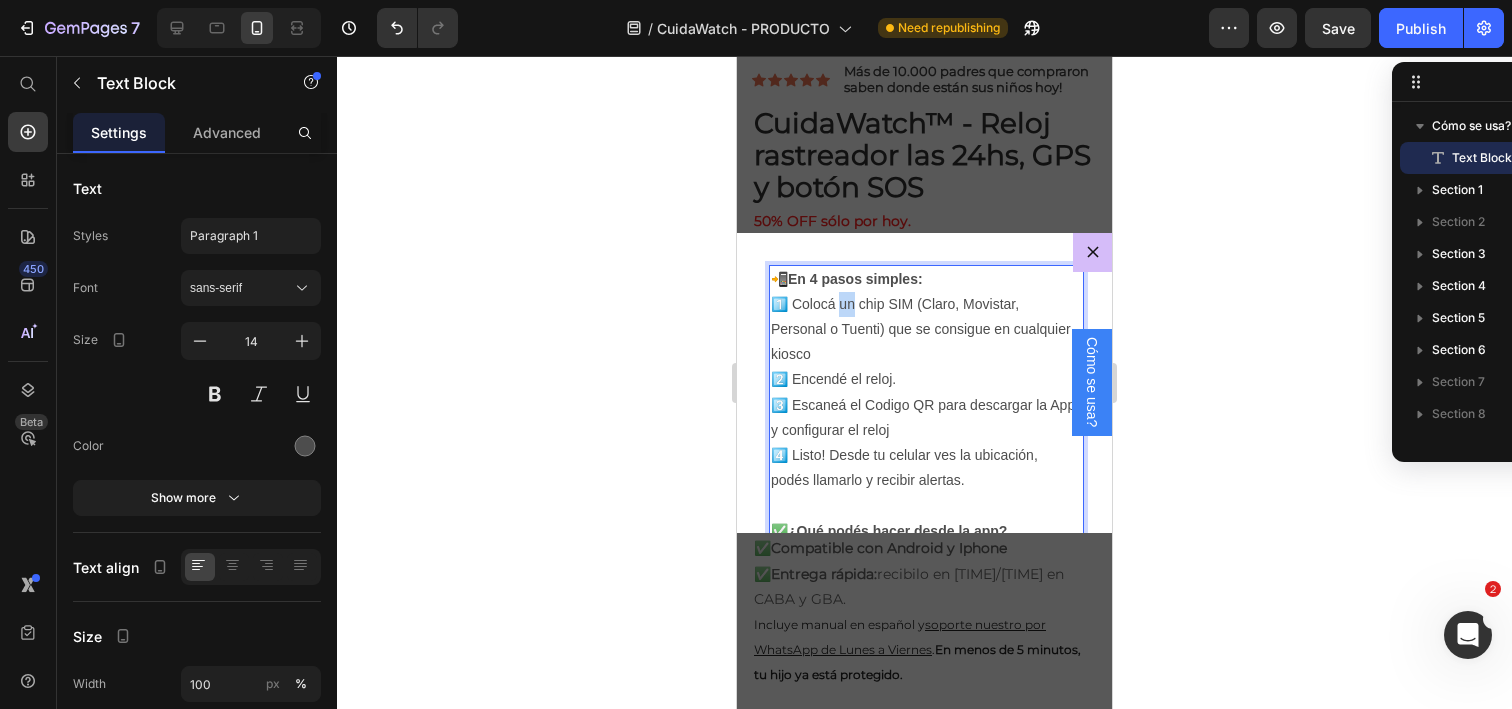 click on "📲  En [NUMBER] pasos simples: 1️⃣ Colocá un chip SIM ([CARRIER], [CARRIER], [CARRIER] o [CARRIER]) que se consigue en cualquier kiosco 2️⃣ Encendé el reloj. 3️⃣ Escaneá el Codigo QR para descargar la App y configurar el reloj 4️⃣ Listo! Desde tu celular ves la ubicación, podés llamarlo y recibir alertas." at bounding box center [924, 380] 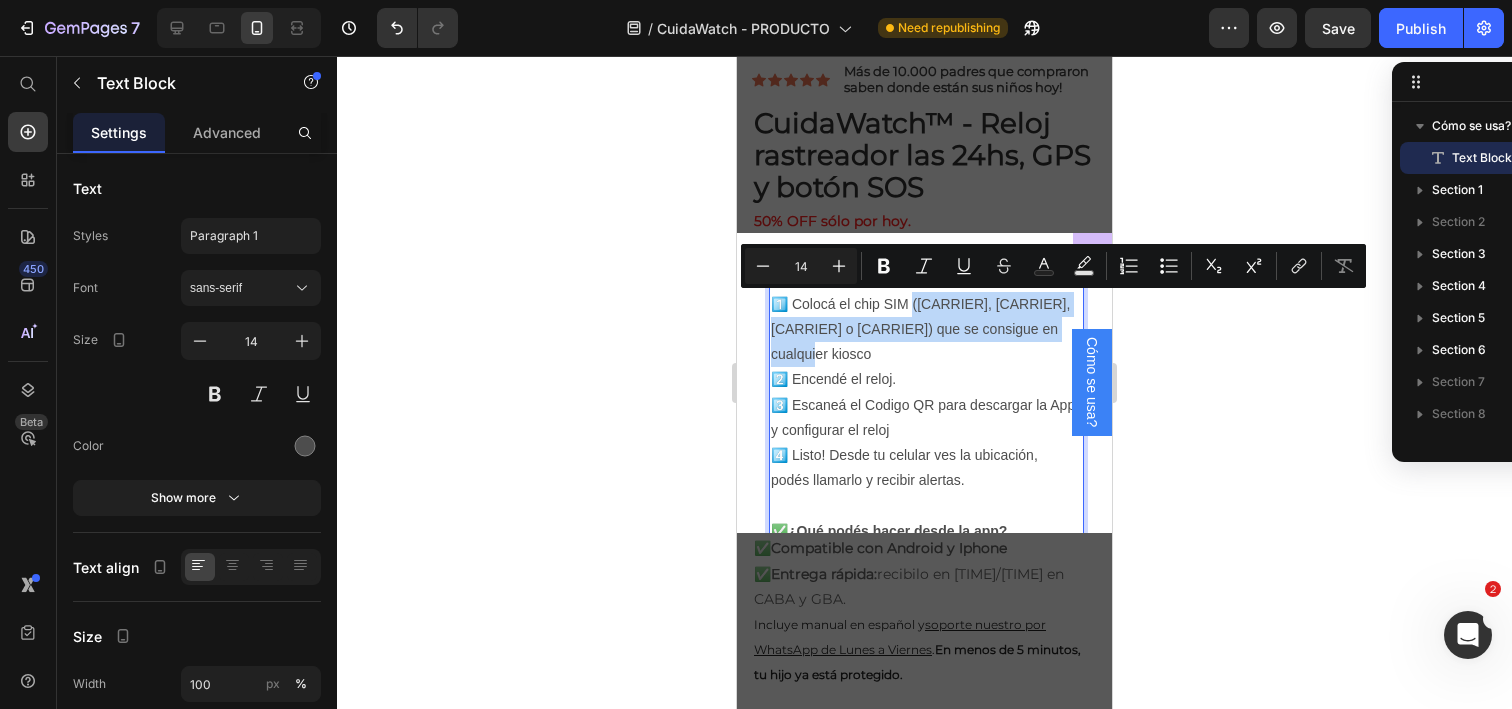 drag, startPoint x: 908, startPoint y: 306, endPoint x: 1054, endPoint y: 338, distance: 149.46571 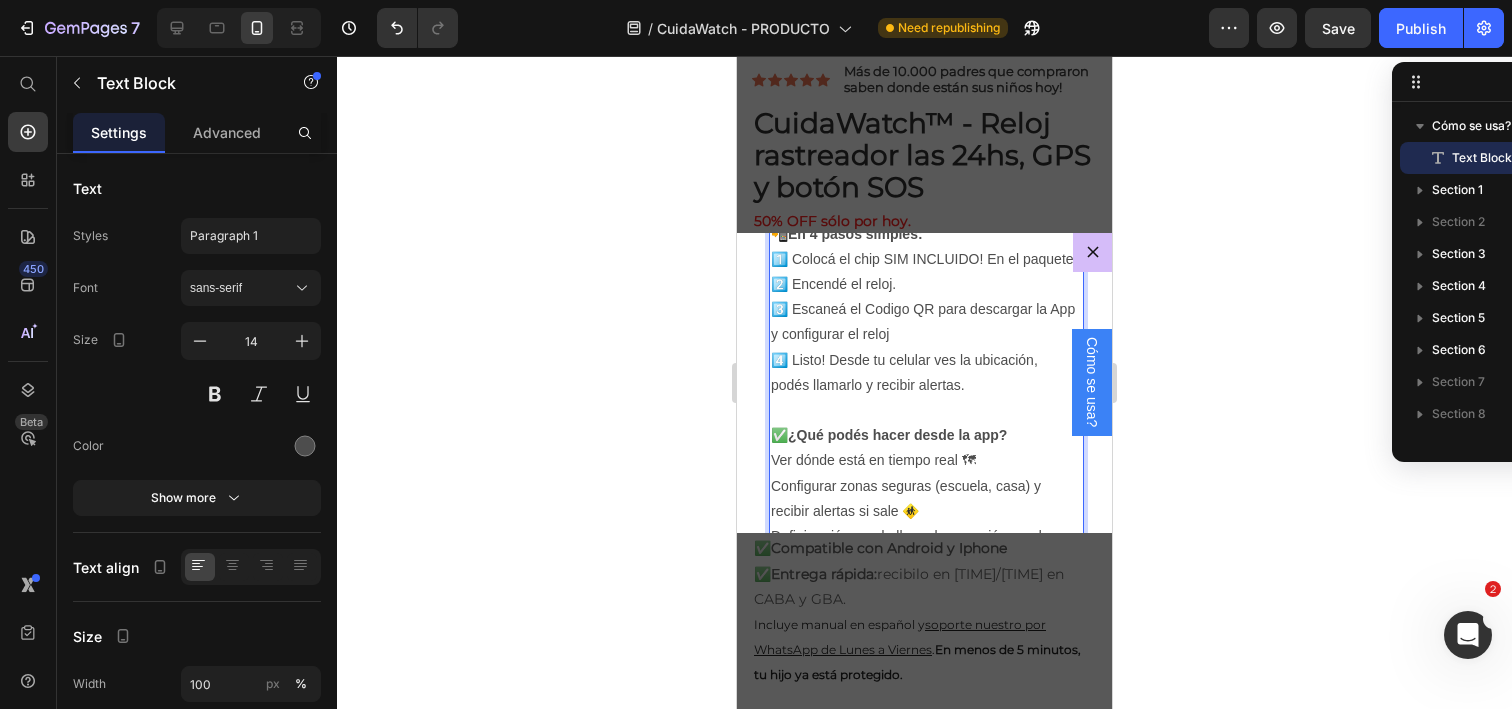 scroll, scrollTop: 0, scrollLeft: 0, axis: both 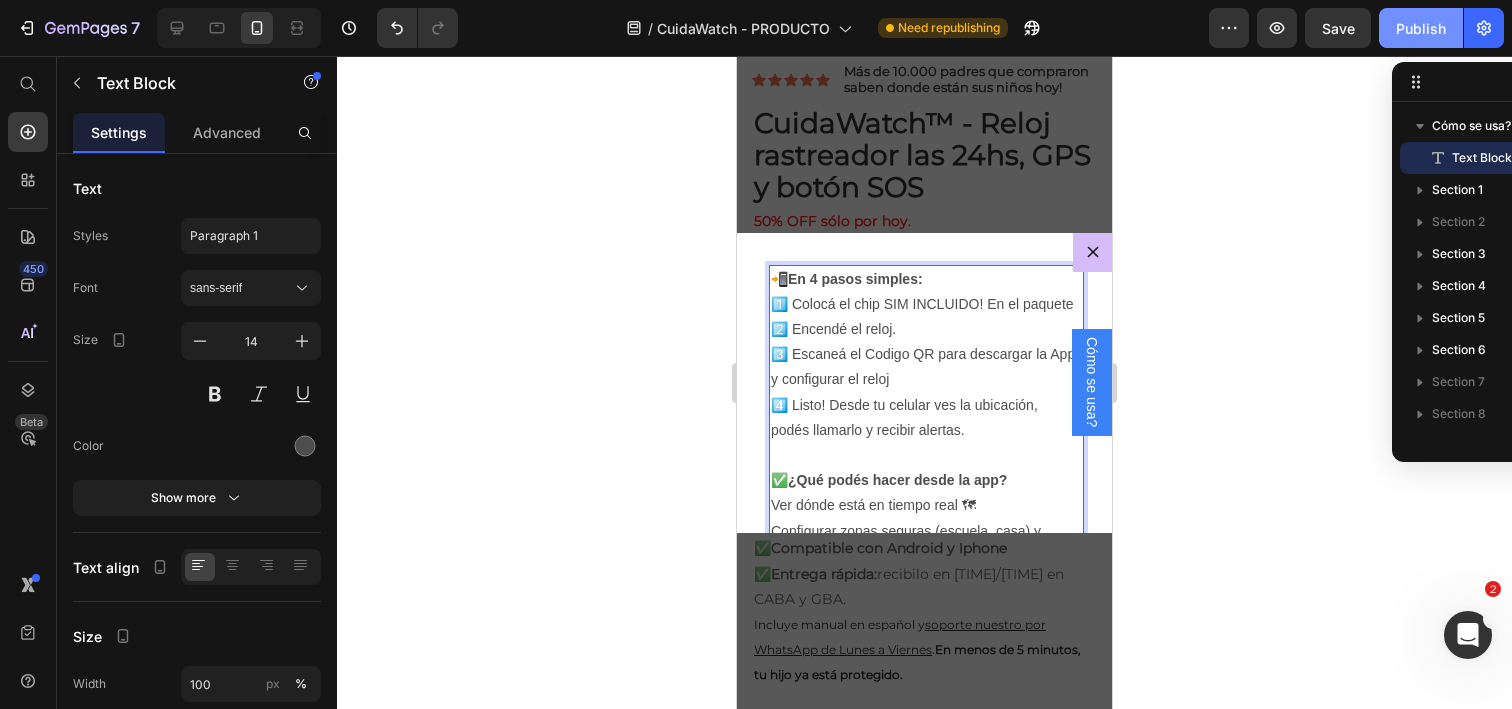 click on "Publish" at bounding box center (1421, 28) 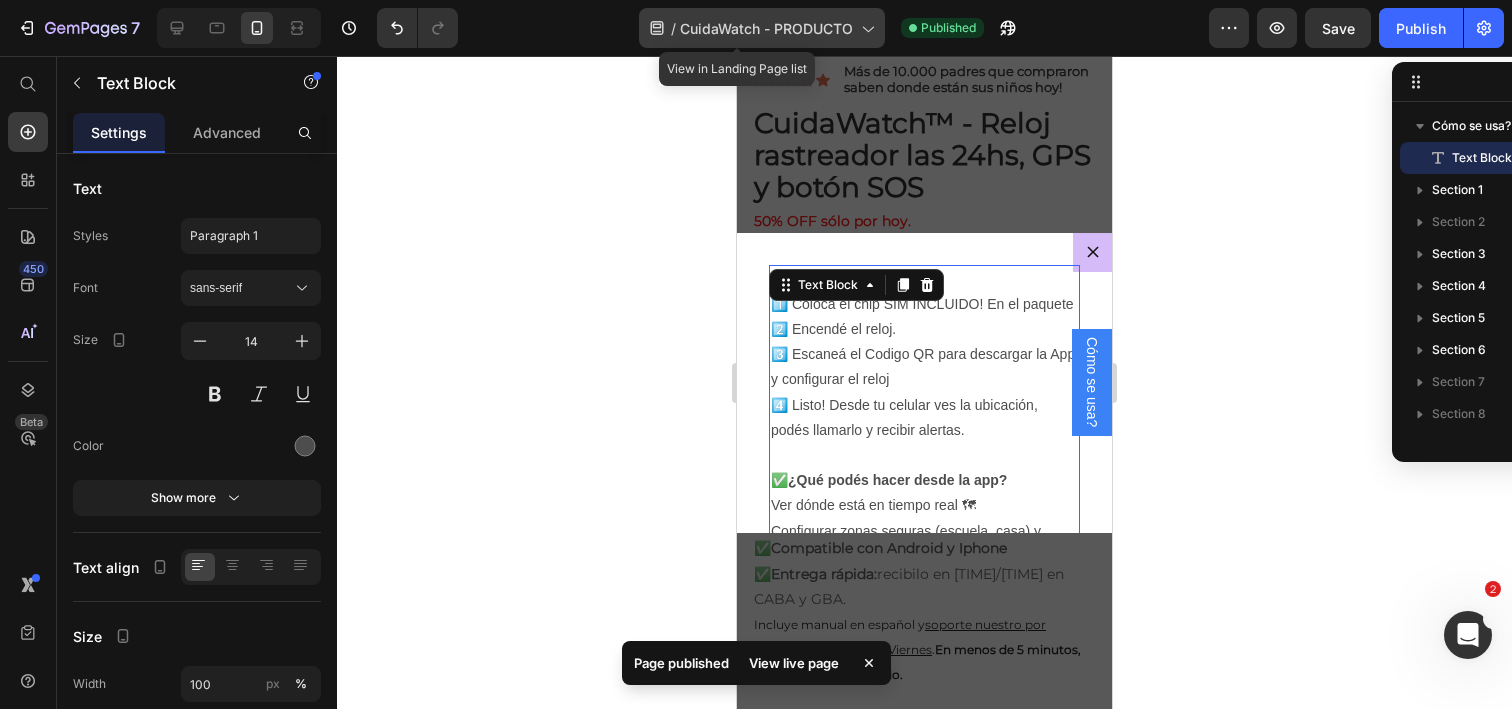 click on "CuidaWatch - PRODUCTO" at bounding box center (766, 28) 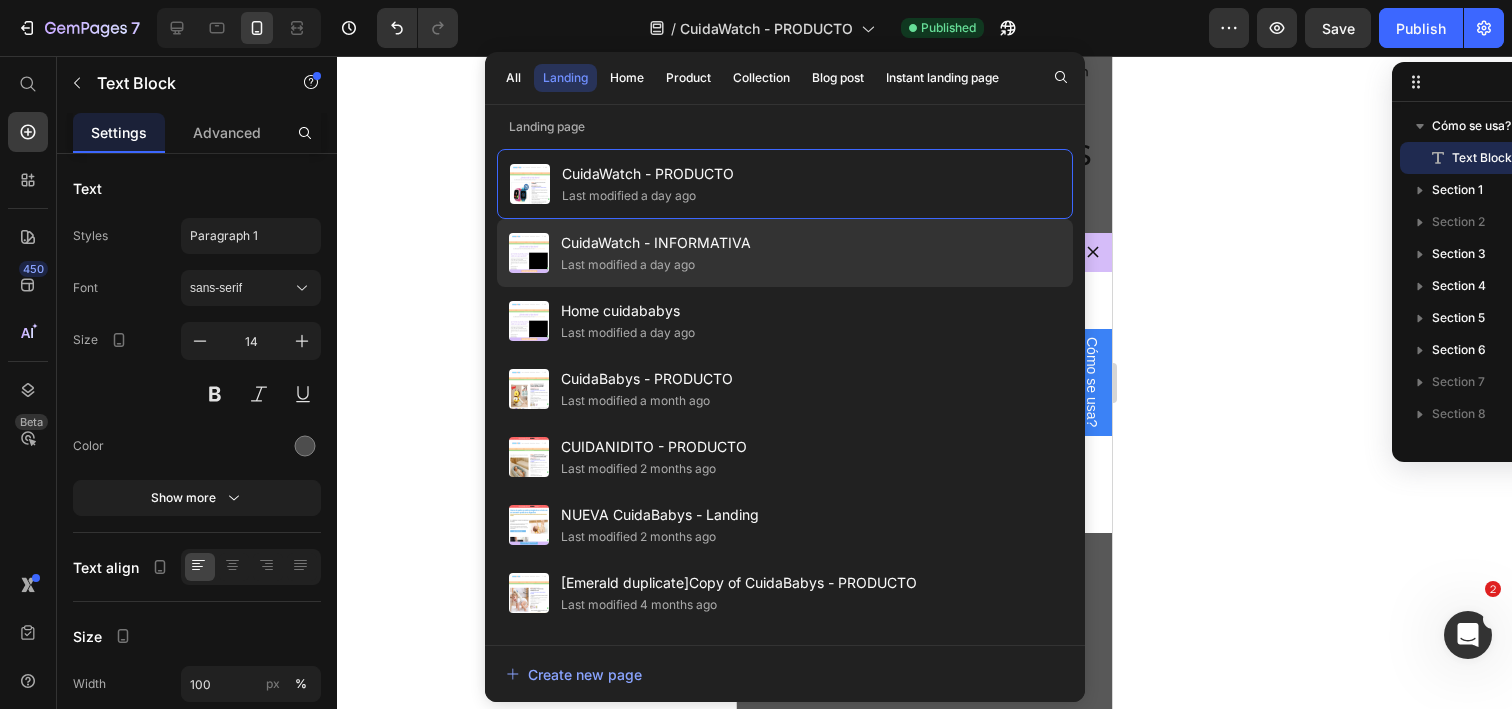 click on "Last modified a day ago" 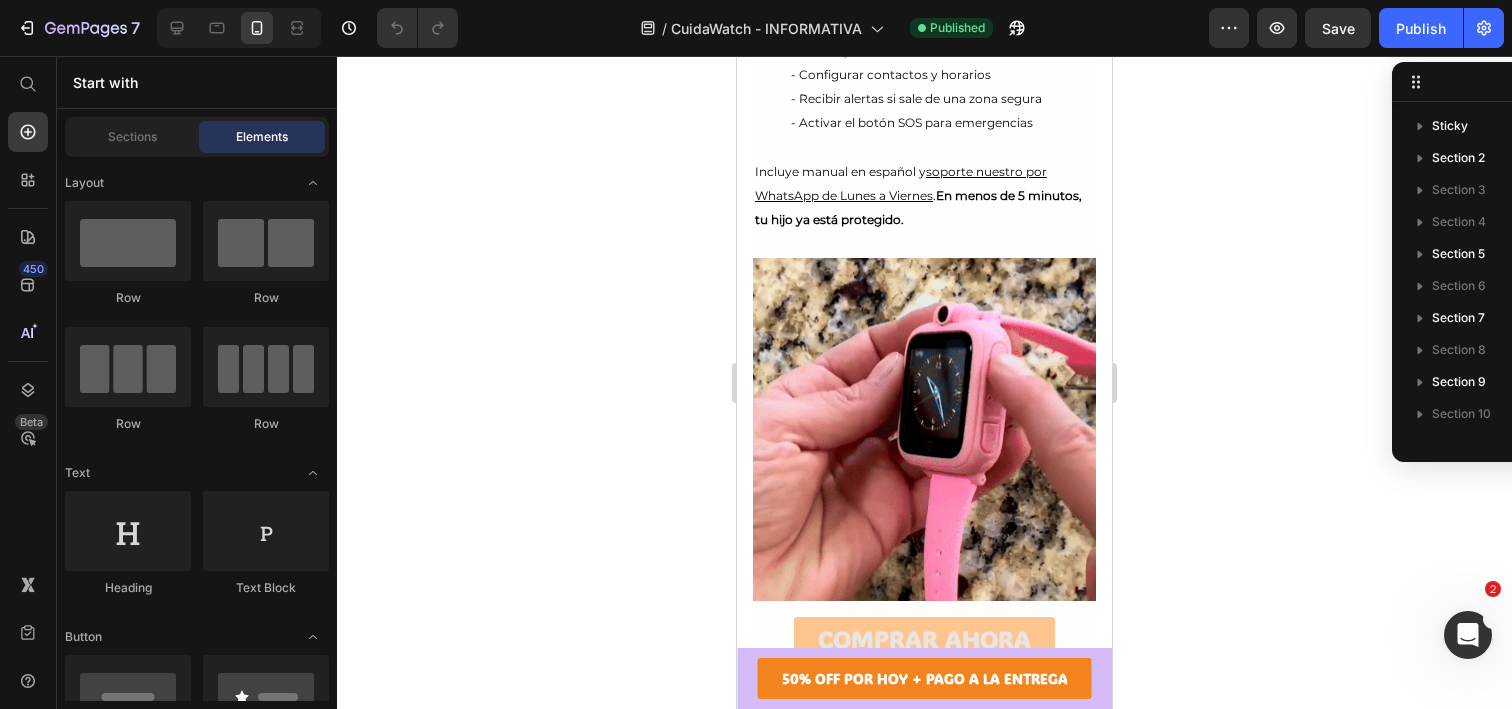 scroll, scrollTop: 1082, scrollLeft: 0, axis: vertical 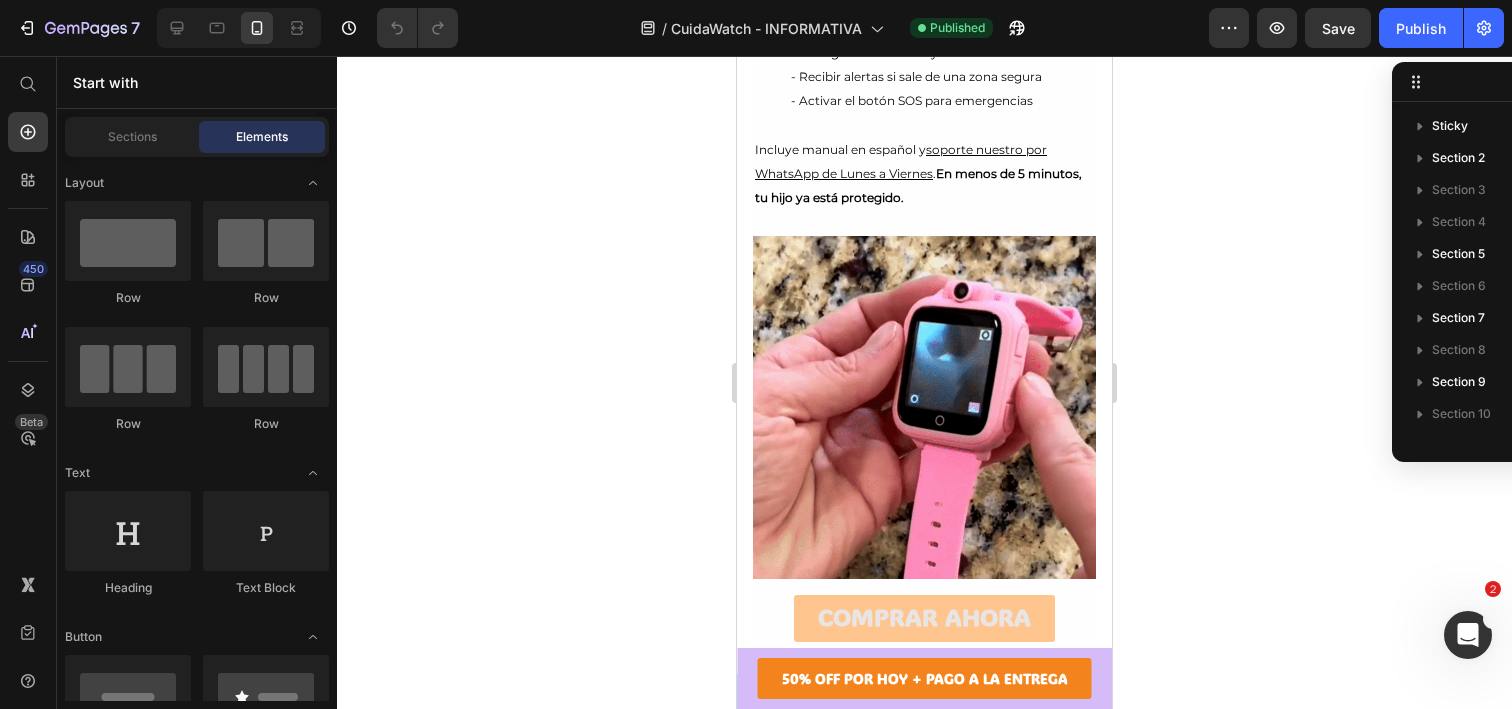 click on "Insertás el chip SIM (Claro, Movistar, Personal), se consigue en cualquier kiosco" at bounding box center [938, -162] 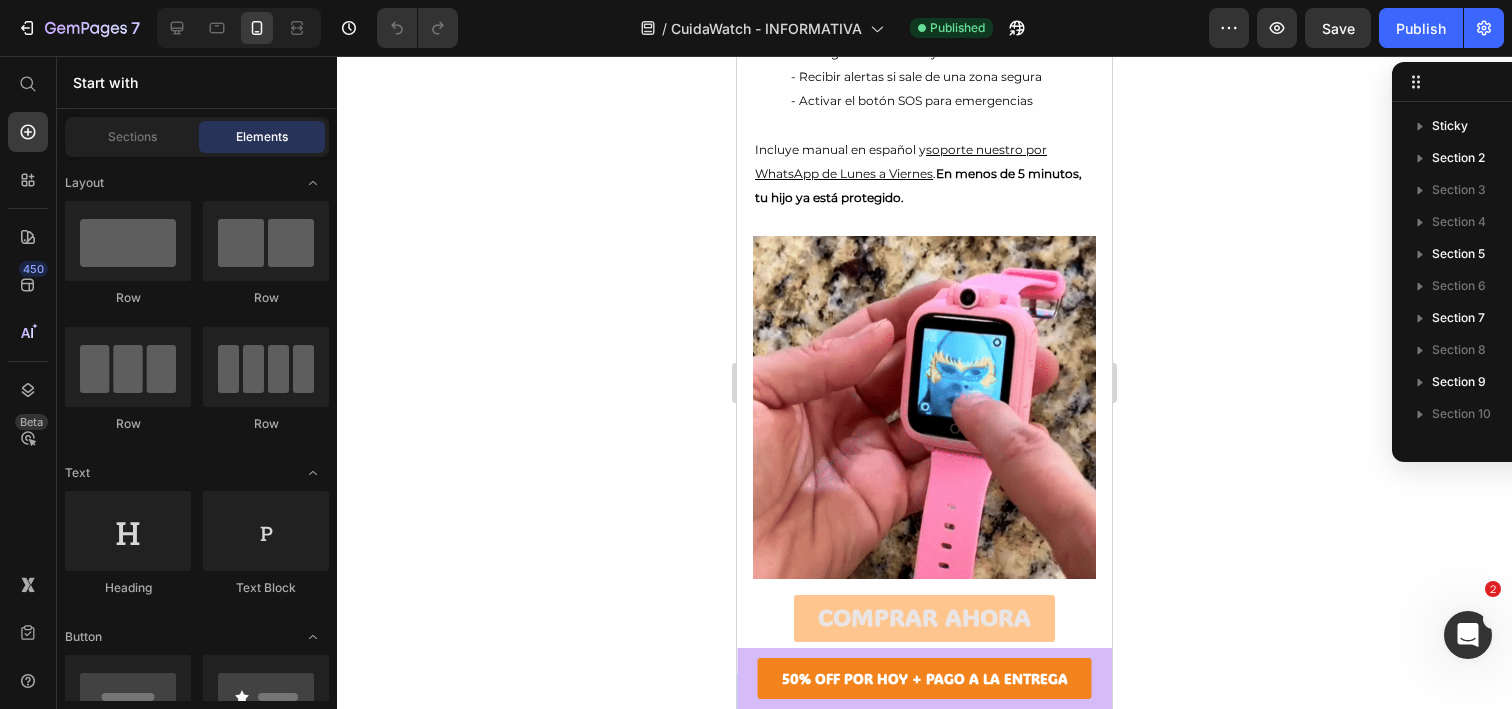 scroll, scrollTop: 474, scrollLeft: 0, axis: vertical 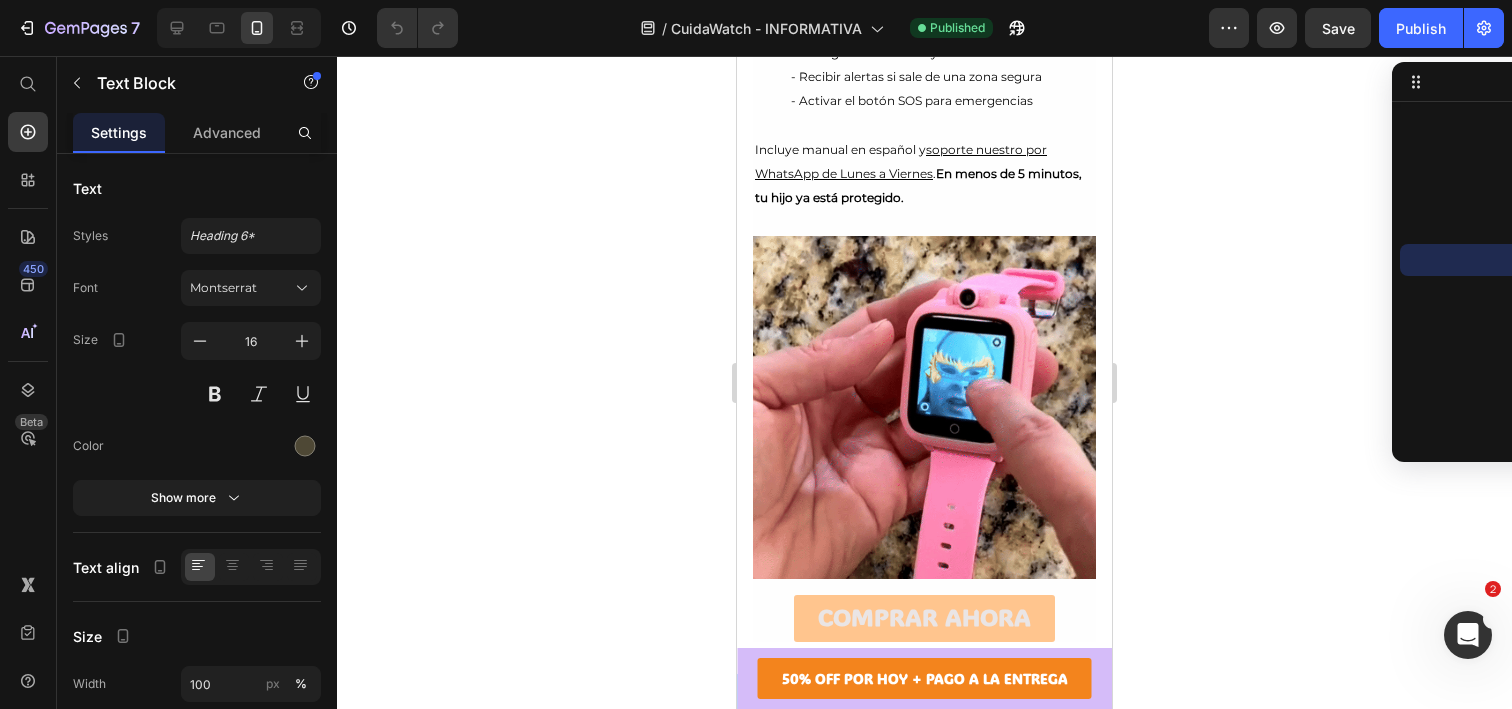 click on "Insertás el chip SIM (Claro, Movistar, Personal), se consigue en cualquier kiosco" at bounding box center [938, -162] 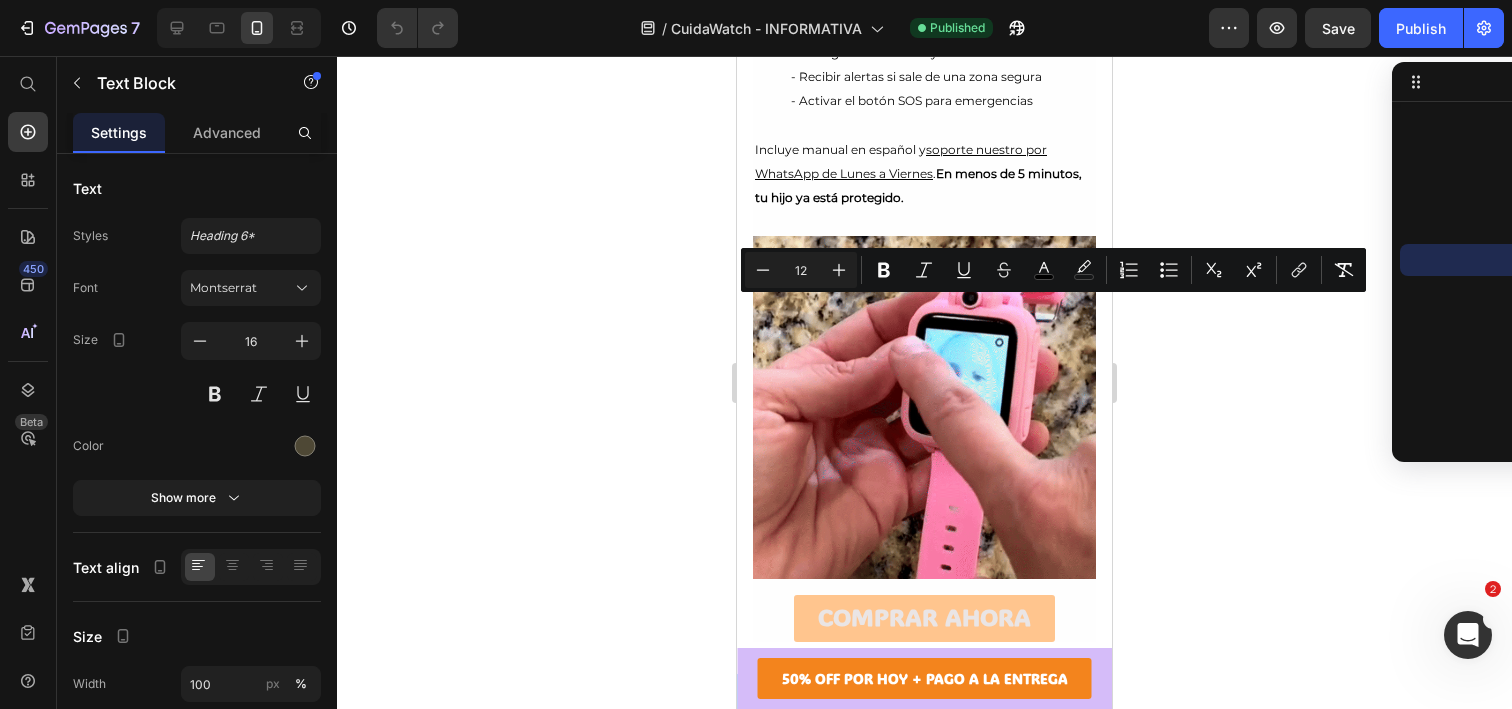 drag, startPoint x: 984, startPoint y: 330, endPoint x: 916, endPoint y: 308, distance: 71.470276 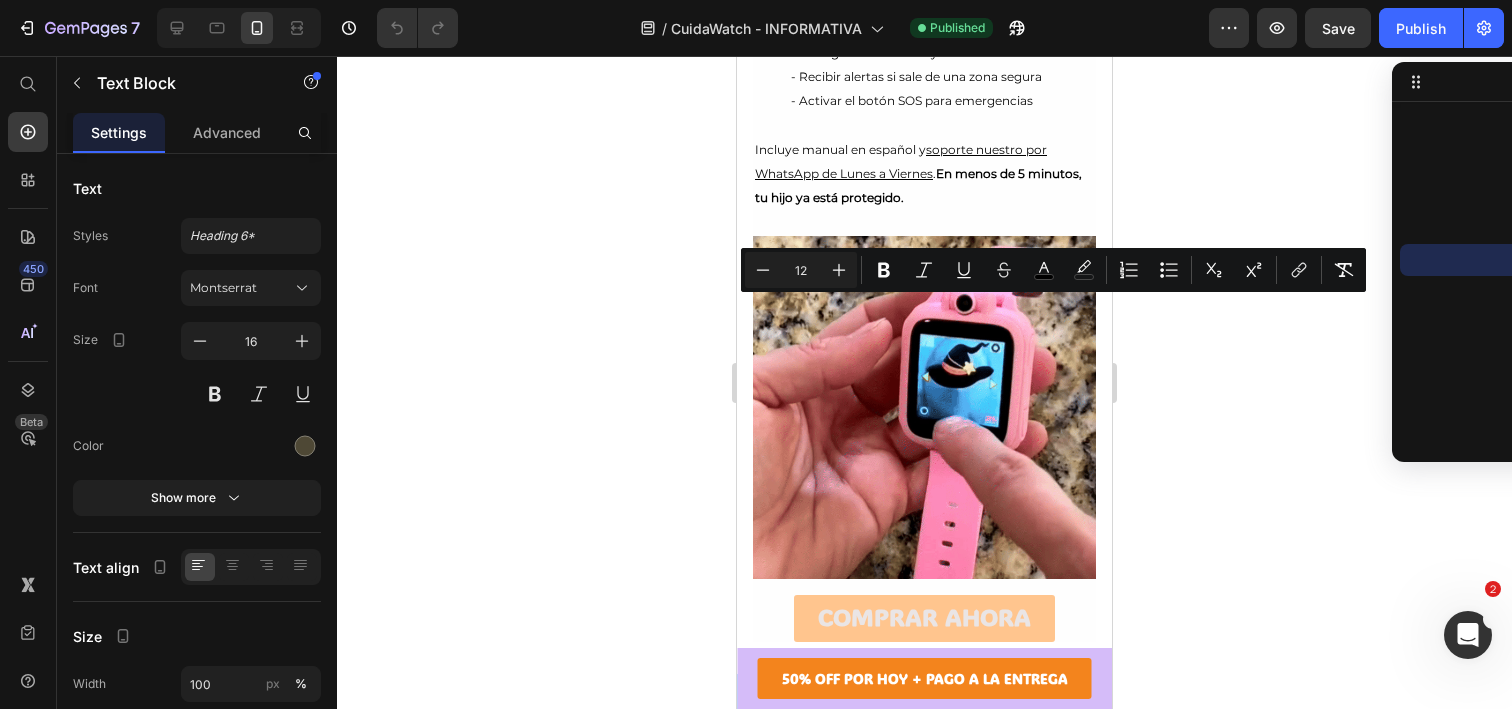 click on "Insertás el chip SIM (Claro, Movistar, Personal), se consigue en cualquier kiosco" at bounding box center (942, -162) 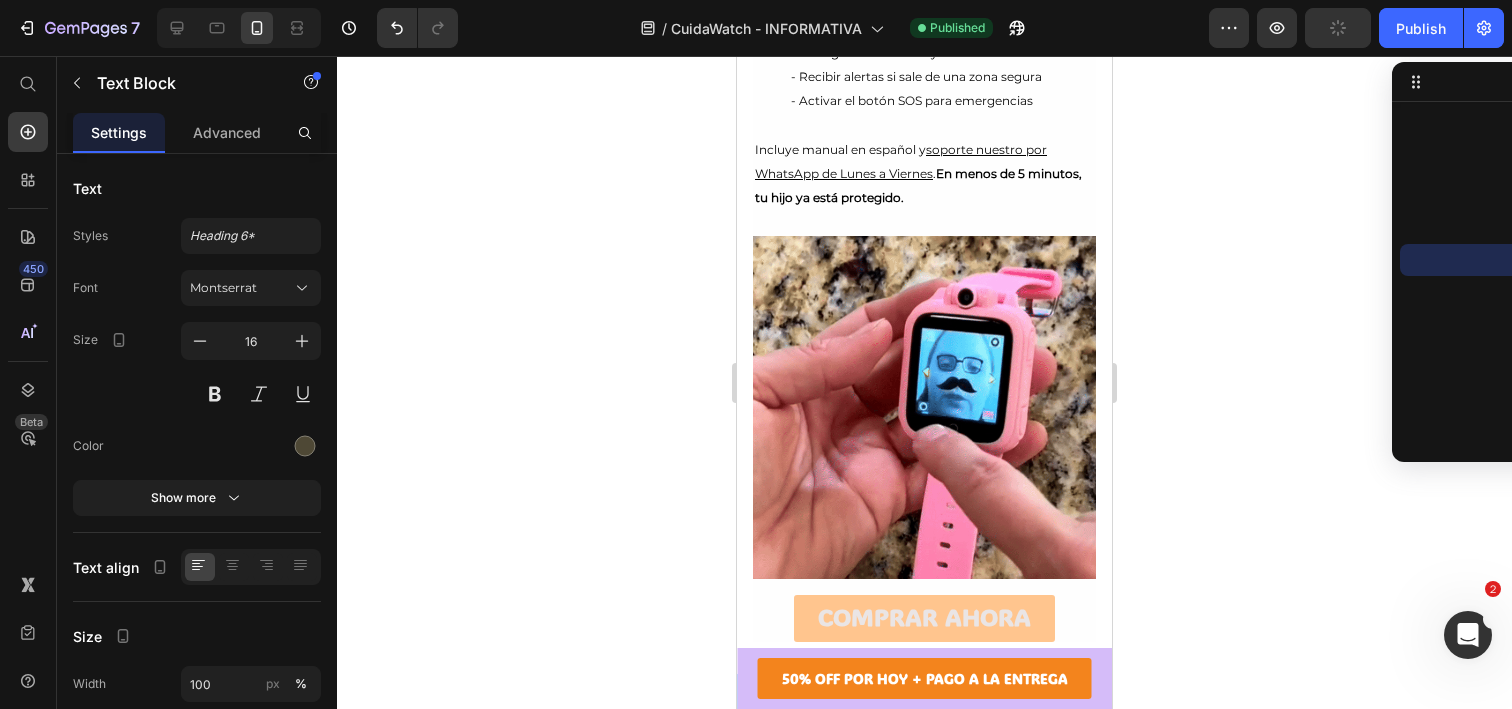 type 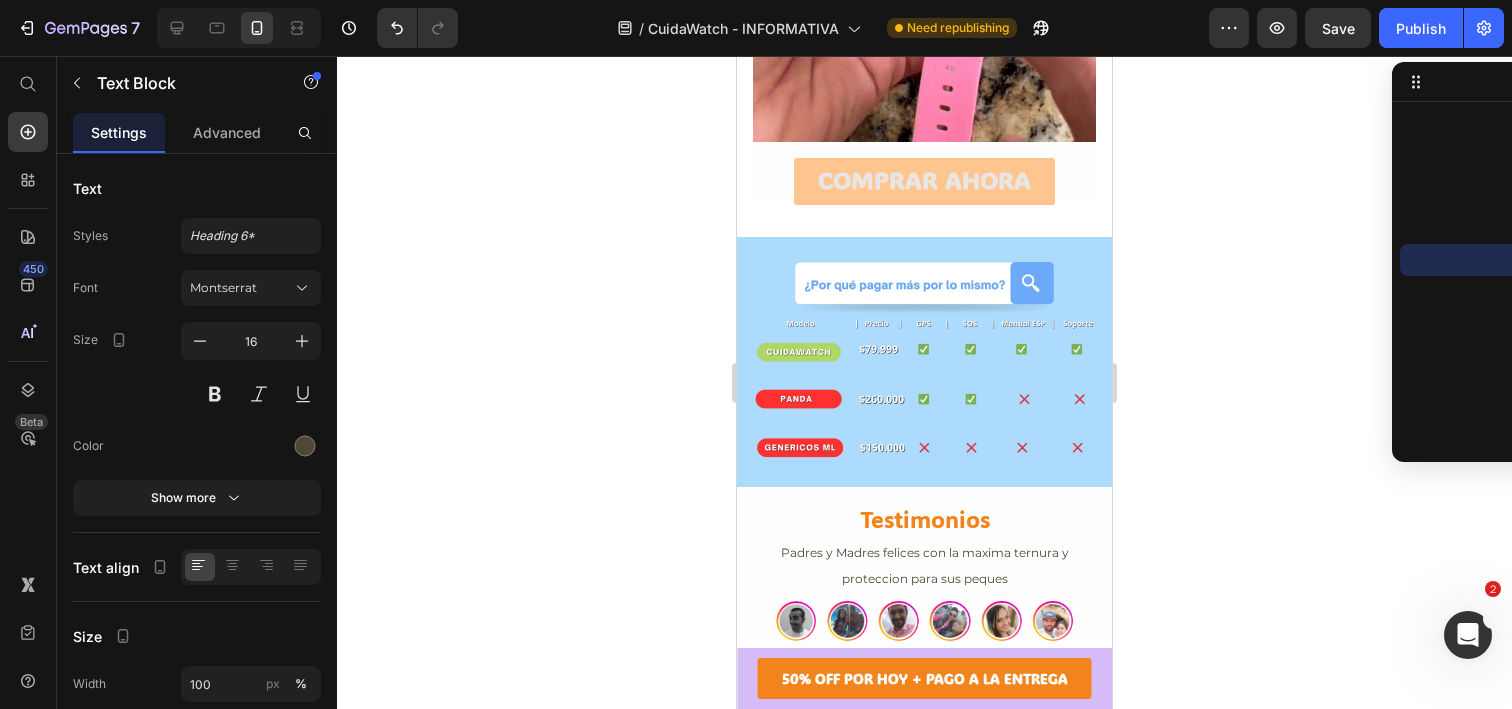 scroll, scrollTop: 1515, scrollLeft: 0, axis: vertical 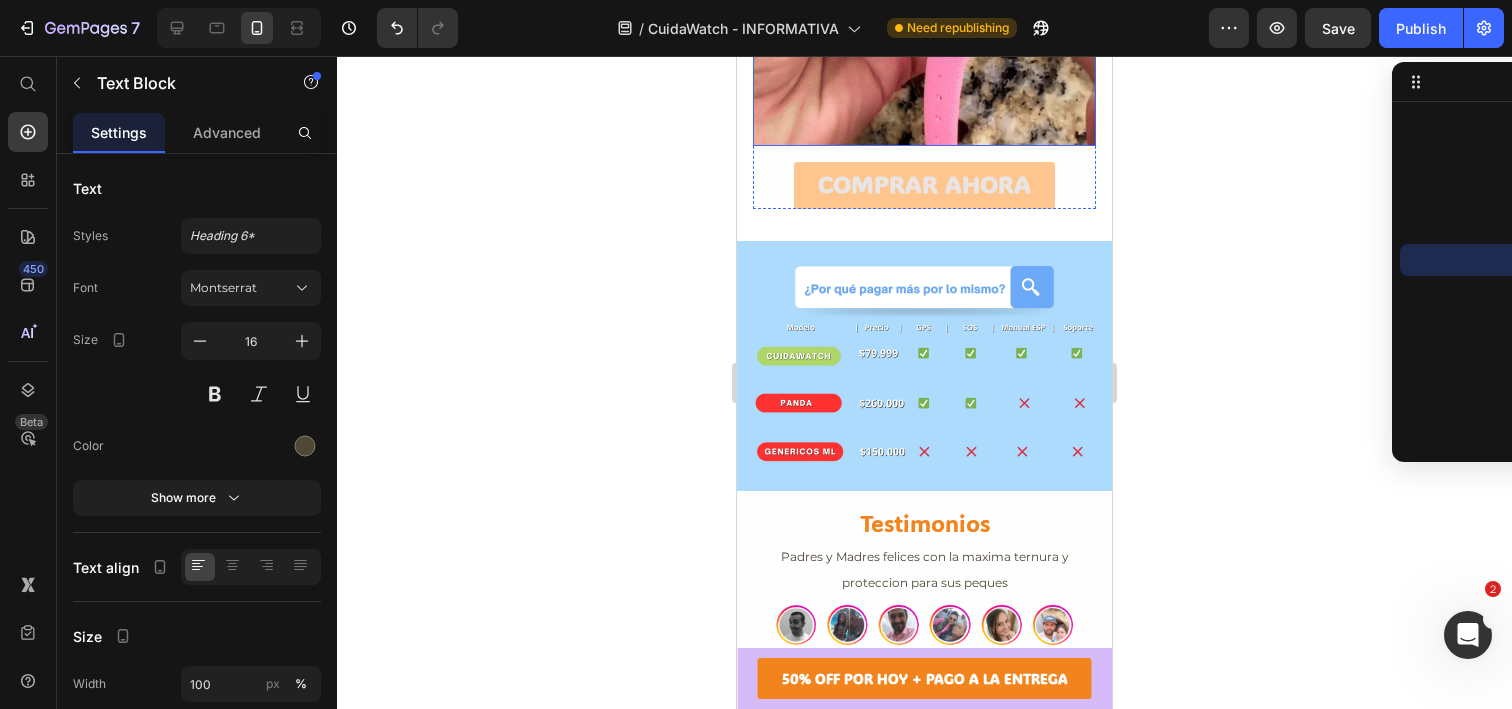 click at bounding box center (924, -26) 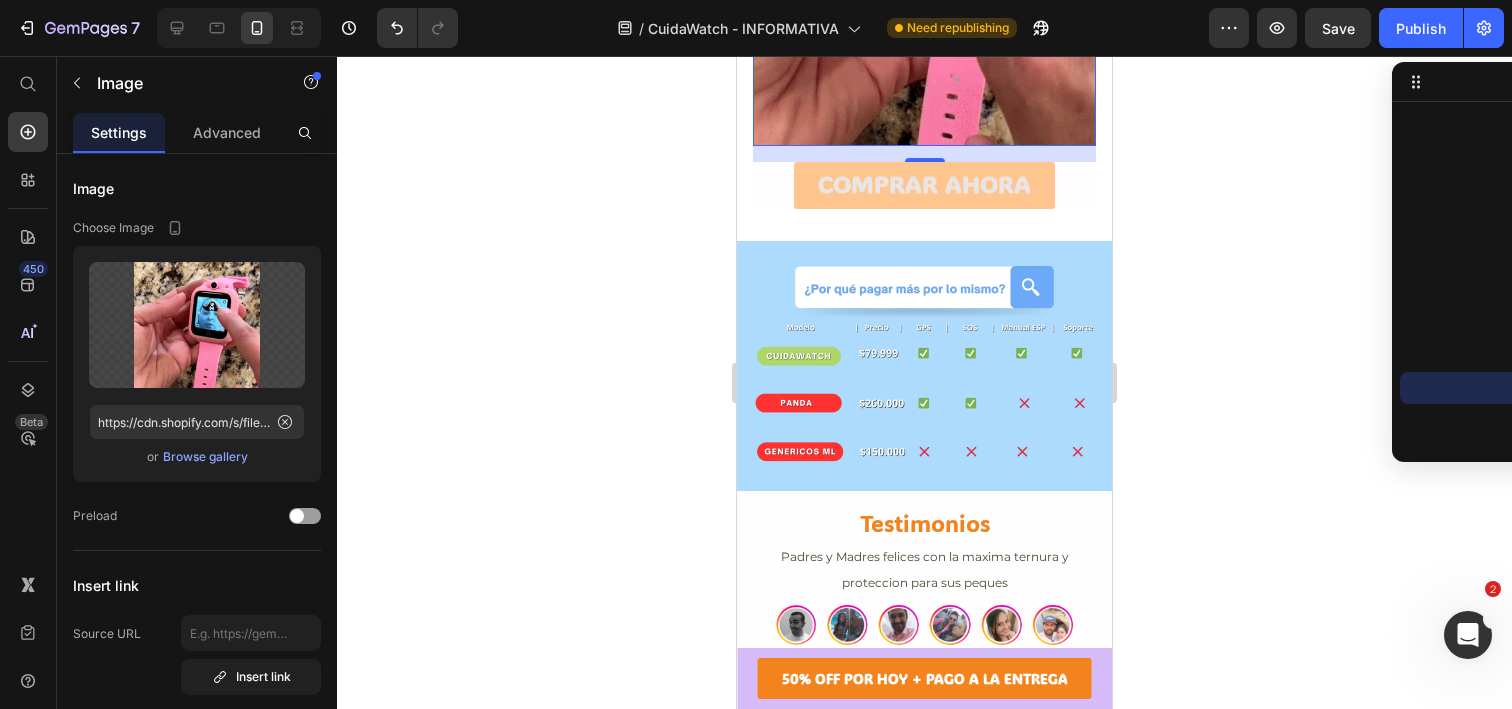 click 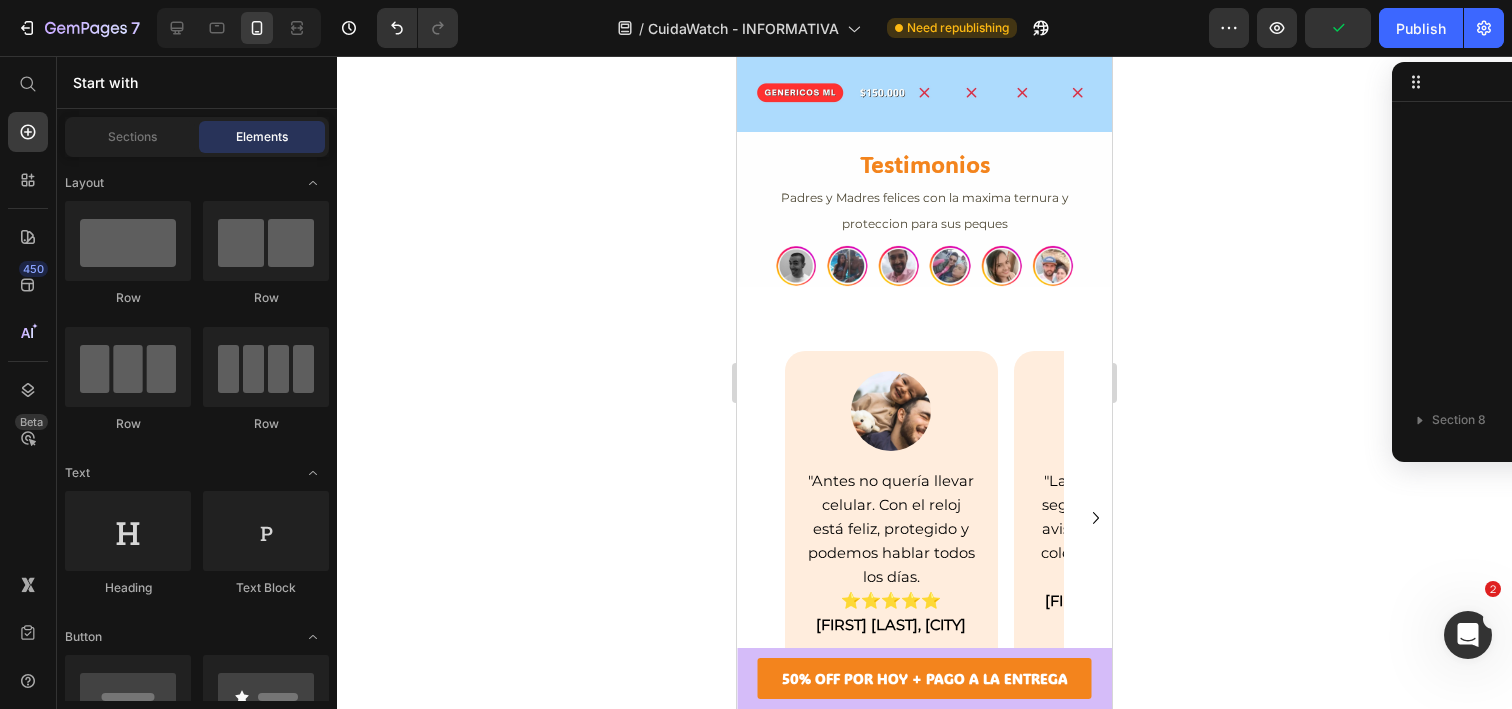 click on "COMPRAR AHORA" at bounding box center (924, -176) 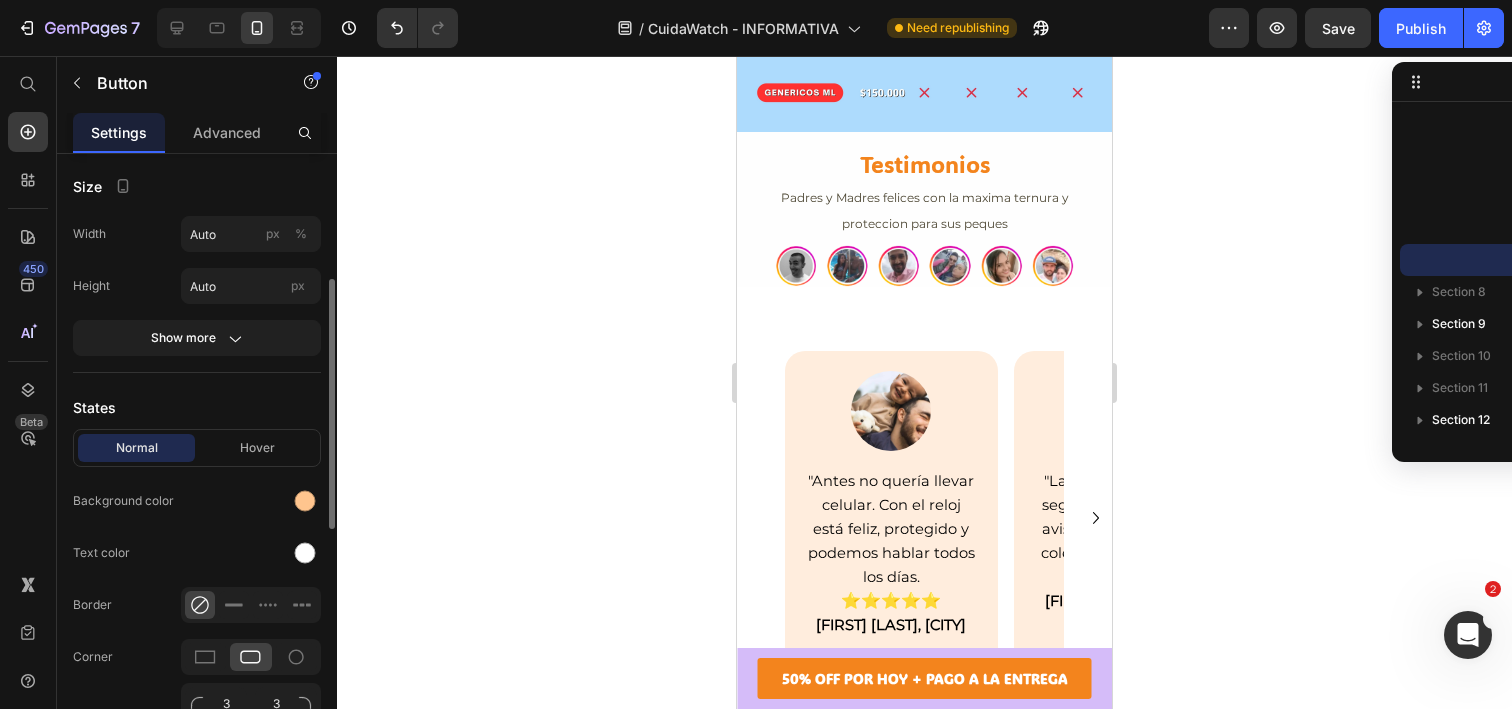 scroll, scrollTop: 299, scrollLeft: 0, axis: vertical 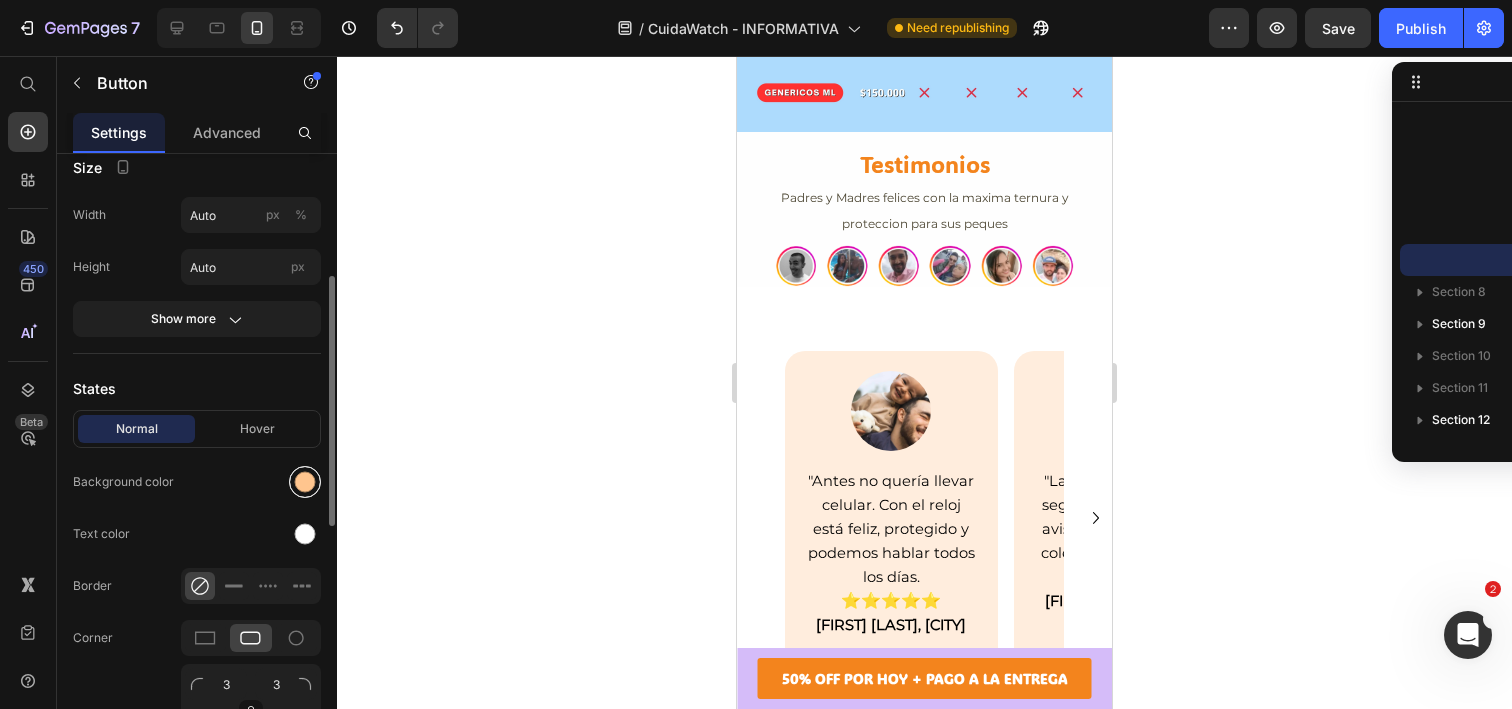 click at bounding box center [305, 482] 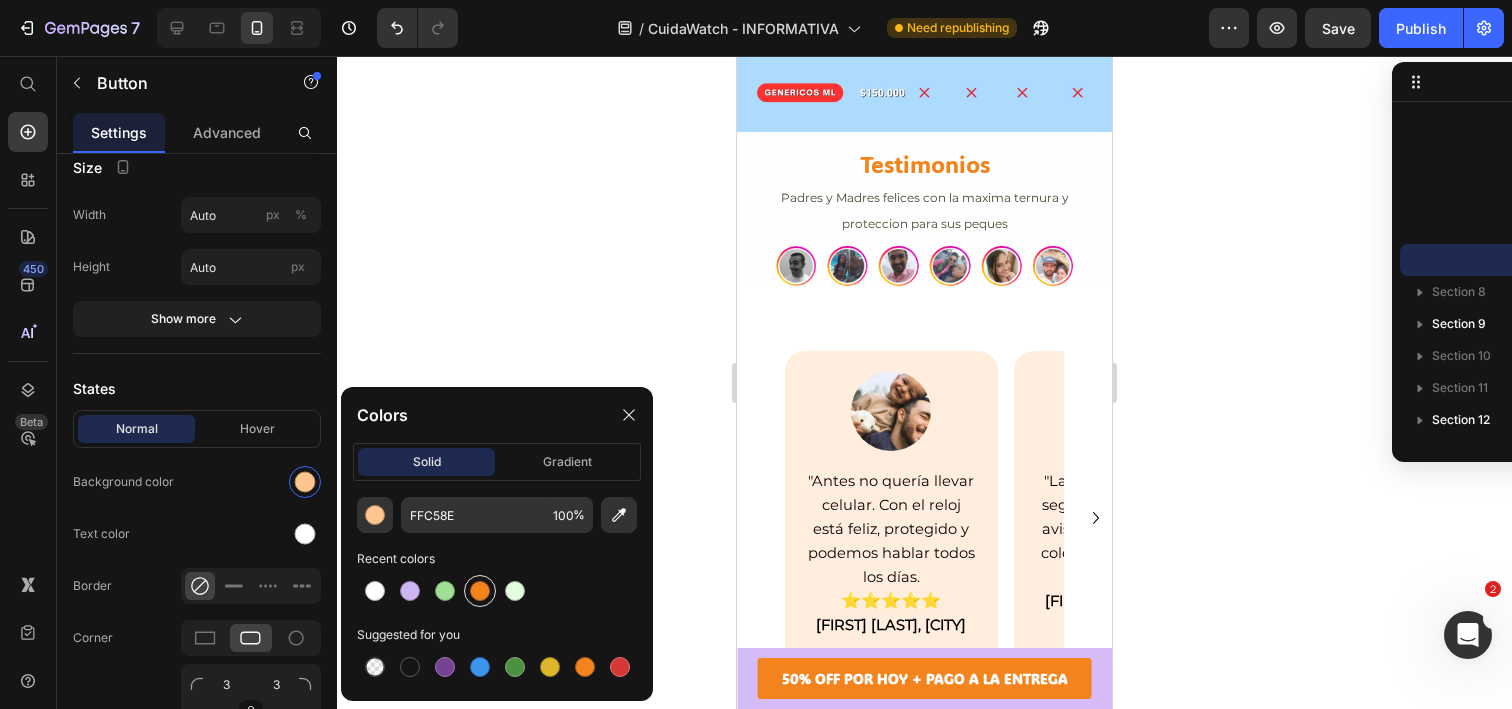 click at bounding box center (480, 591) 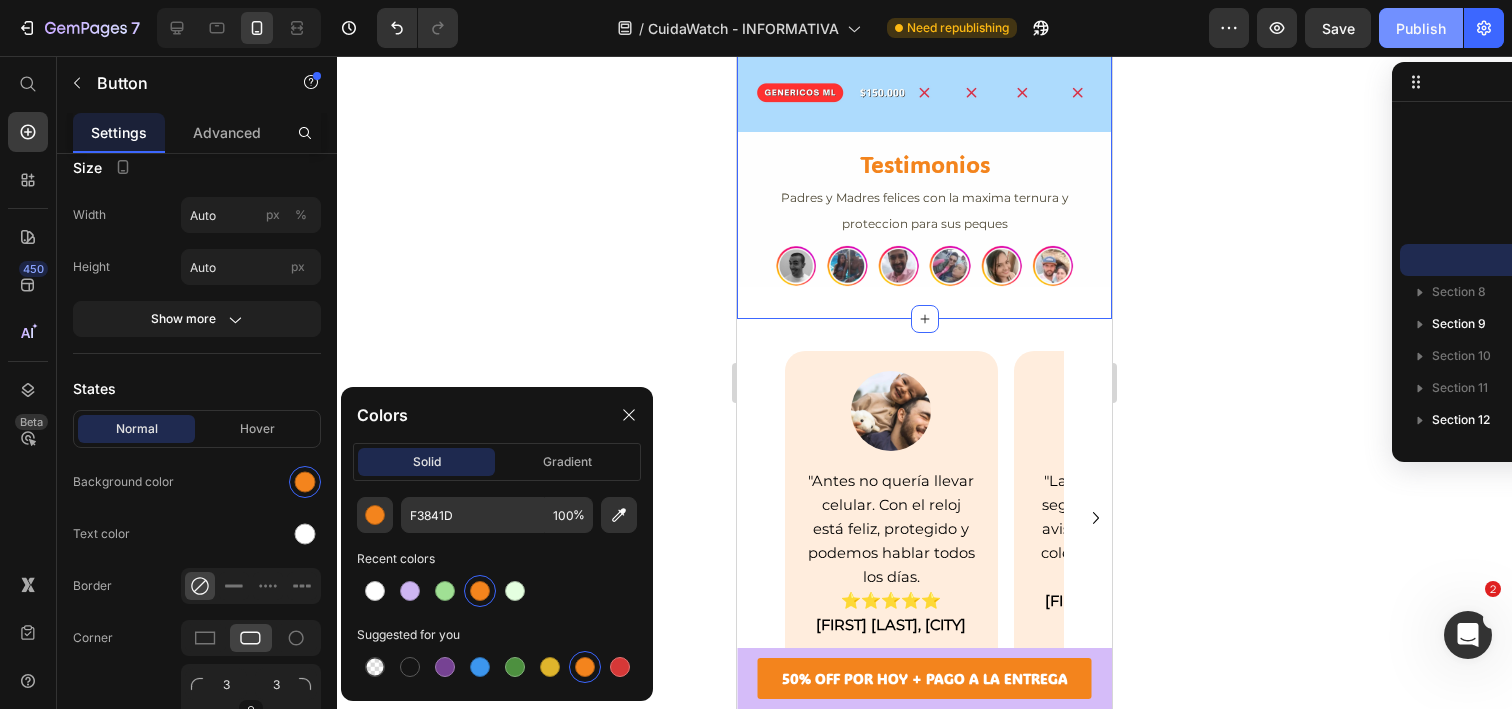 click on "Publish" at bounding box center (1421, 28) 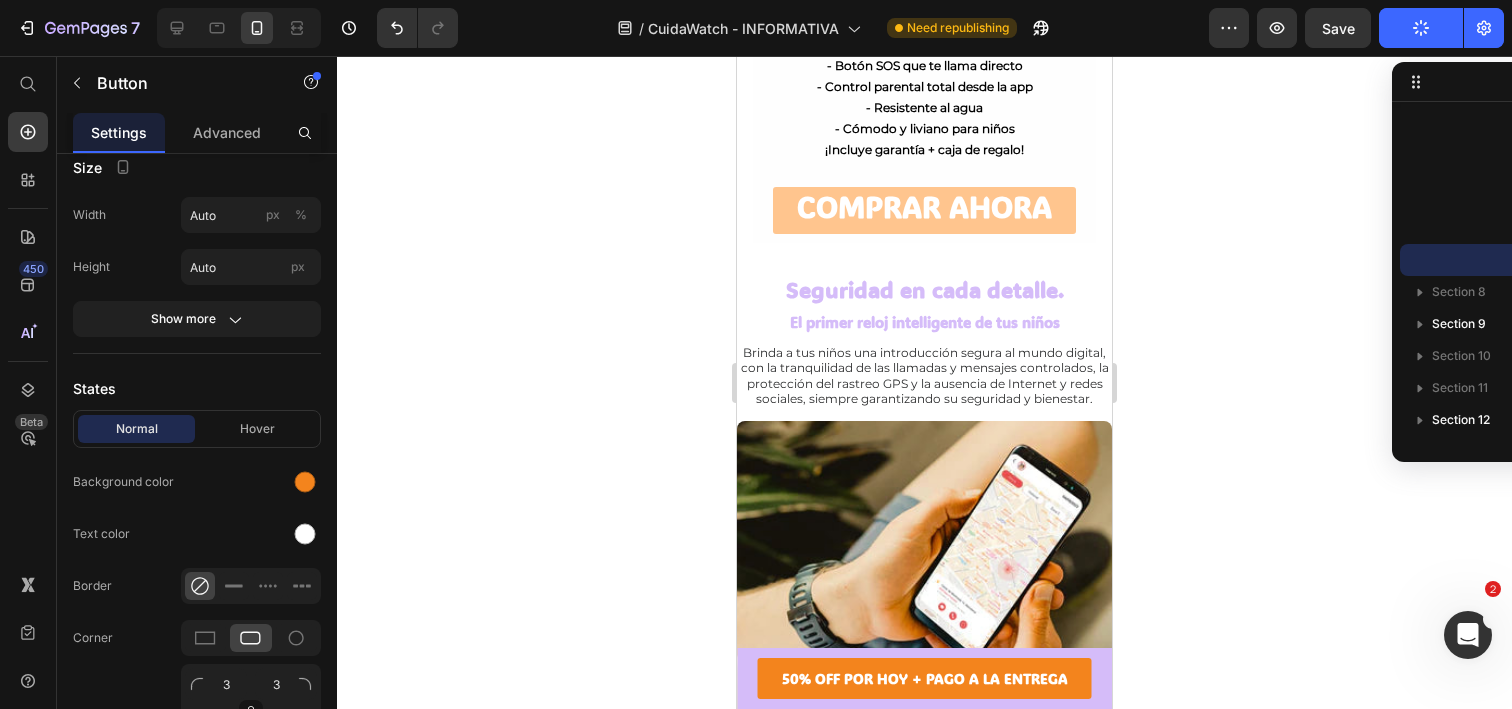 scroll, scrollTop: 2830, scrollLeft: 0, axis: vertical 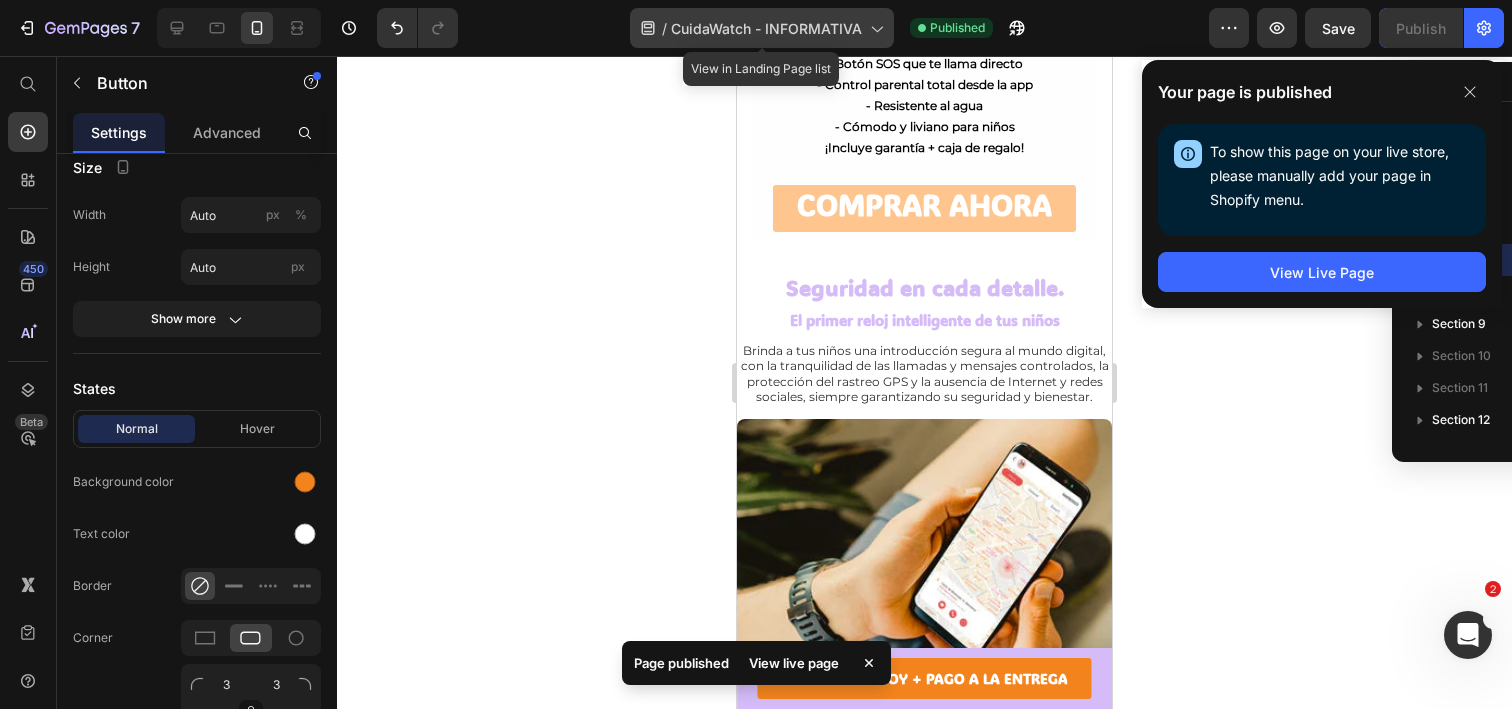 click on "CuidaWatch - INFORMATIVA" at bounding box center [766, 28] 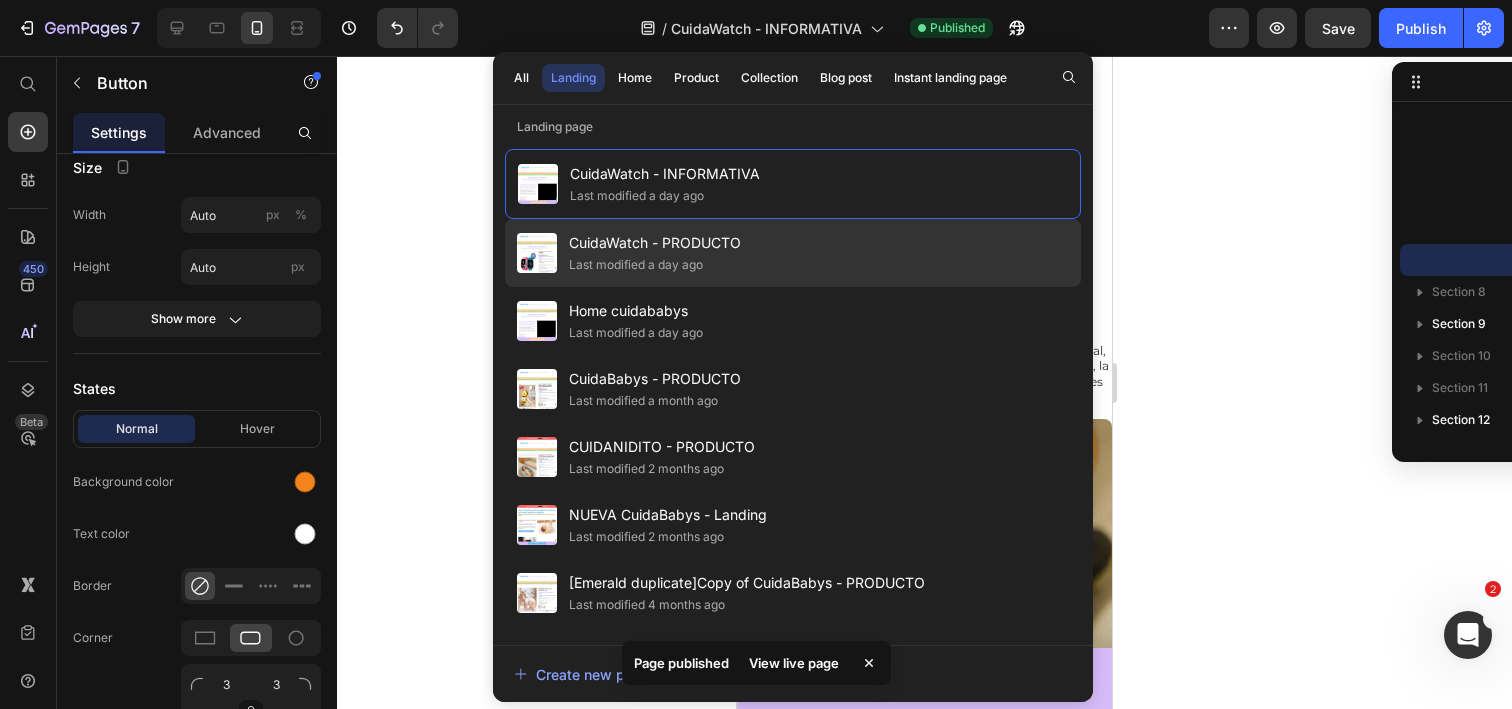 click on "CuidaWatch - PRODUCTO" at bounding box center [655, 243] 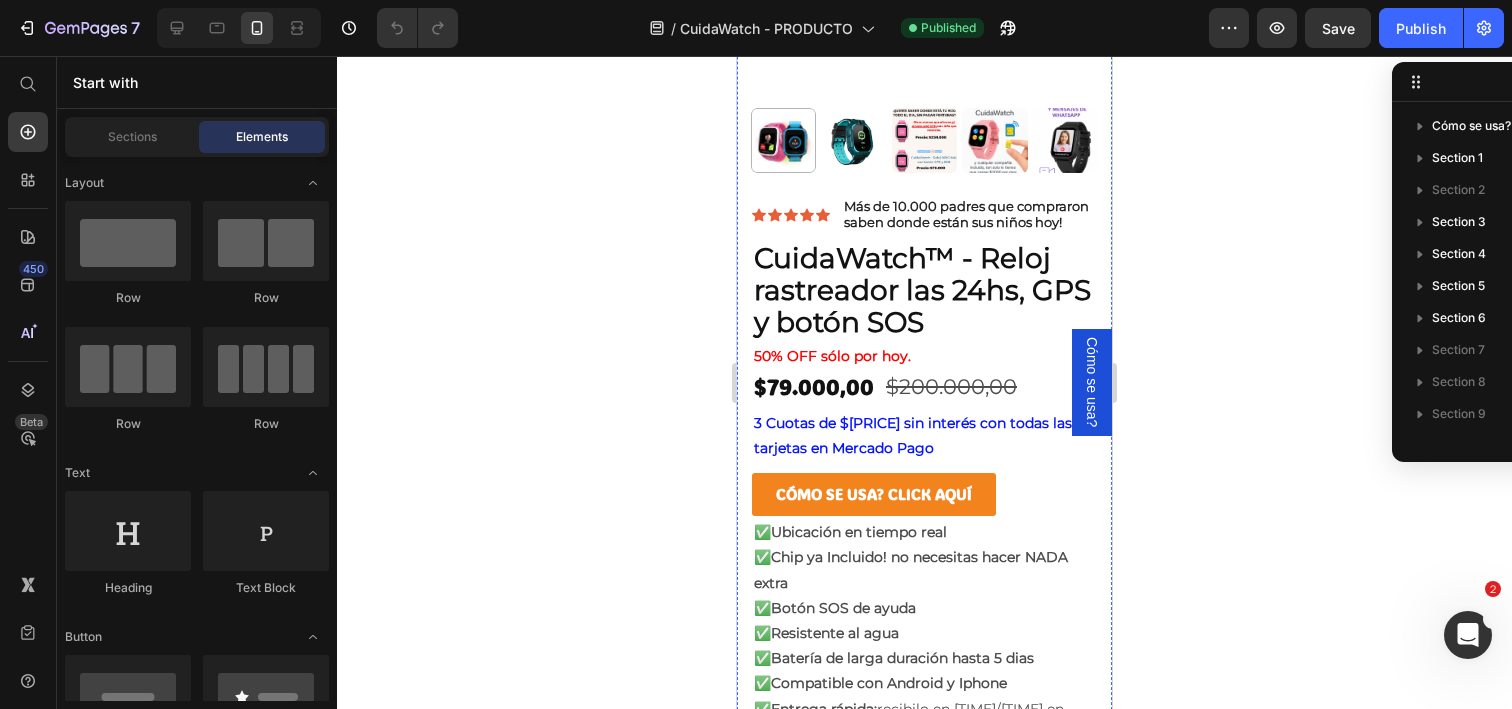 scroll, scrollTop: 822, scrollLeft: 0, axis: vertical 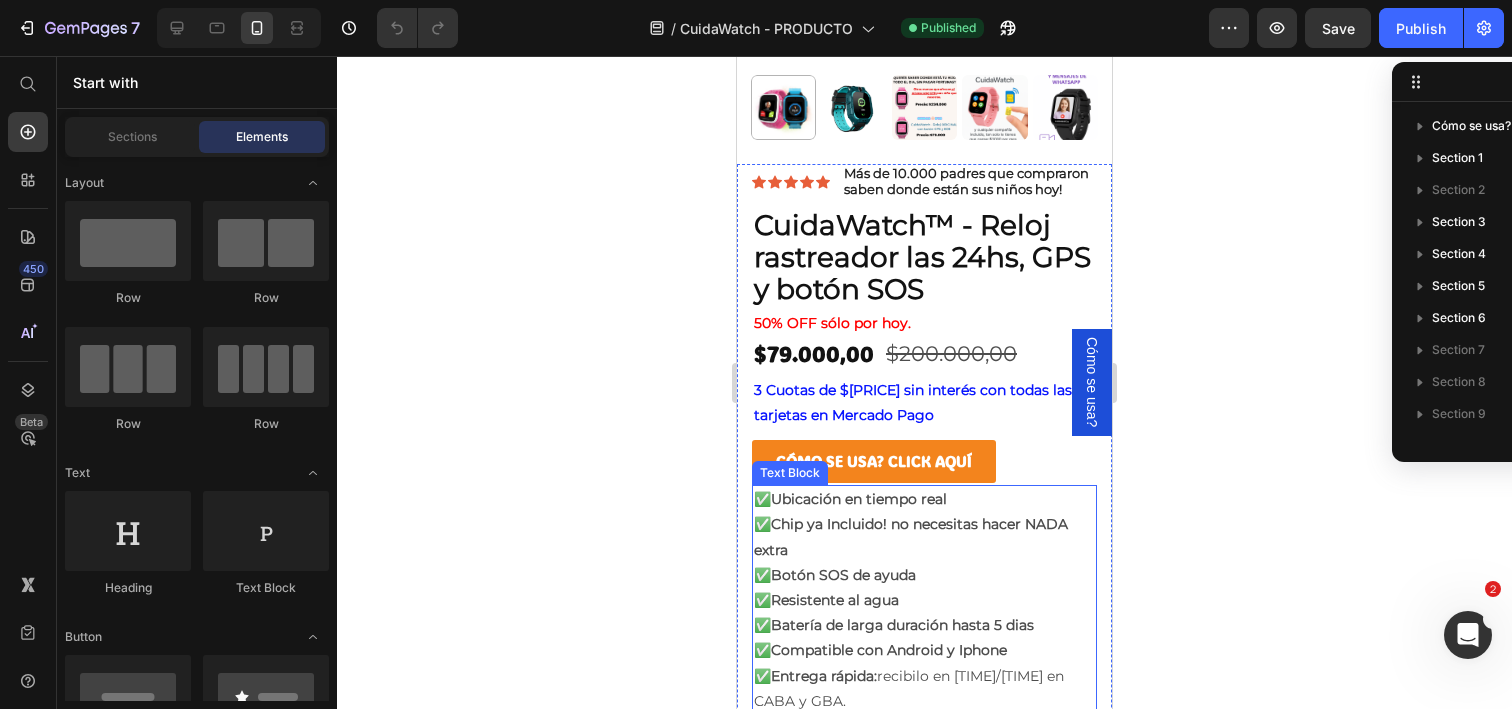 click on "✅ Chip ya Incluido! no necesitas hacer NADA extra ✅ Botón SOS de ayuda ✅ Resistente al agua ✅ Batería de larga duración hasta 5 dias ✅ Compatible con Android y Iphone ✅ Entrega rápida: recibirlo en 24/48hs en CABA y GBA. Incluye manual en español y soporte nuestro por WhatsApp de Lunes a Viernes . En menos de 5 minutos, tu hijo ya está protegido. 💵 Opción de pagar al recibir en CABA y GBA" at bounding box center [924, 613] 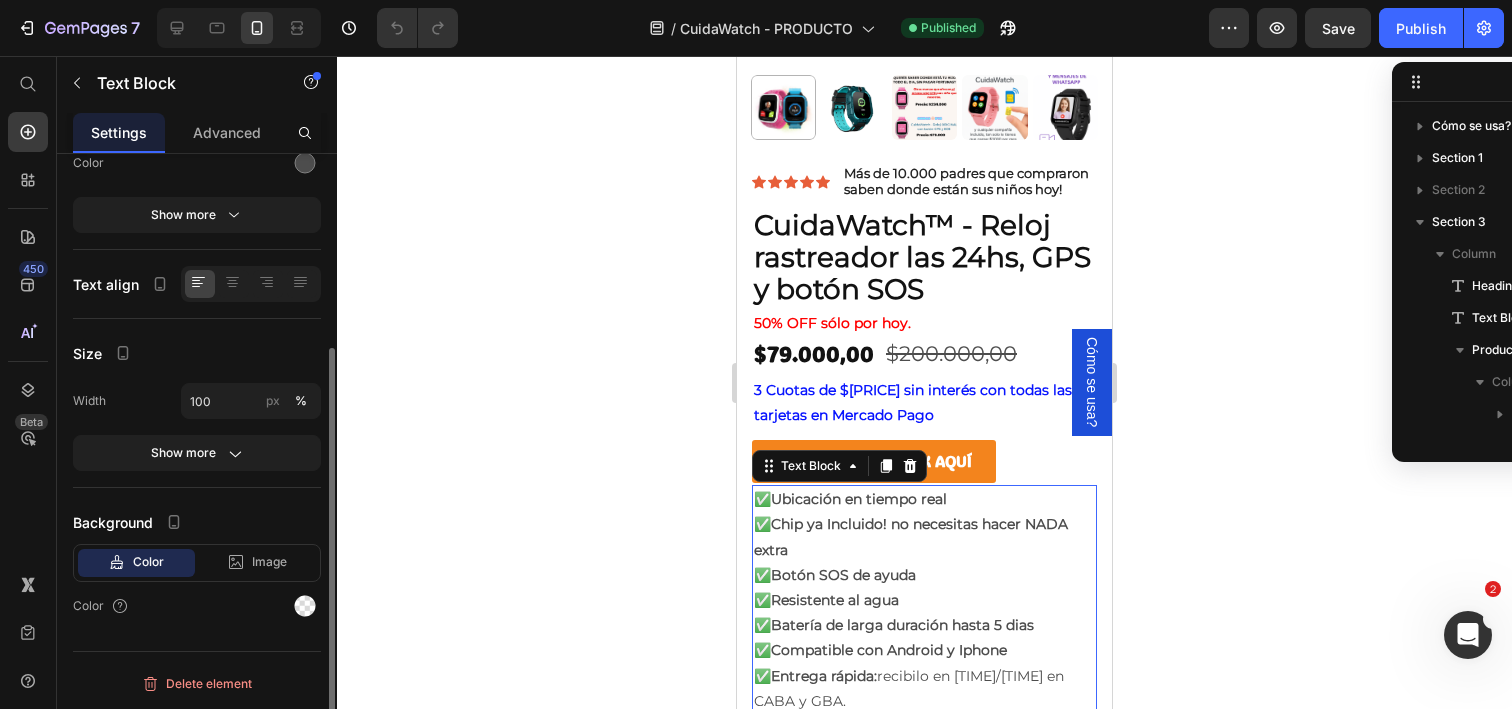 scroll, scrollTop: 474, scrollLeft: 0, axis: vertical 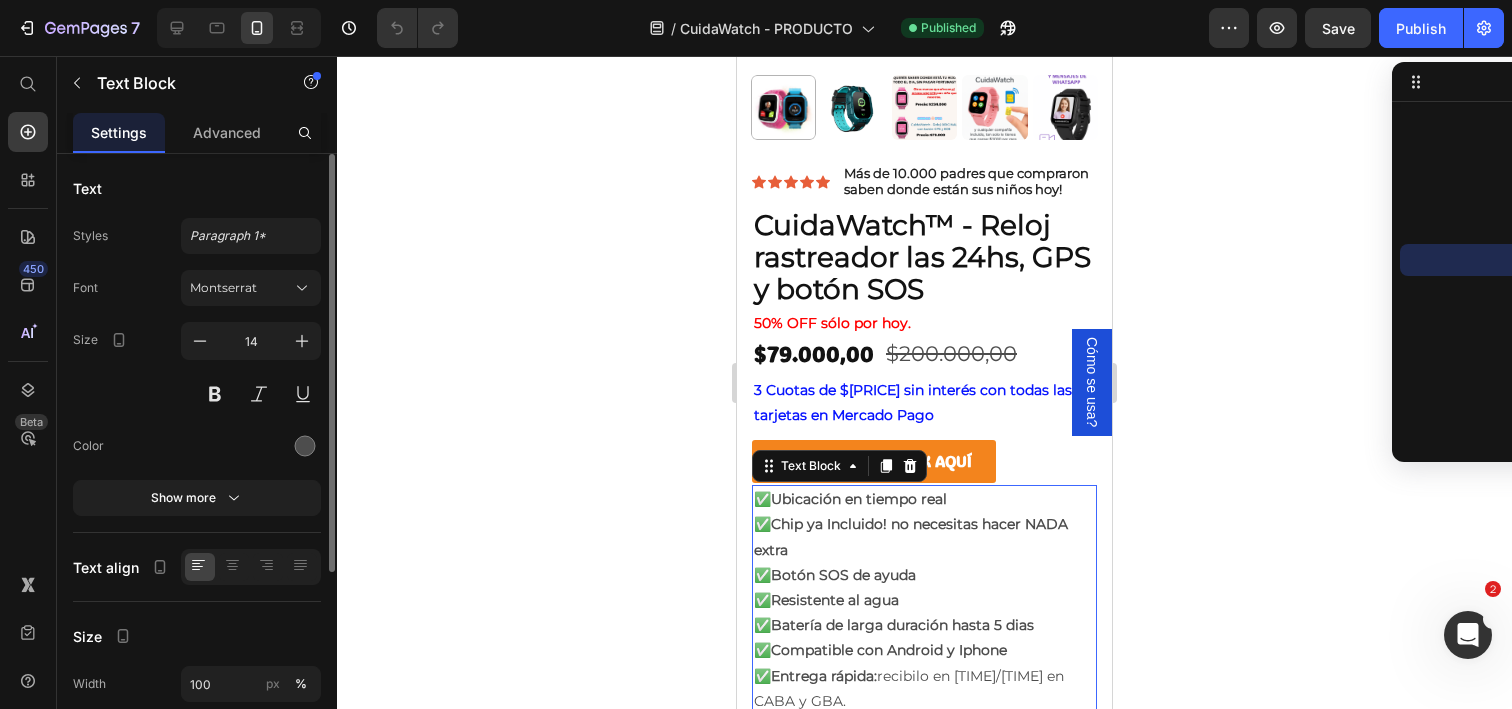 click on "✅ Chip ya Incluido! no necesitas hacer NADA extra ✅ Botón SOS de ayuda ✅ Resistente al agua ✅ Batería de larga duración hasta 5 dias ✅ Compatible con Android y Iphone ✅ Entrega rápida: recibirlo en 24/48hs en CABA y GBA. Incluye manual en español y soporte nuestro por WhatsApp de Lunes a Viernes . En menos de 5 minutos, tu hijo ya está protegido. 💵 Opción de pagar al recibir en CABA y GBA" at bounding box center [924, 613] 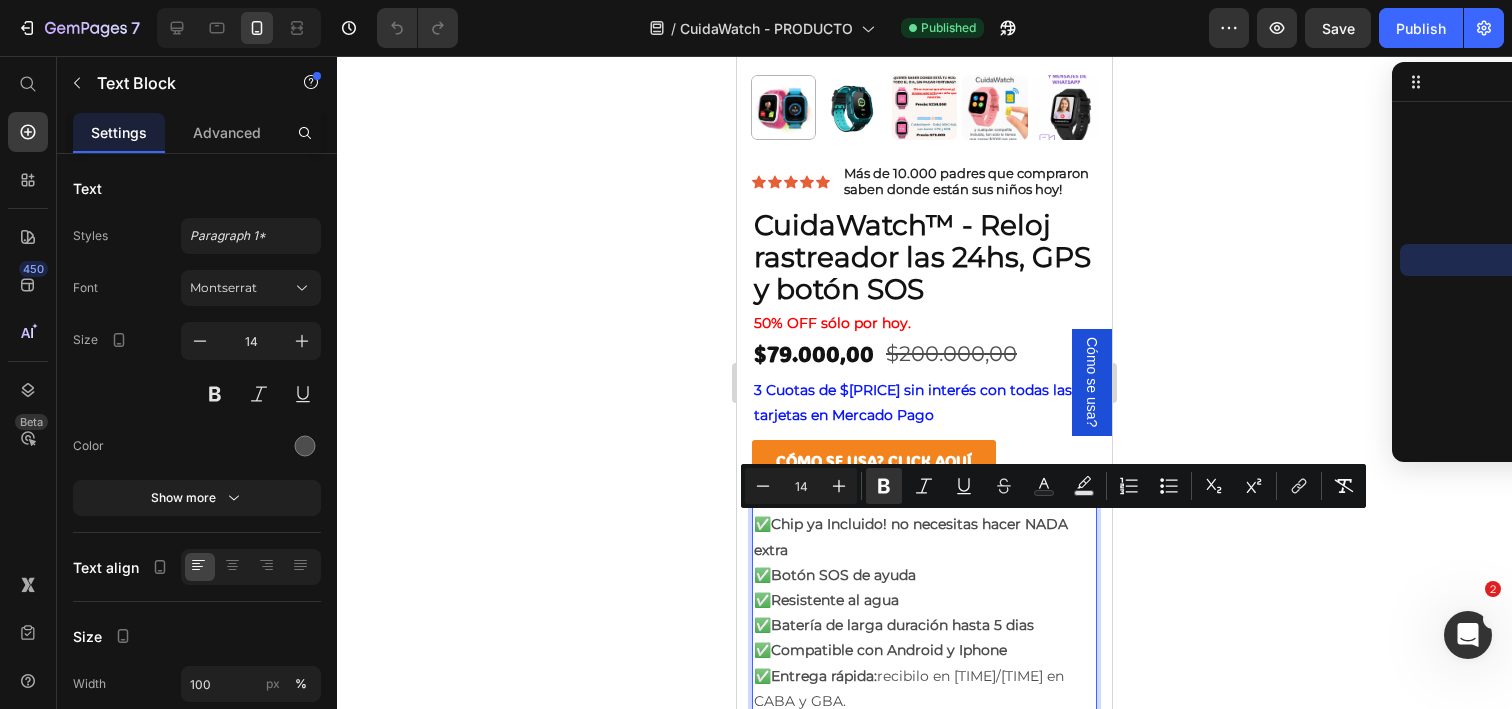 drag, startPoint x: 860, startPoint y: 546, endPoint x: 891, endPoint y: 526, distance: 36.891735 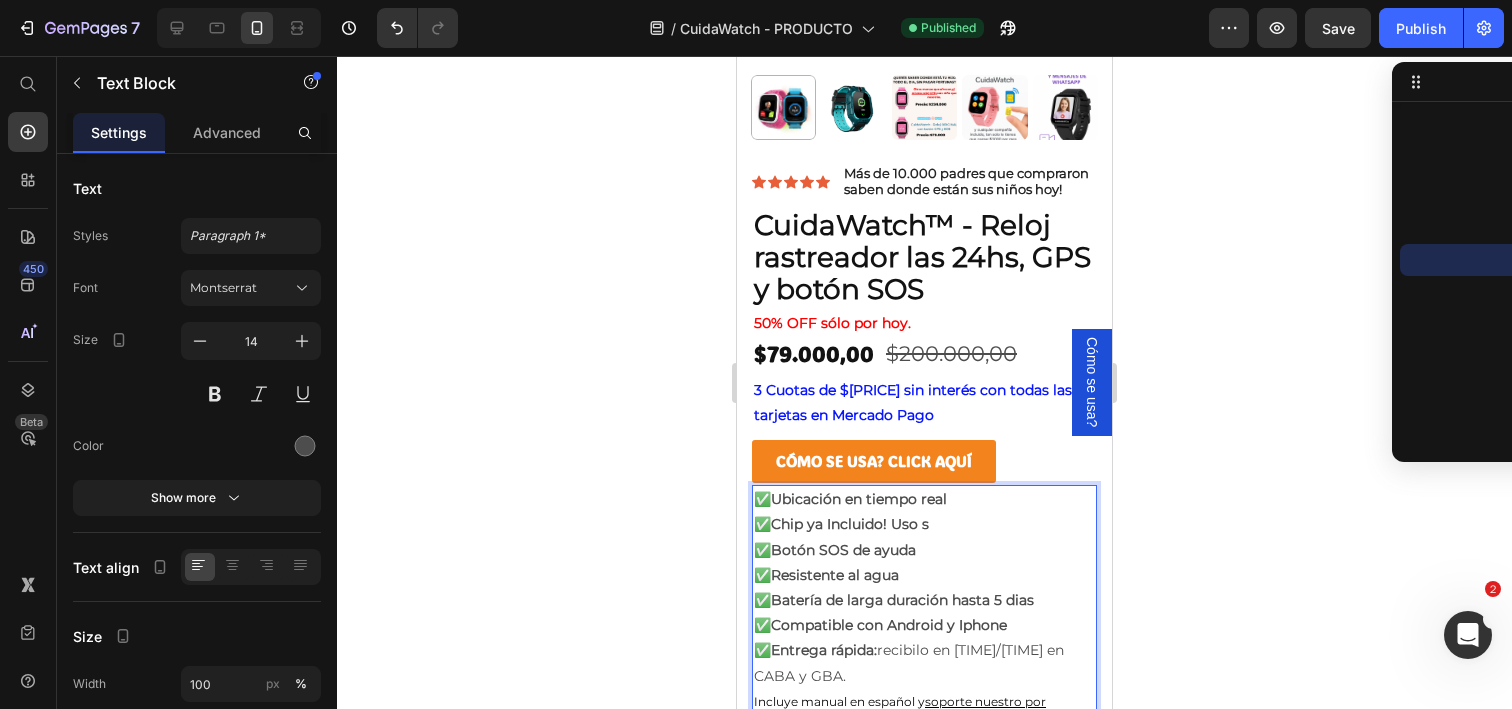 type 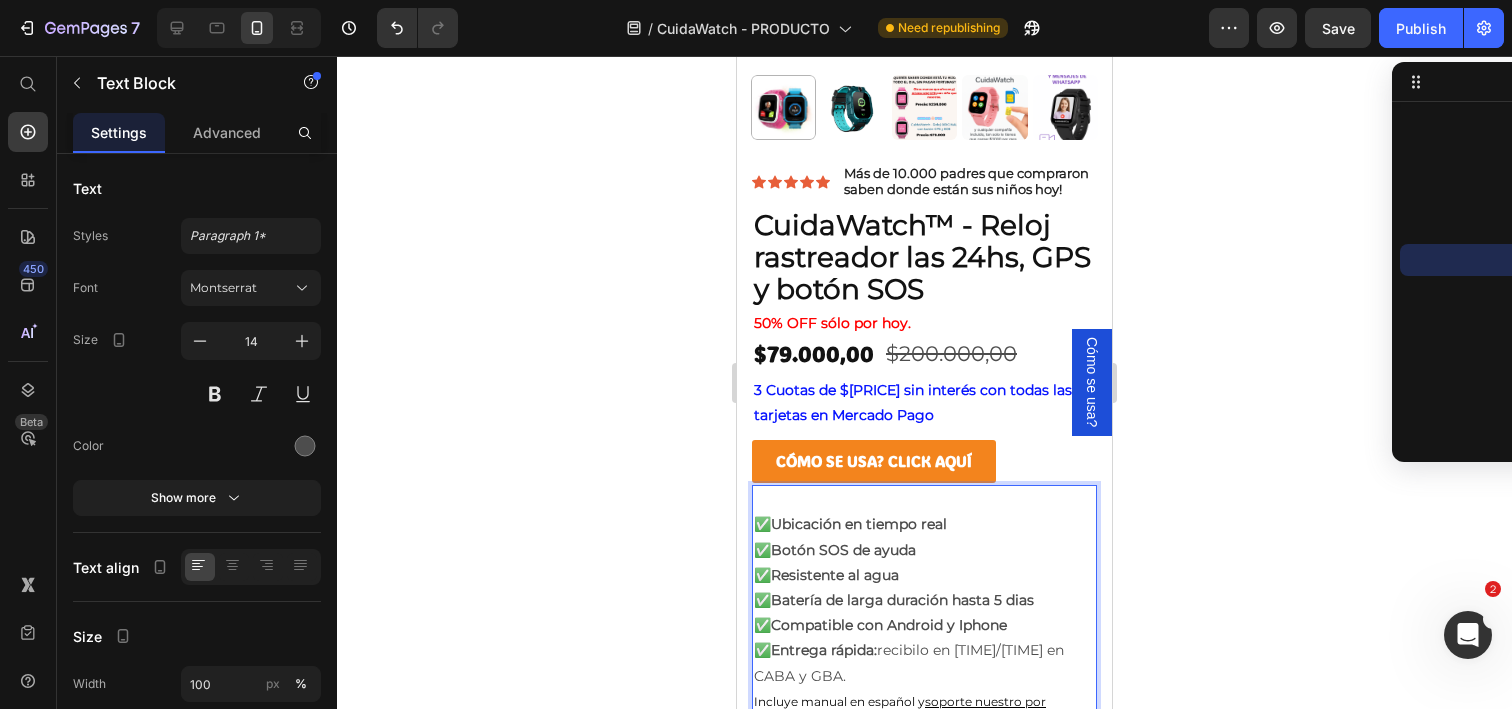 click on "✅  Ubicación en tiempo real ✅  Botón SOS de ayuda ✅  Resistente al agua ✅  Batería de larga duración hasta [NUMBER] dias ✅  Compatible con Android y Iphone ✅  Entrega rápida:  recibilo en [TIME]/[TIME] en CABA y GBA." at bounding box center (924, 600) 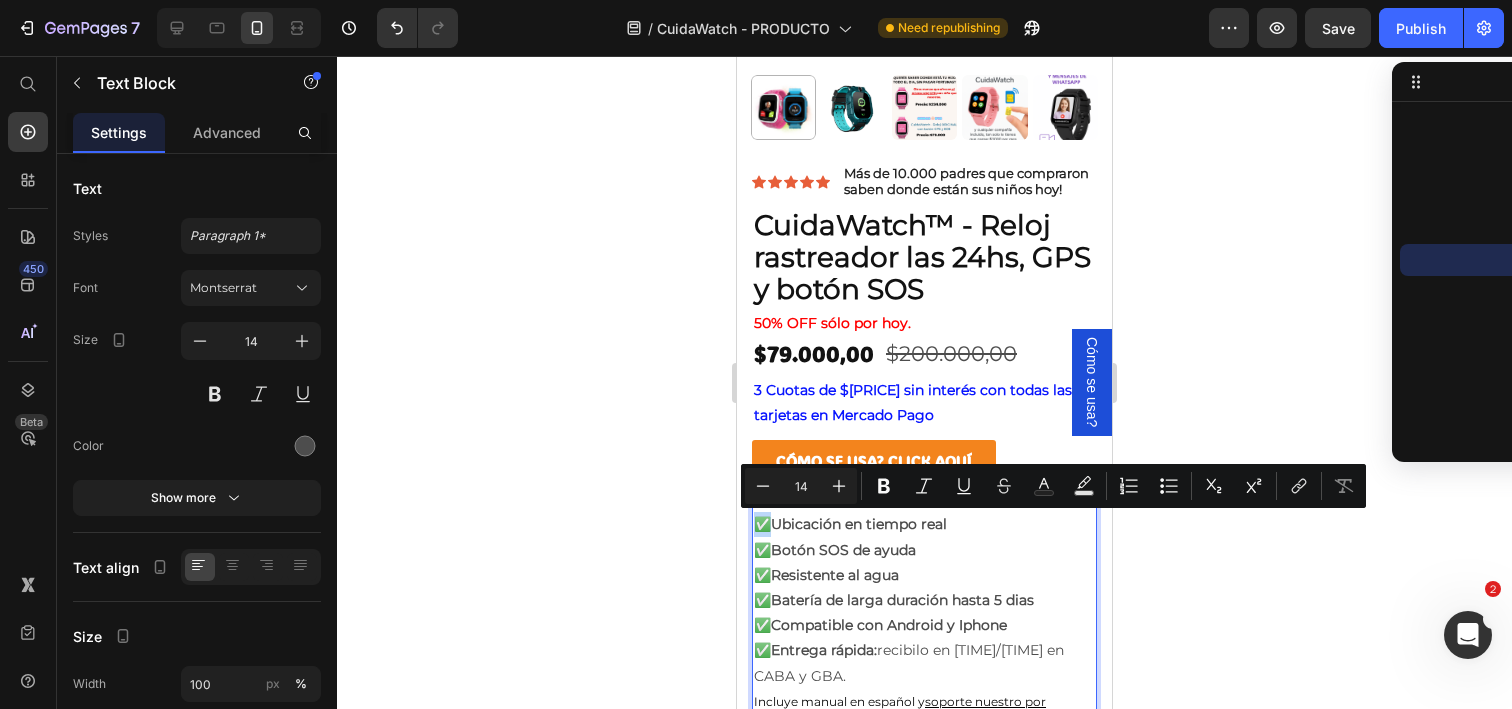copy on "✅" 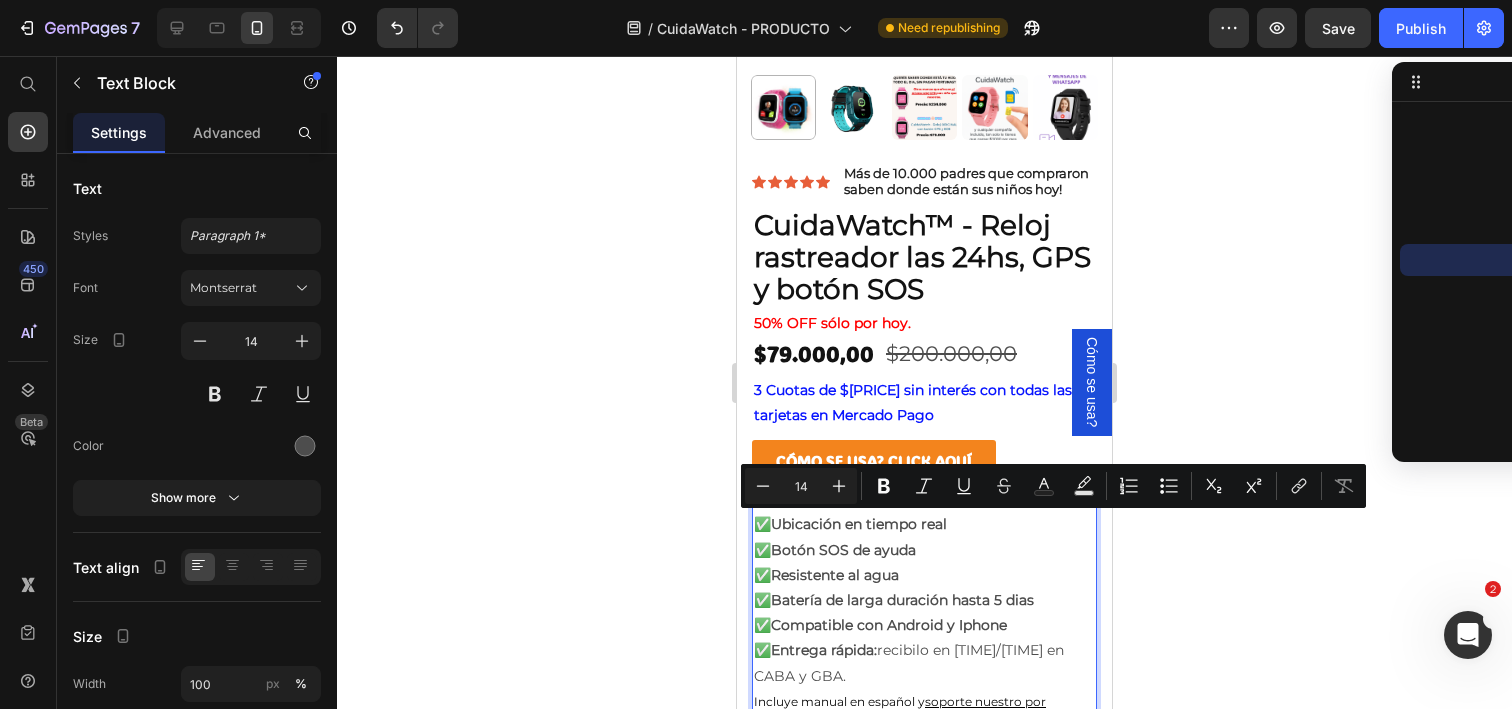 click on "✅  Ubicación en tiempo real ✅  Botón SOS de ayuda ✅  Resistente al agua ✅  Batería de larga duración hasta [NUMBER] dias ✅  Compatible con Android y Iphone ✅  Entrega rápida:  recibilo en [TIME]/[TIME] en CABA y GBA." at bounding box center [924, 600] 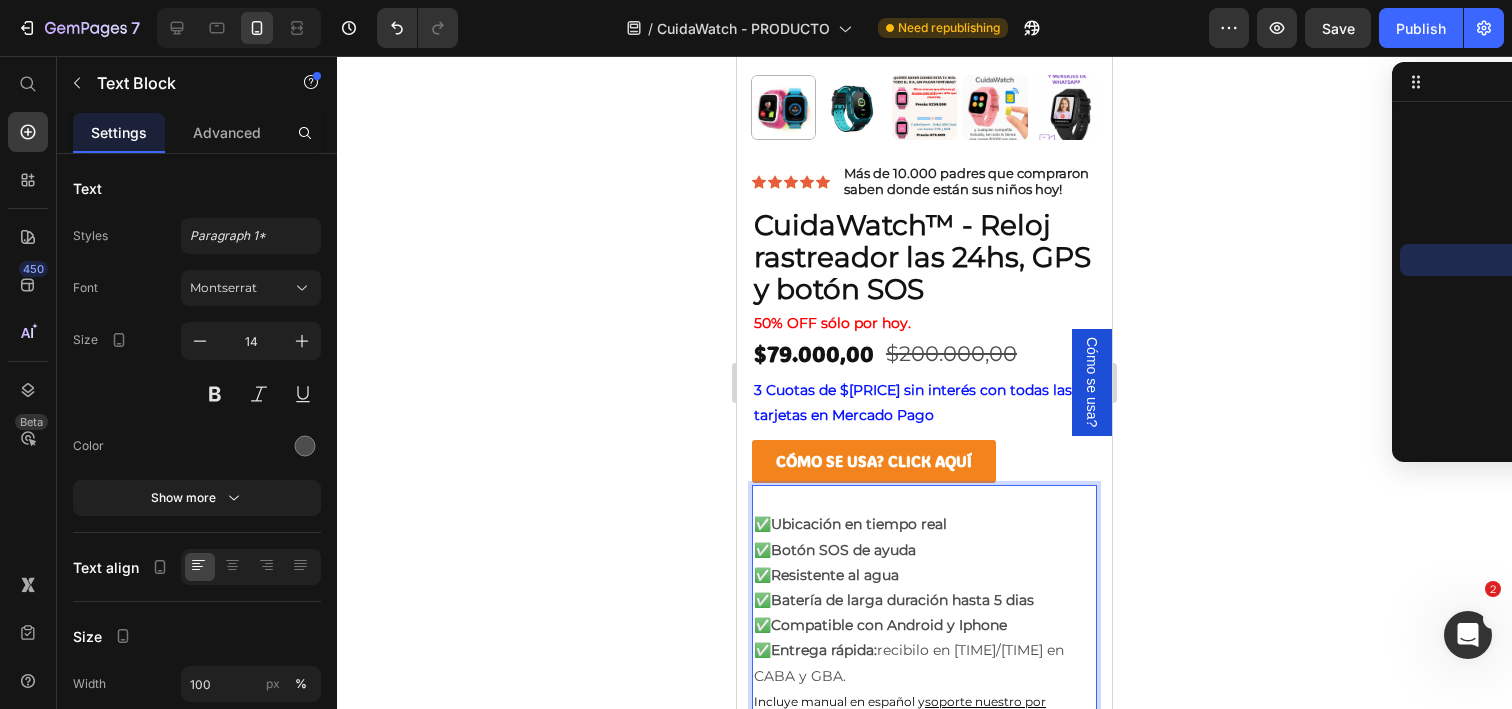 click at bounding box center (924, 499) 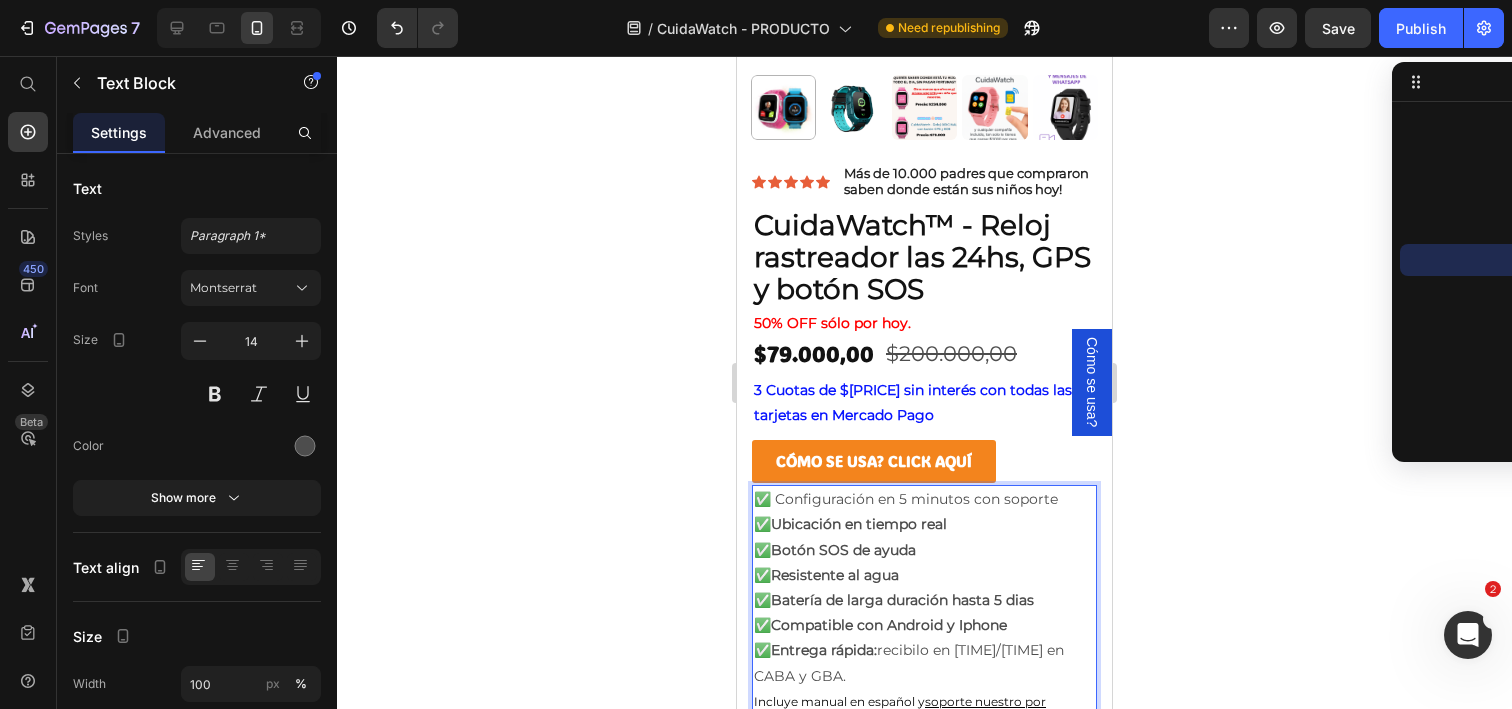 click on "✅ Configuración en 5 minutos con soporte" at bounding box center [924, 499] 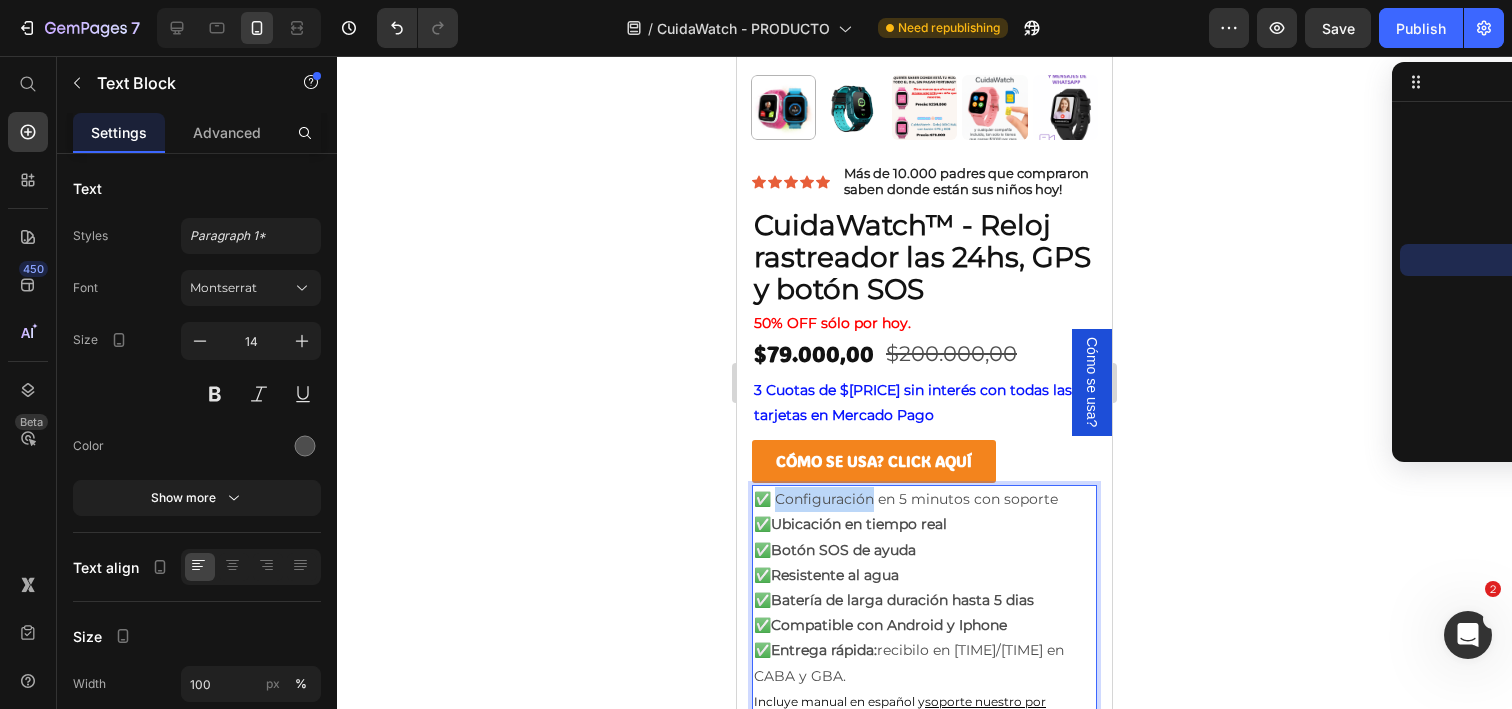 click on "✅ Configuración en 5 minutos con soporte" at bounding box center (924, 499) 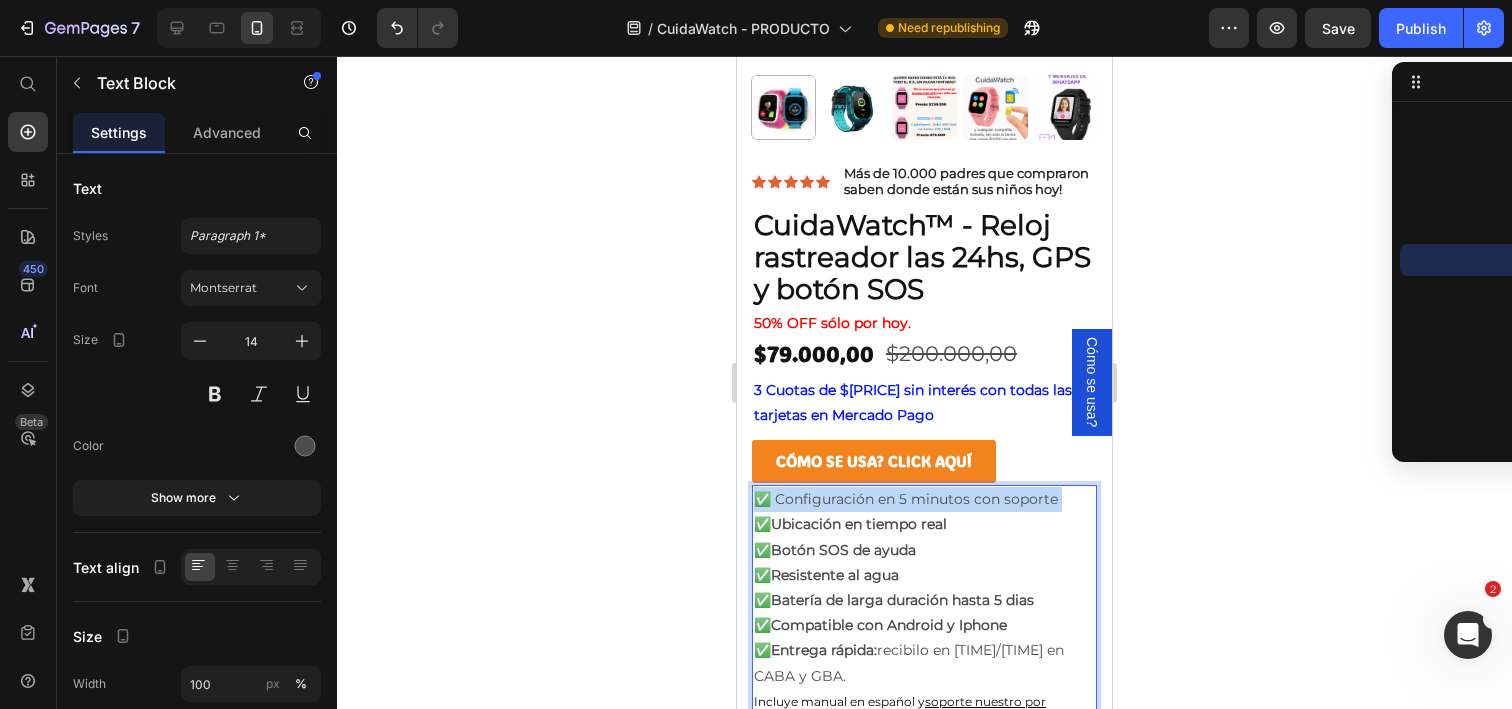 click on "✅ Configuración en 5 minutos con soporte" at bounding box center (924, 499) 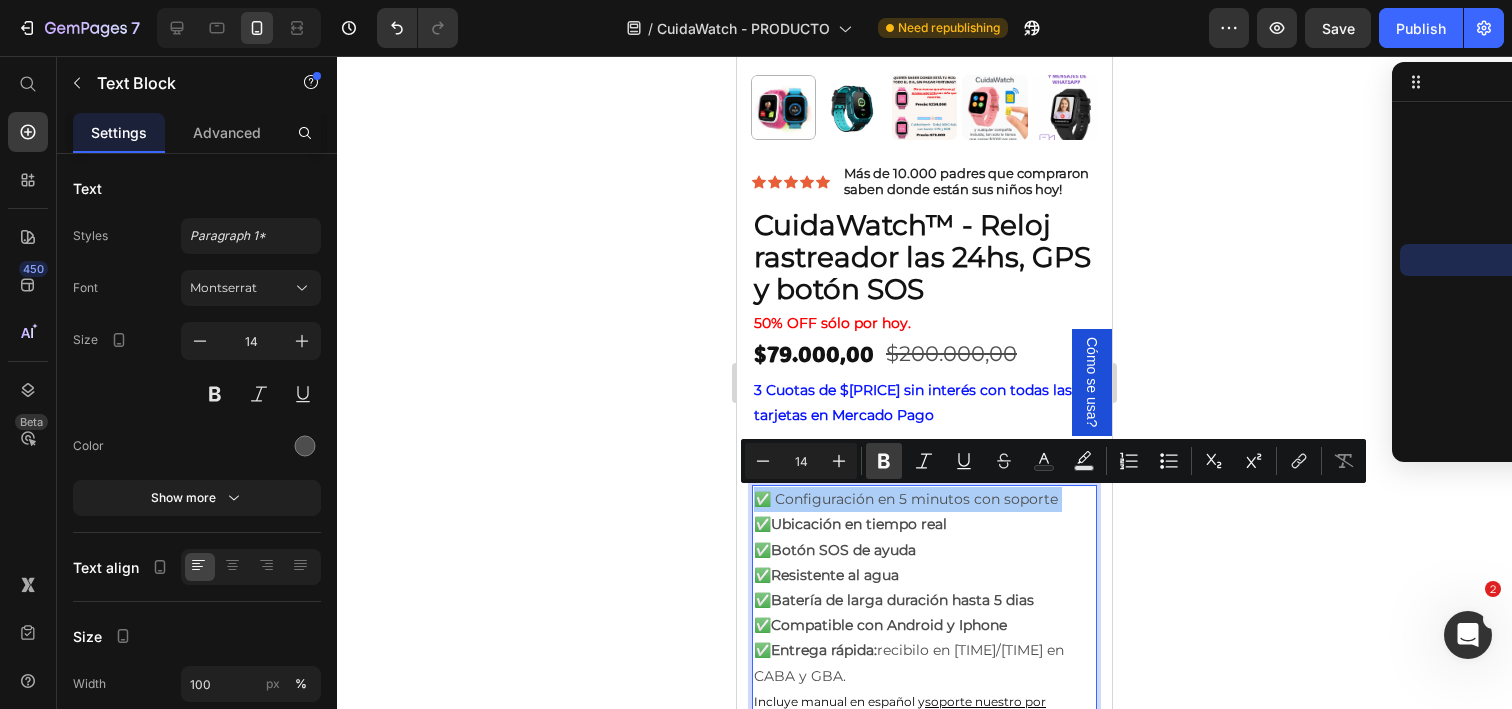 click 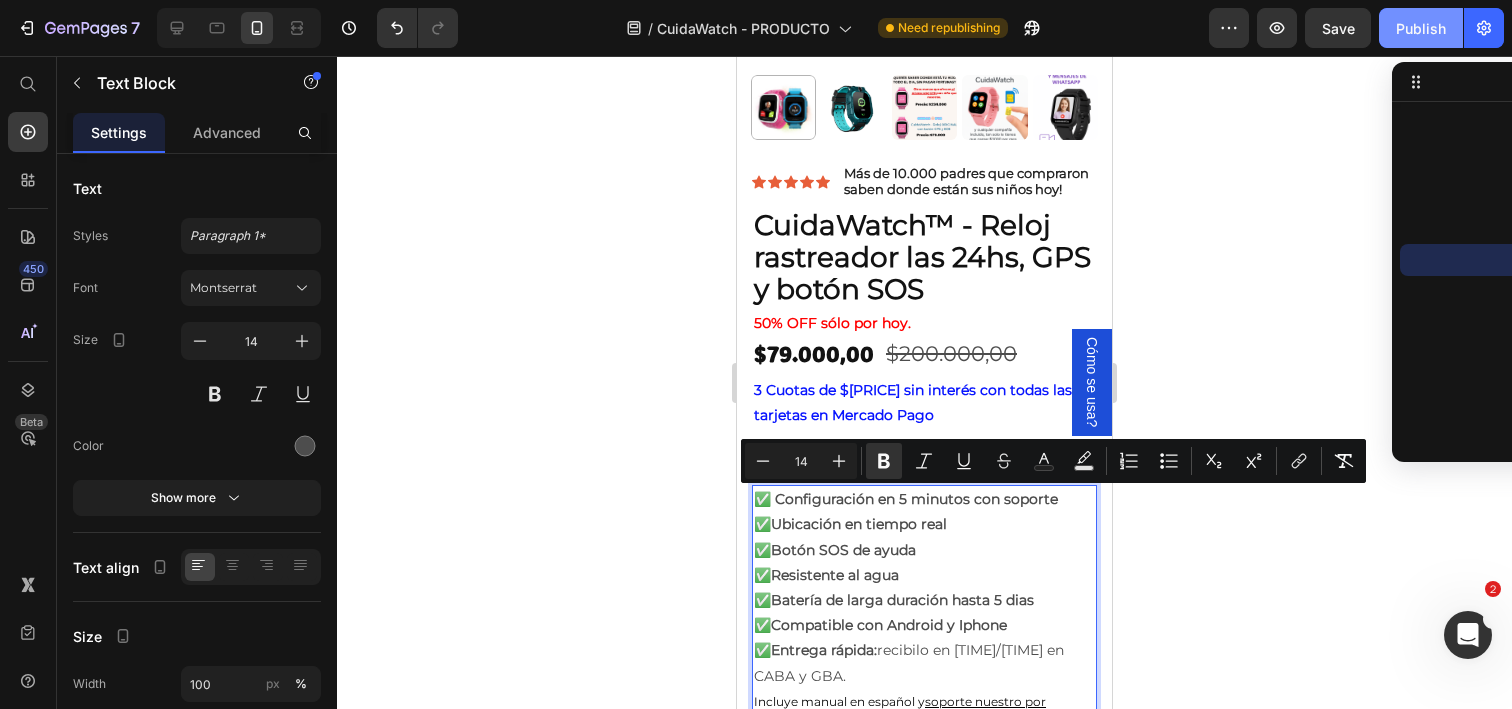 click on "Publish" at bounding box center (1421, 28) 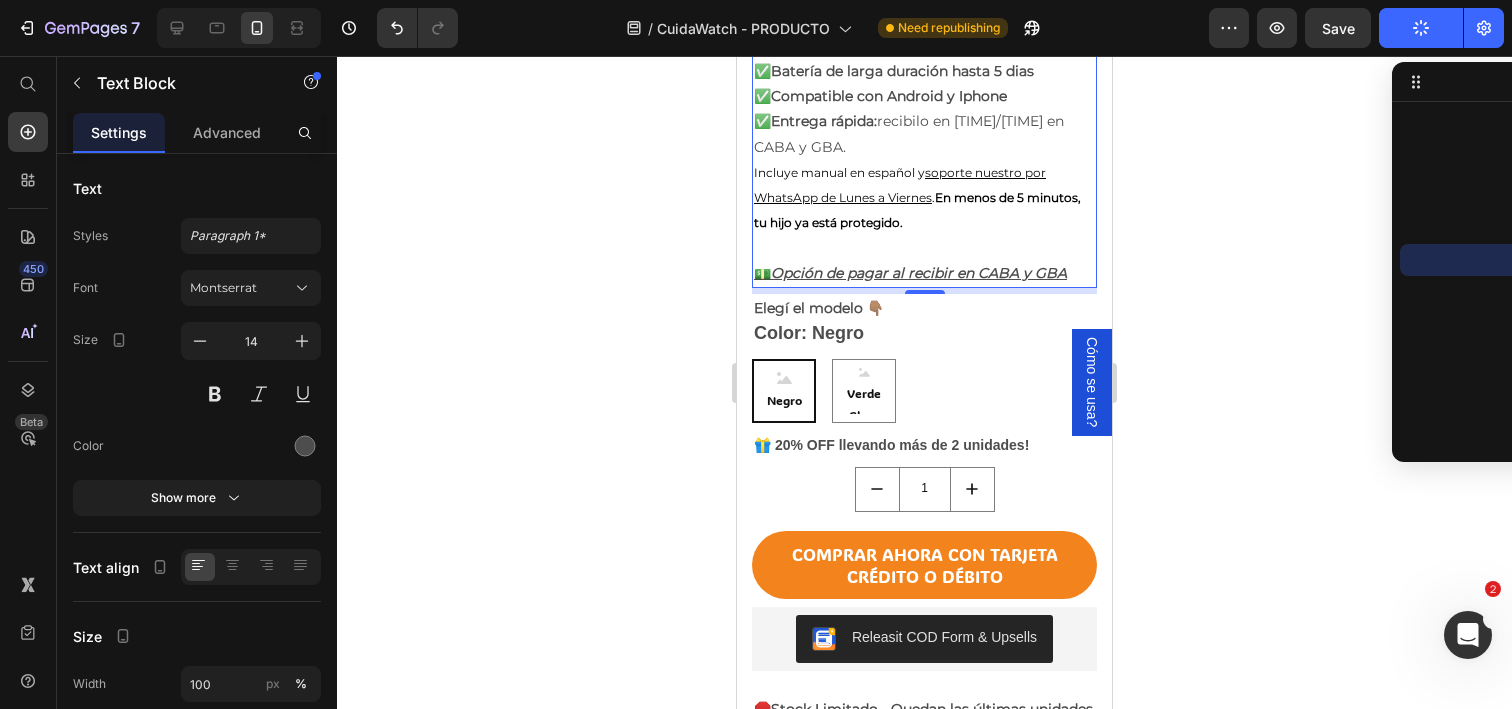 scroll, scrollTop: 1395, scrollLeft: 0, axis: vertical 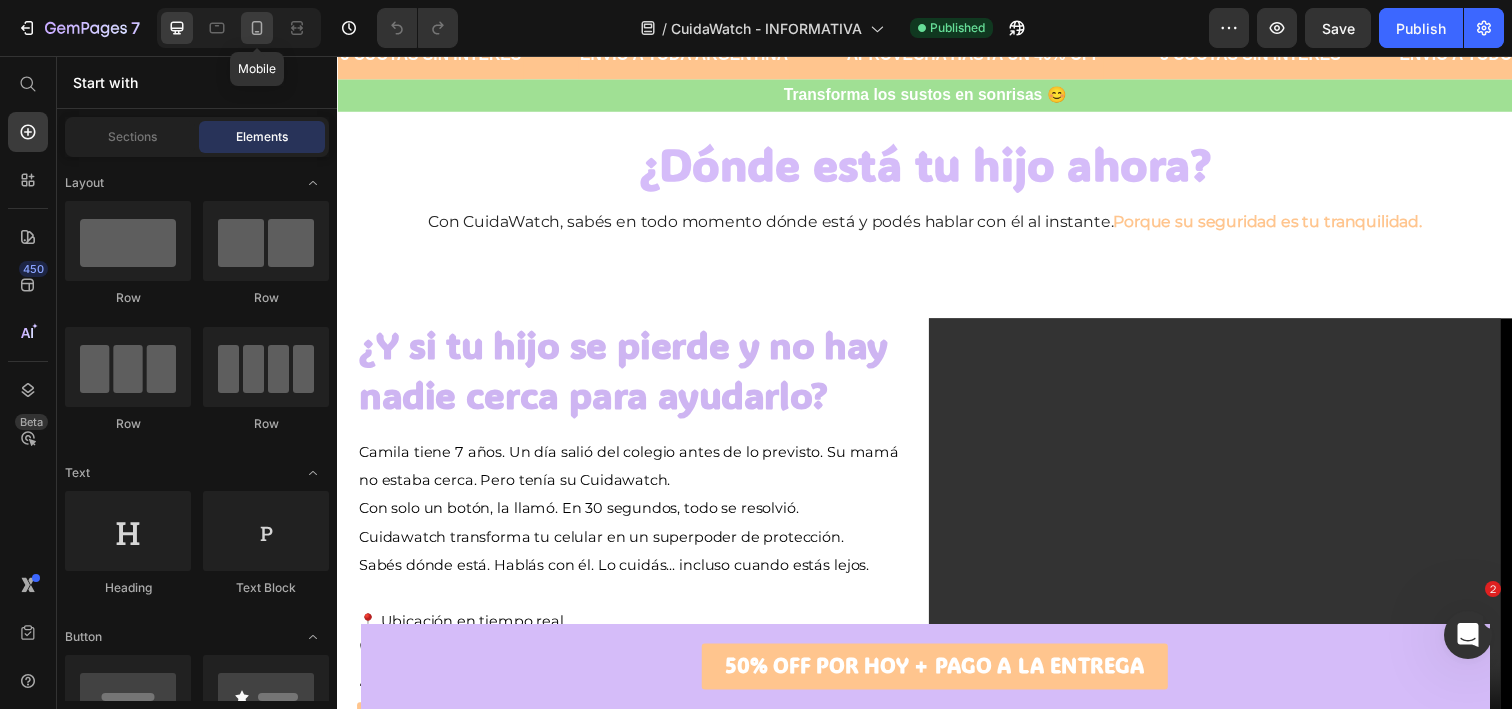 click 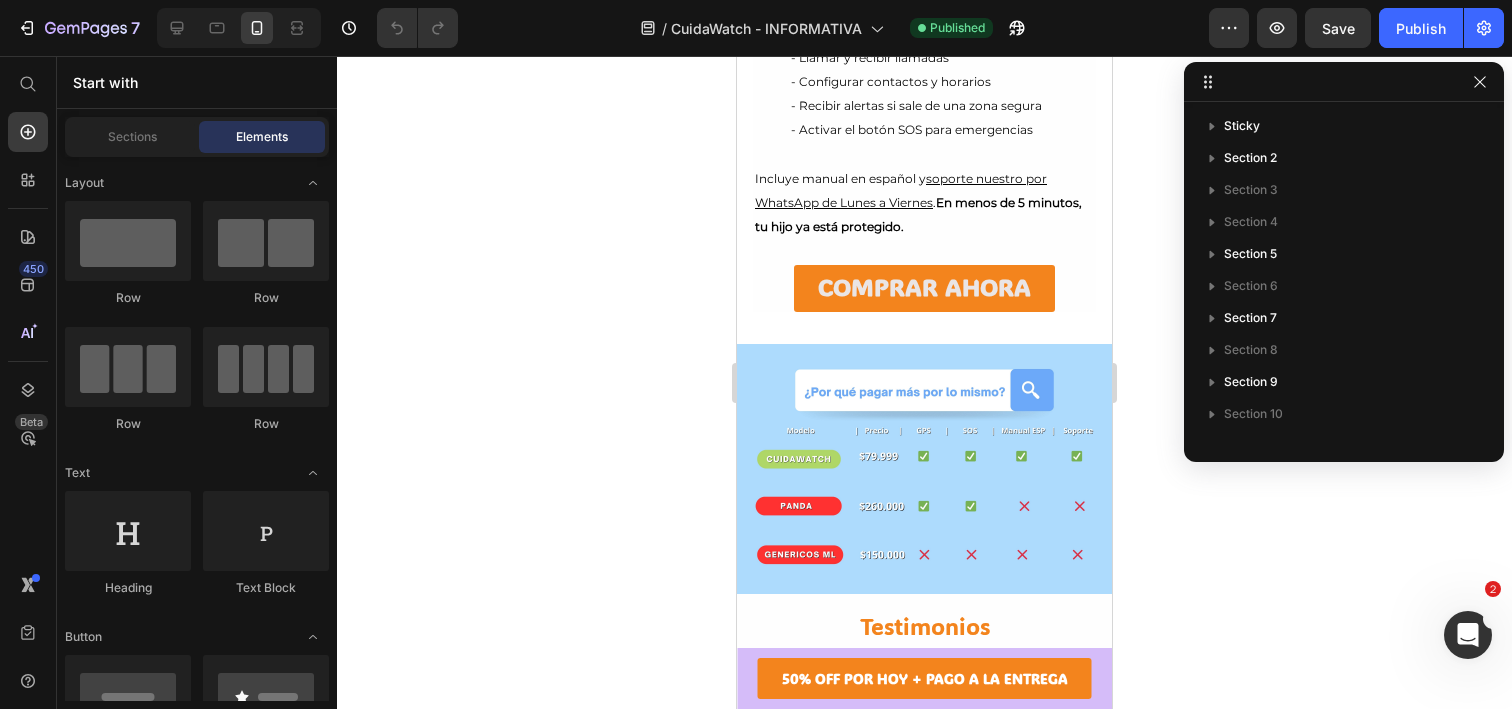 scroll, scrollTop: 1054, scrollLeft: 0, axis: vertical 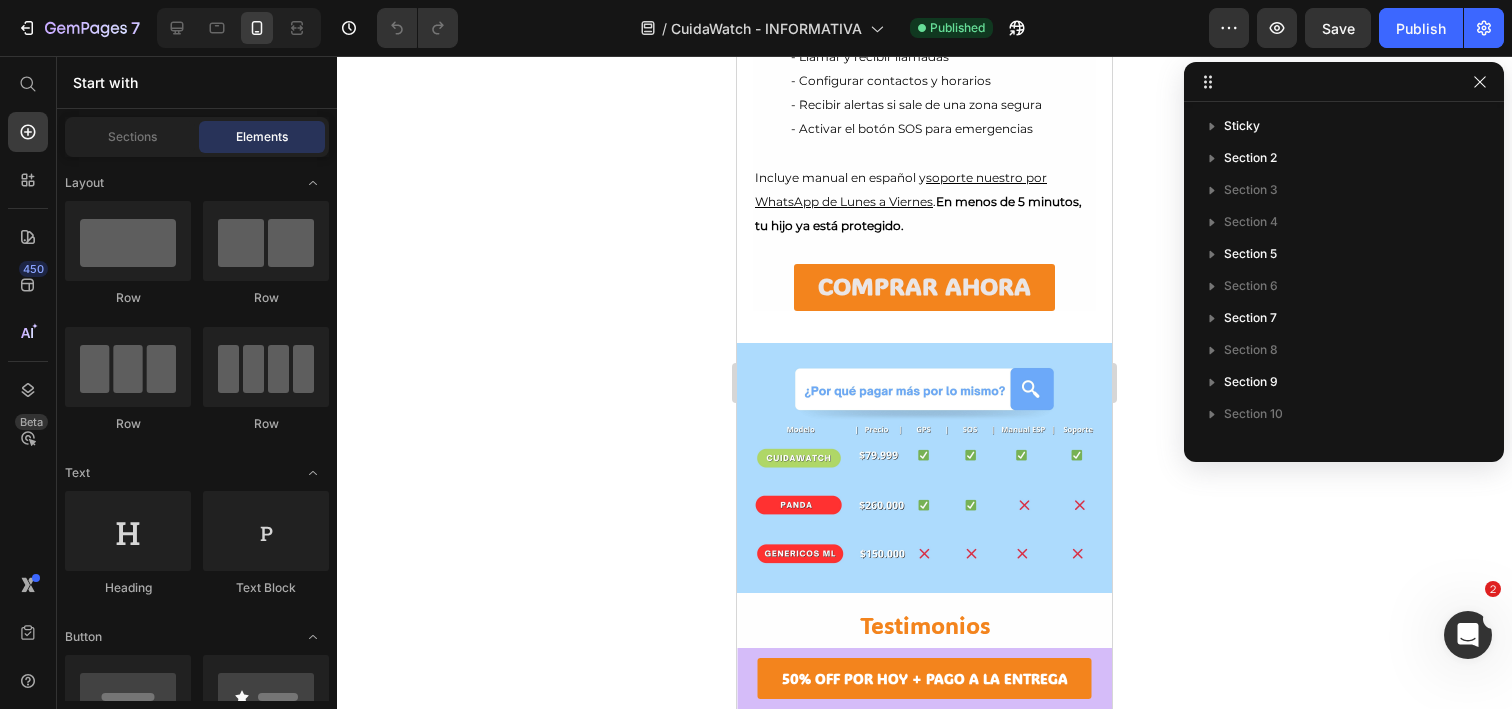 click on "Insertás el chip SIM inculido en el paquete! De forma súper fácil" at bounding box center (942, -134) 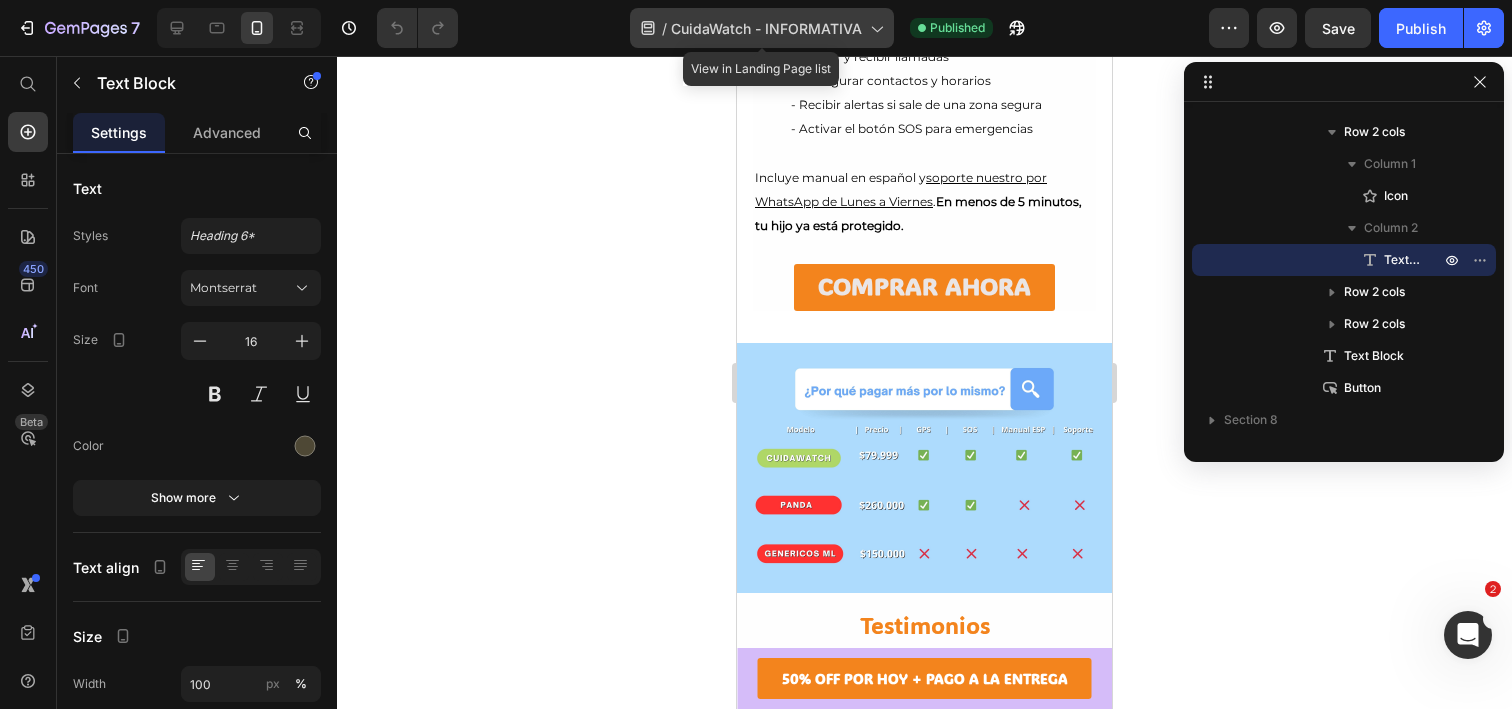 click on "CuidaWatch - INFORMATIVA" at bounding box center [766, 28] 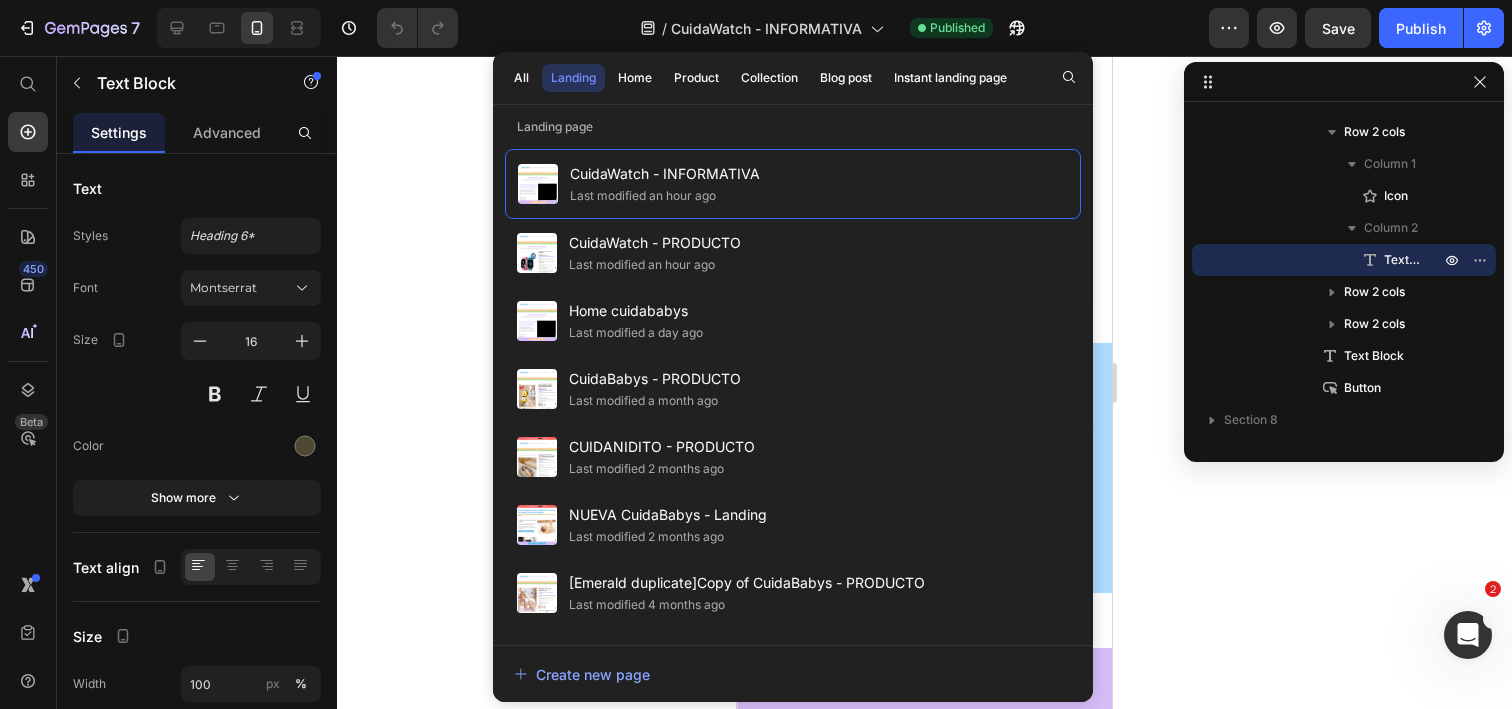 click 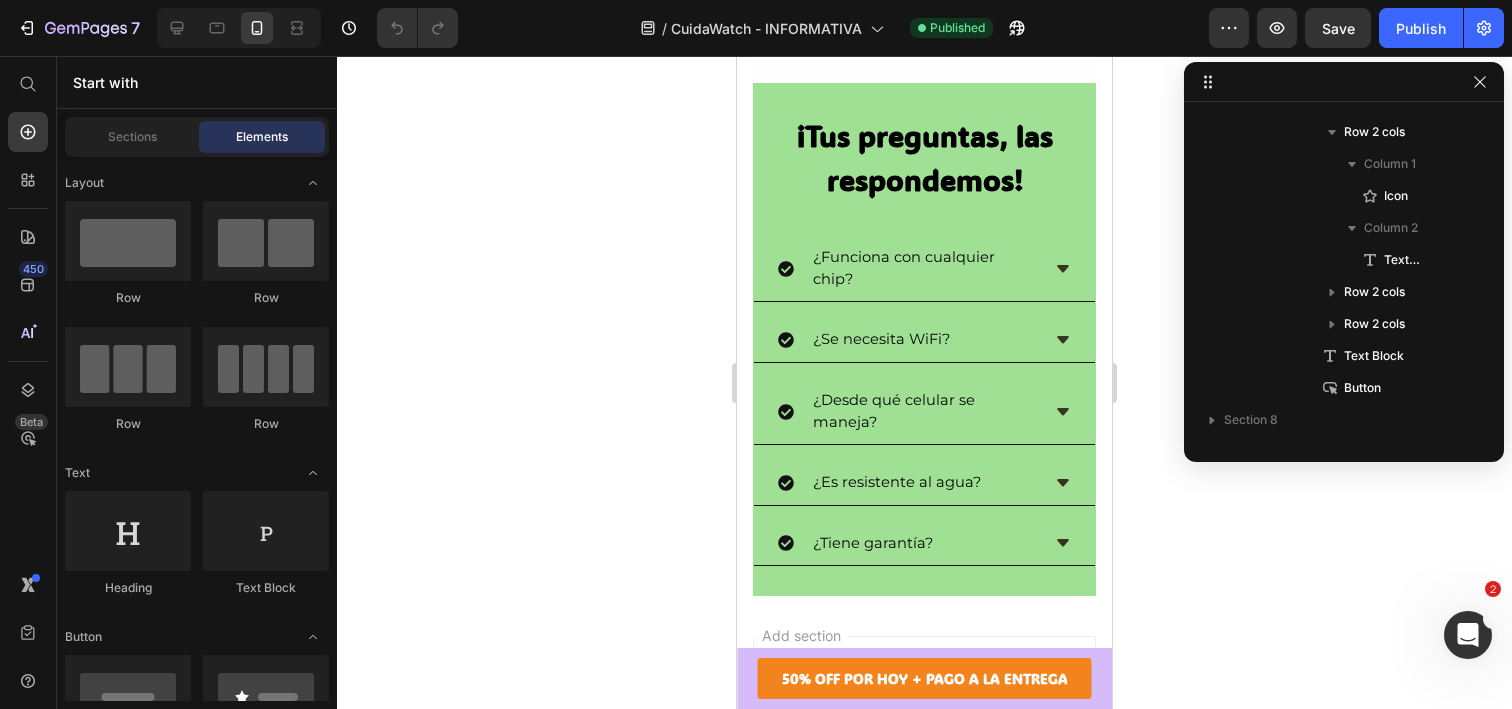 scroll, scrollTop: 6686, scrollLeft: 0, axis: vertical 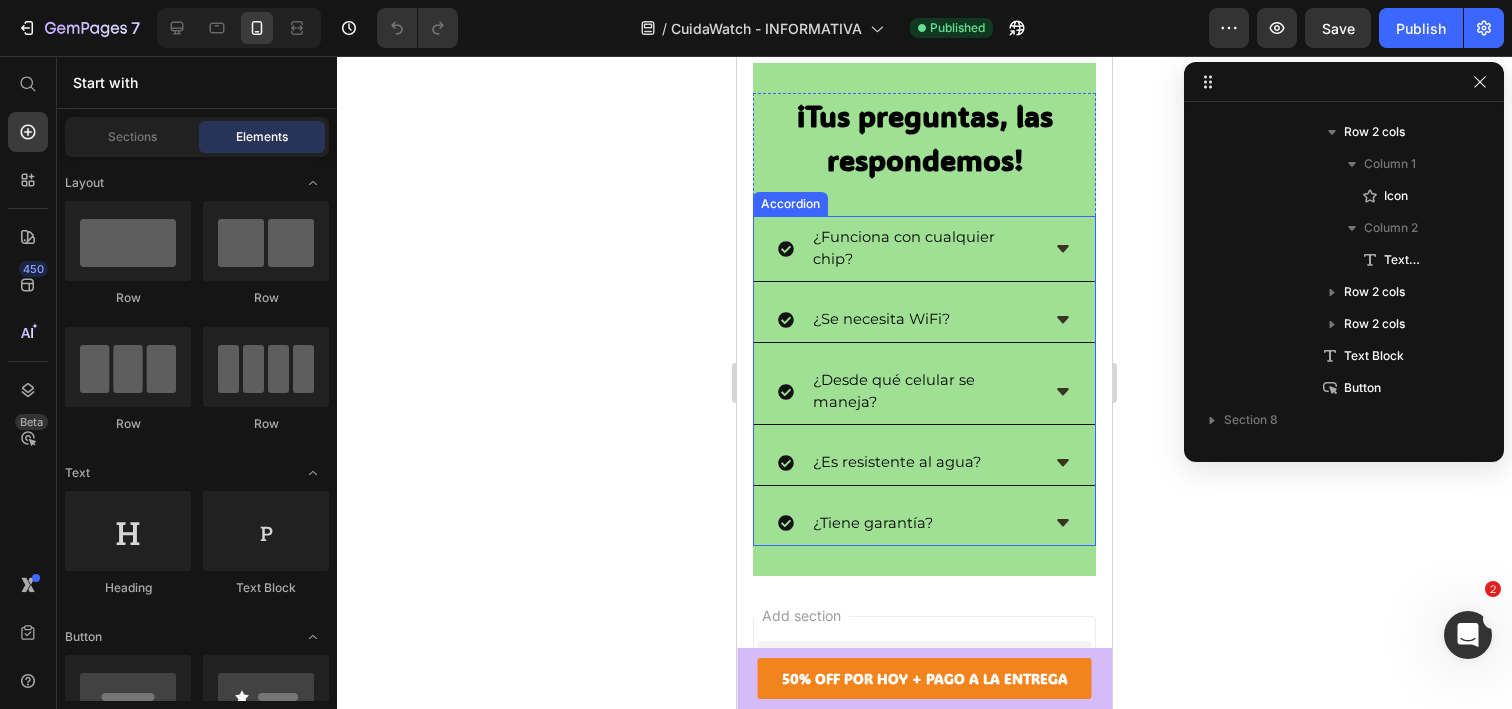 click on "¿Funciona con cualquier chip?" at bounding box center (924, 249) 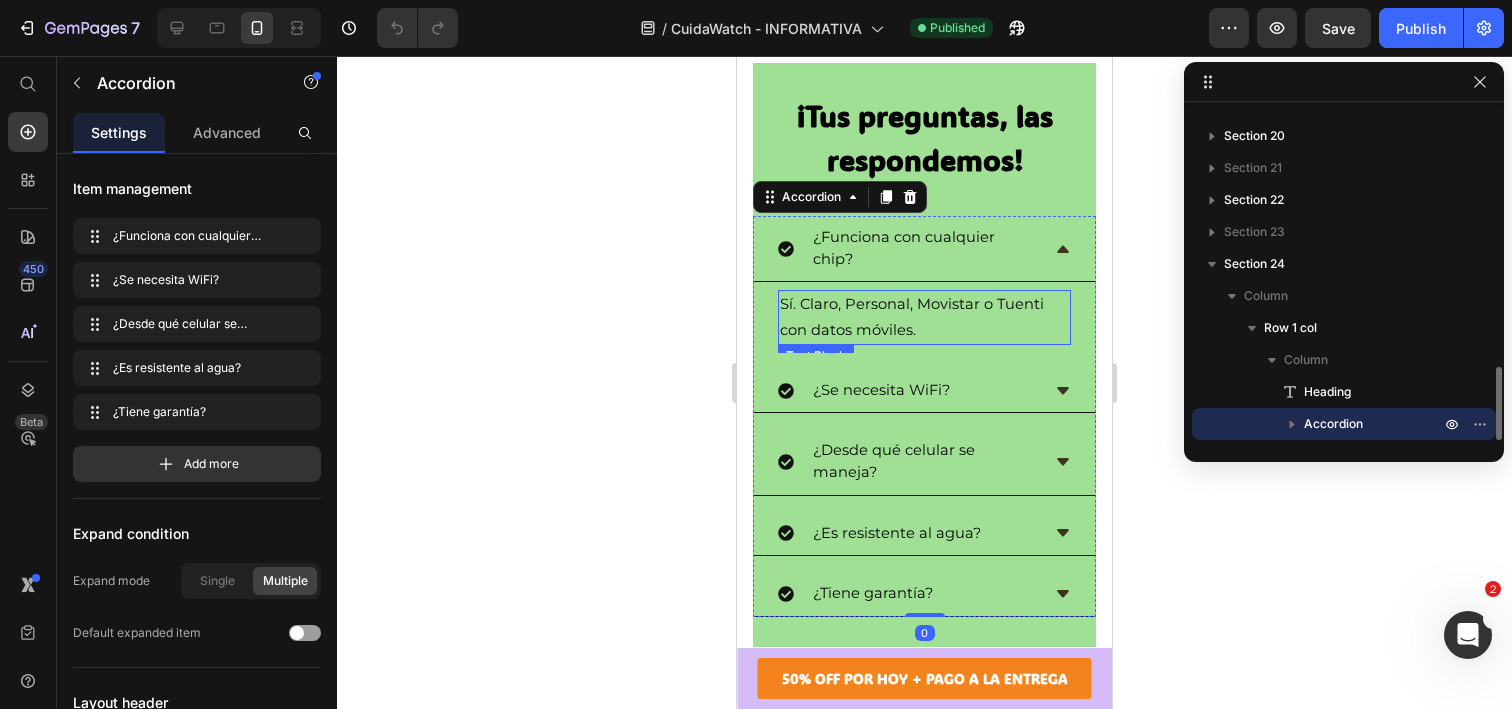 click on "Sí. Claro, Personal, Movistar o Tuenti con datos móviles." at bounding box center (924, 317) 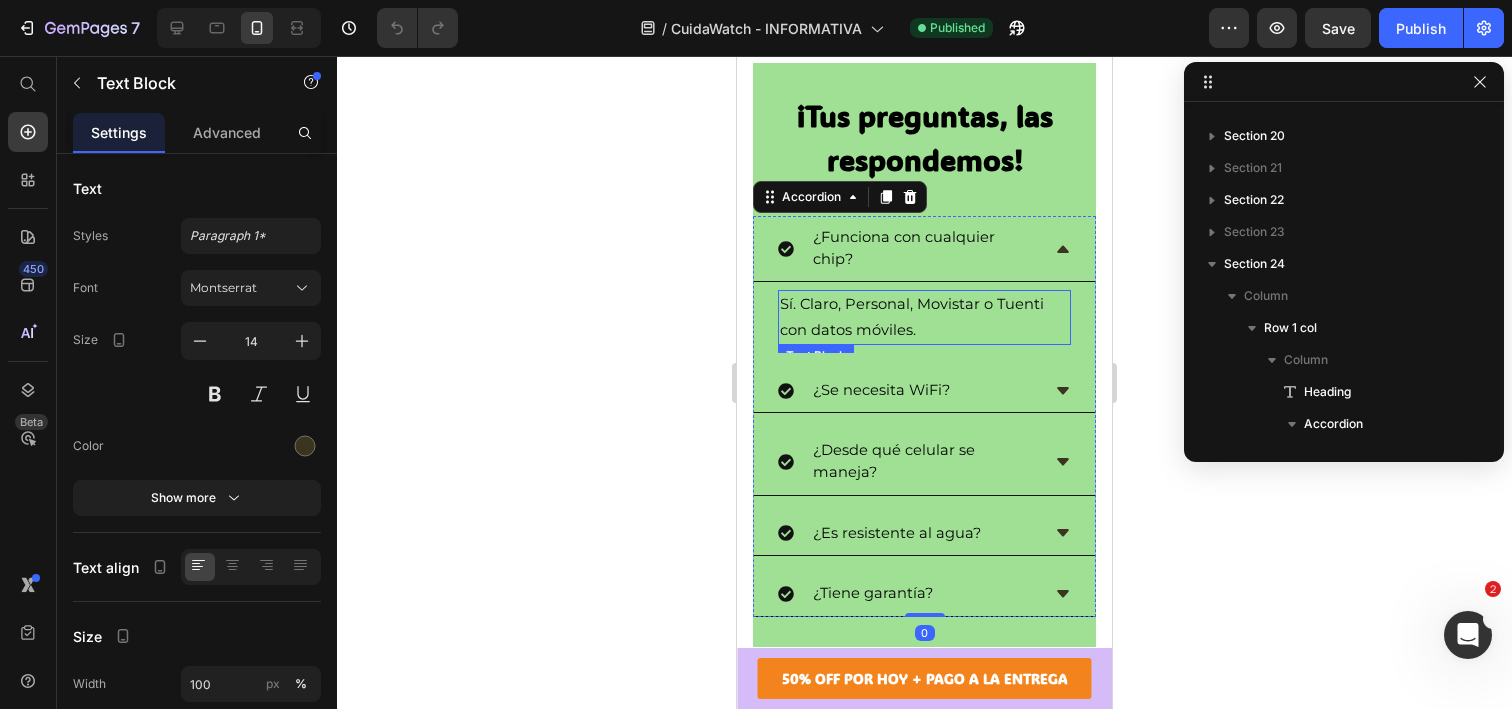 scroll, scrollTop: 1402, scrollLeft: 0, axis: vertical 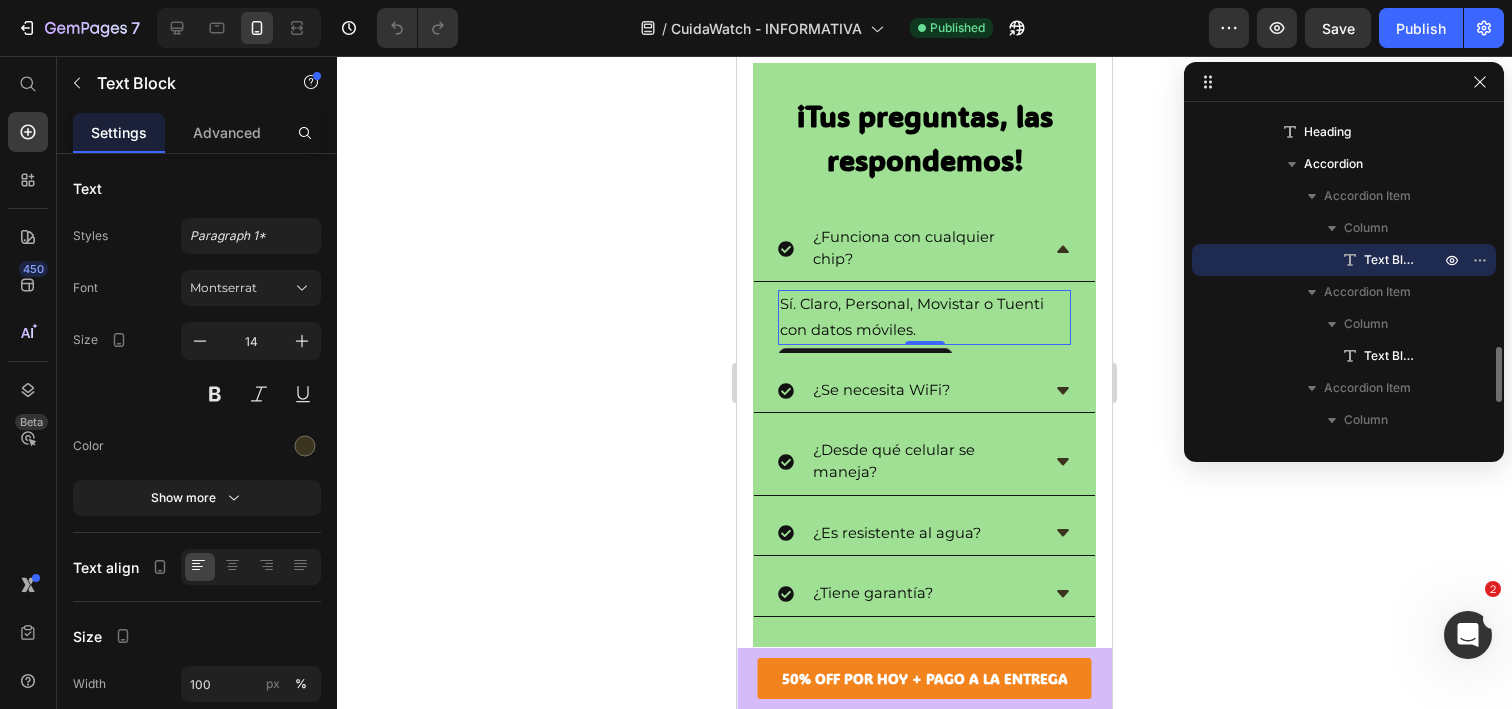 click on "Sí. Claro, Personal, Movistar o Tuenti con datos móviles." at bounding box center (924, 317) 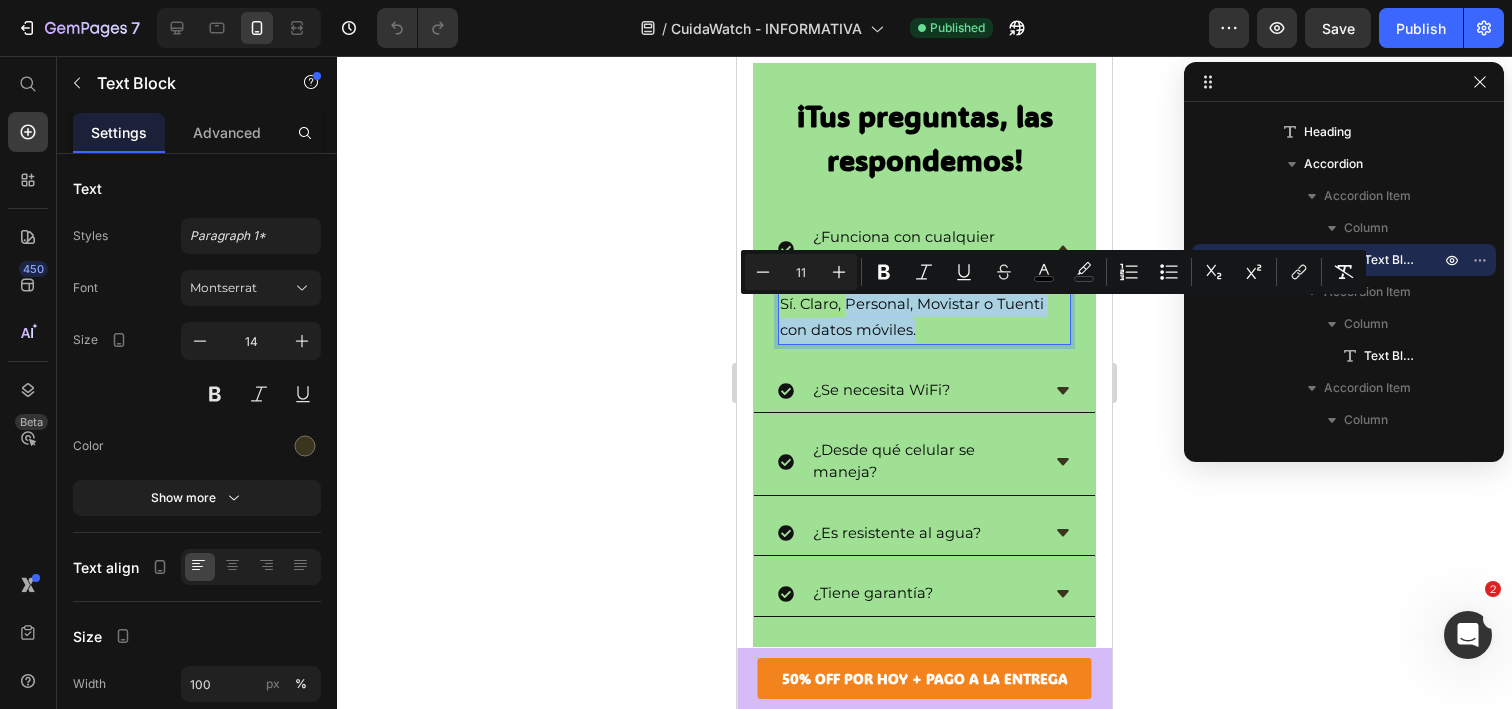 drag, startPoint x: 931, startPoint y: 333, endPoint x: 845, endPoint y: 311, distance: 88.76936 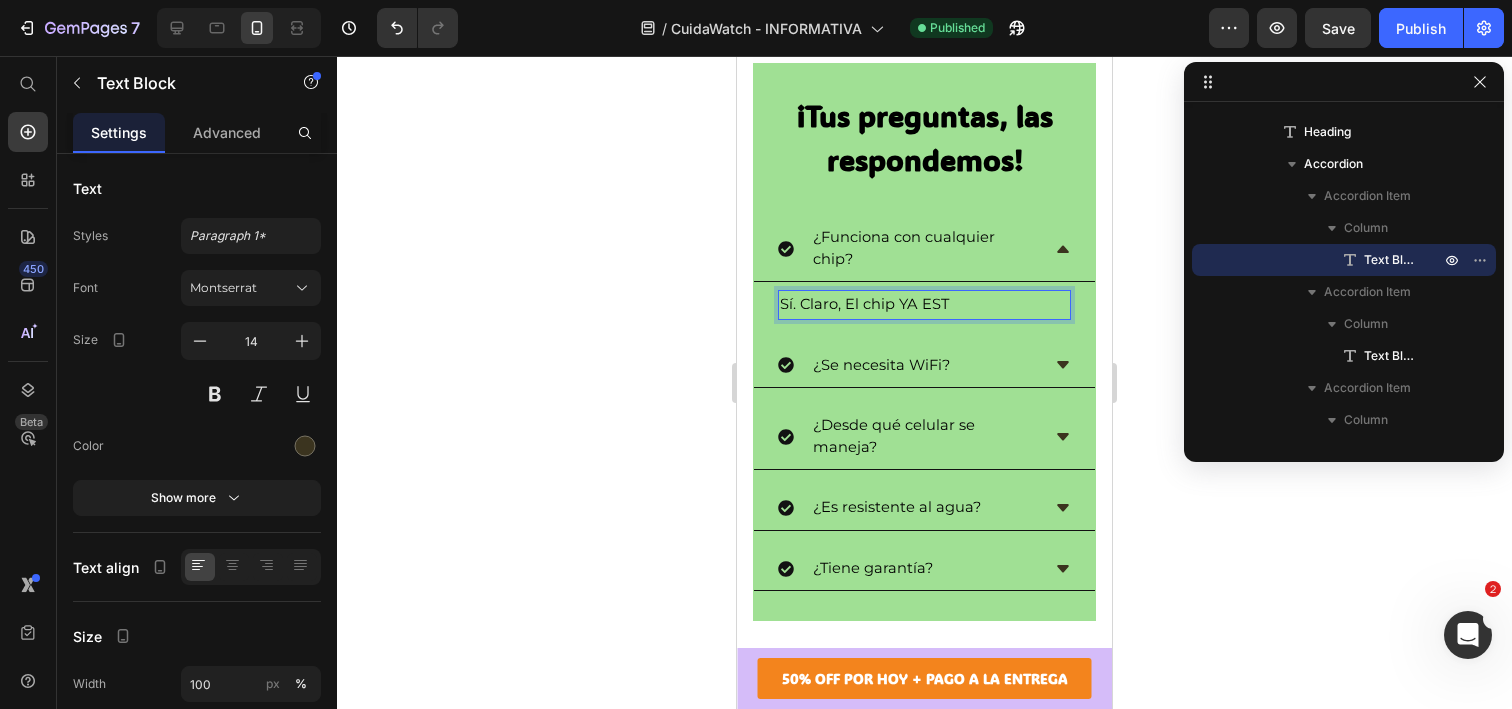 type 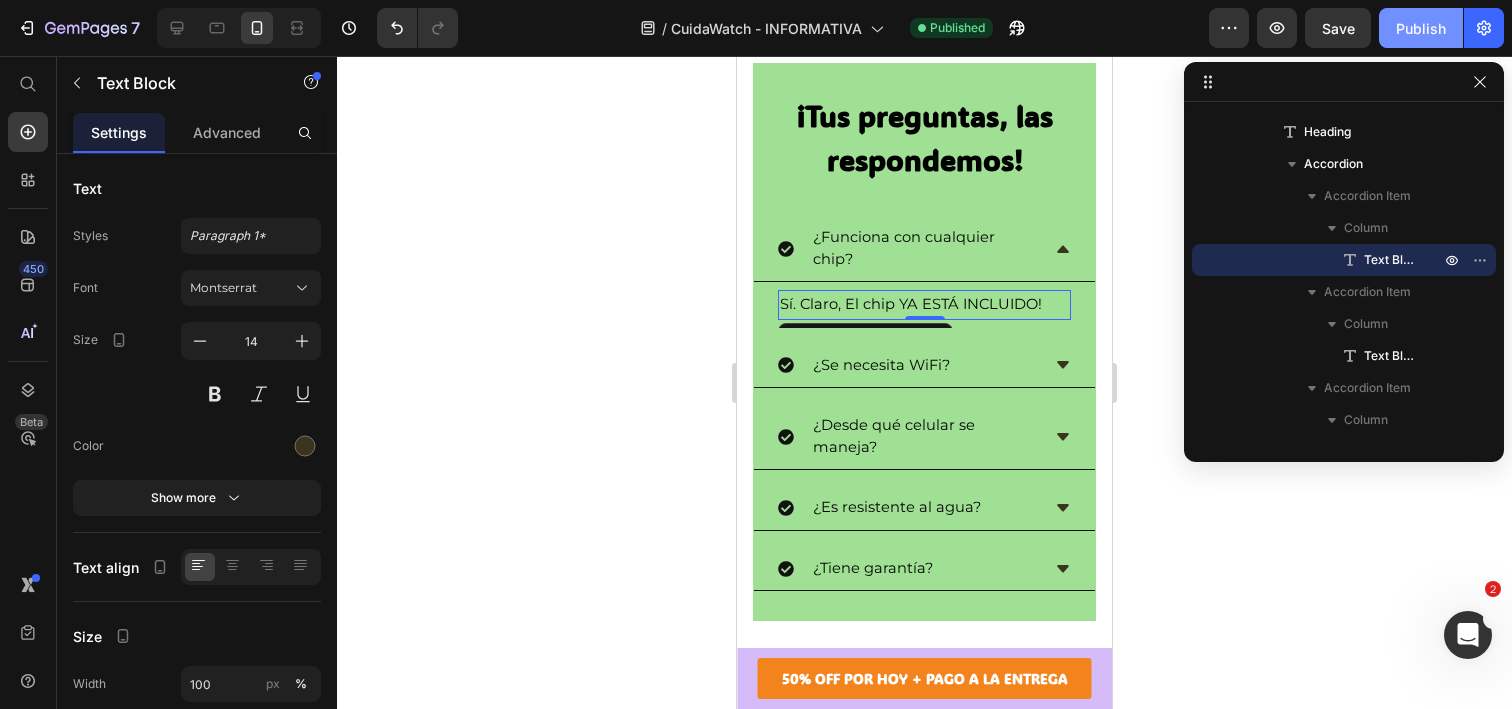 click on "Publish" 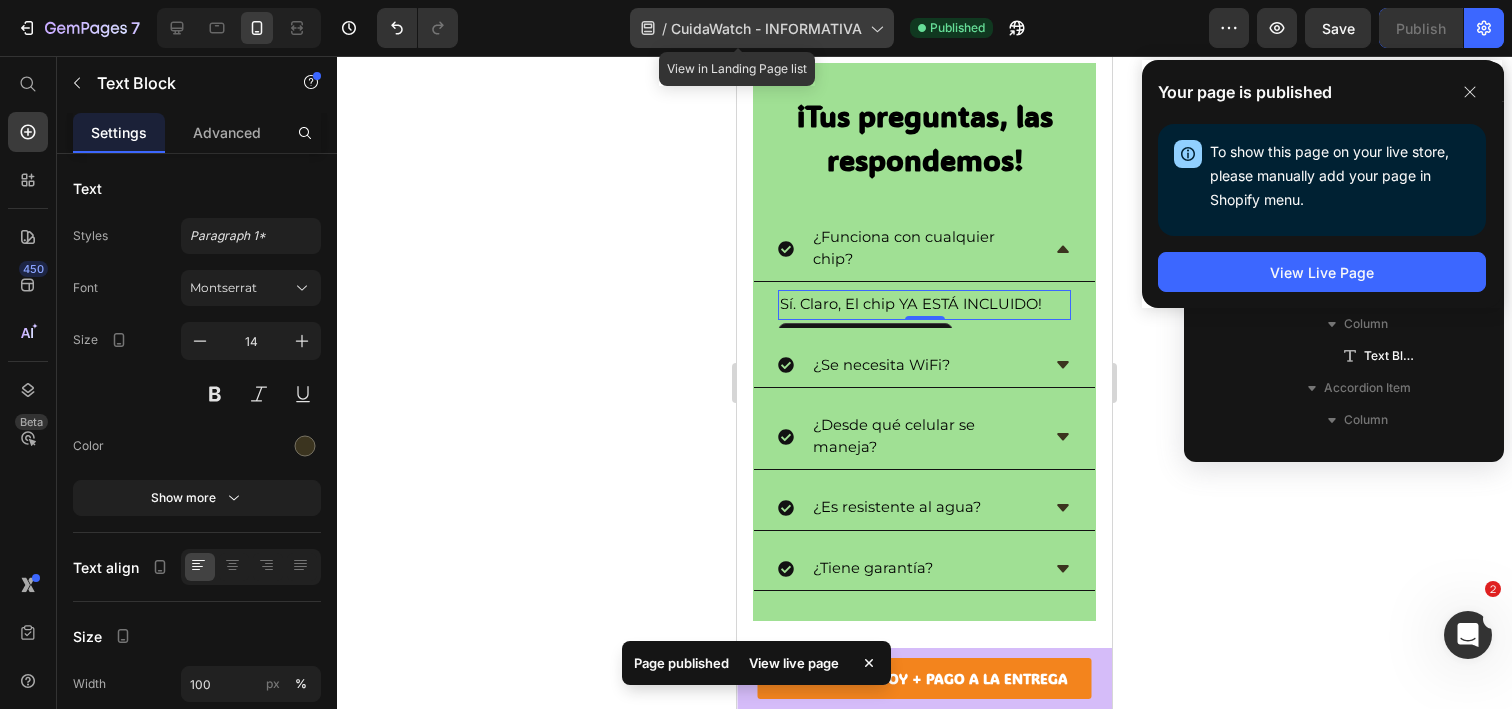 click on "CuidaWatch - INFORMATIVA" at bounding box center [766, 28] 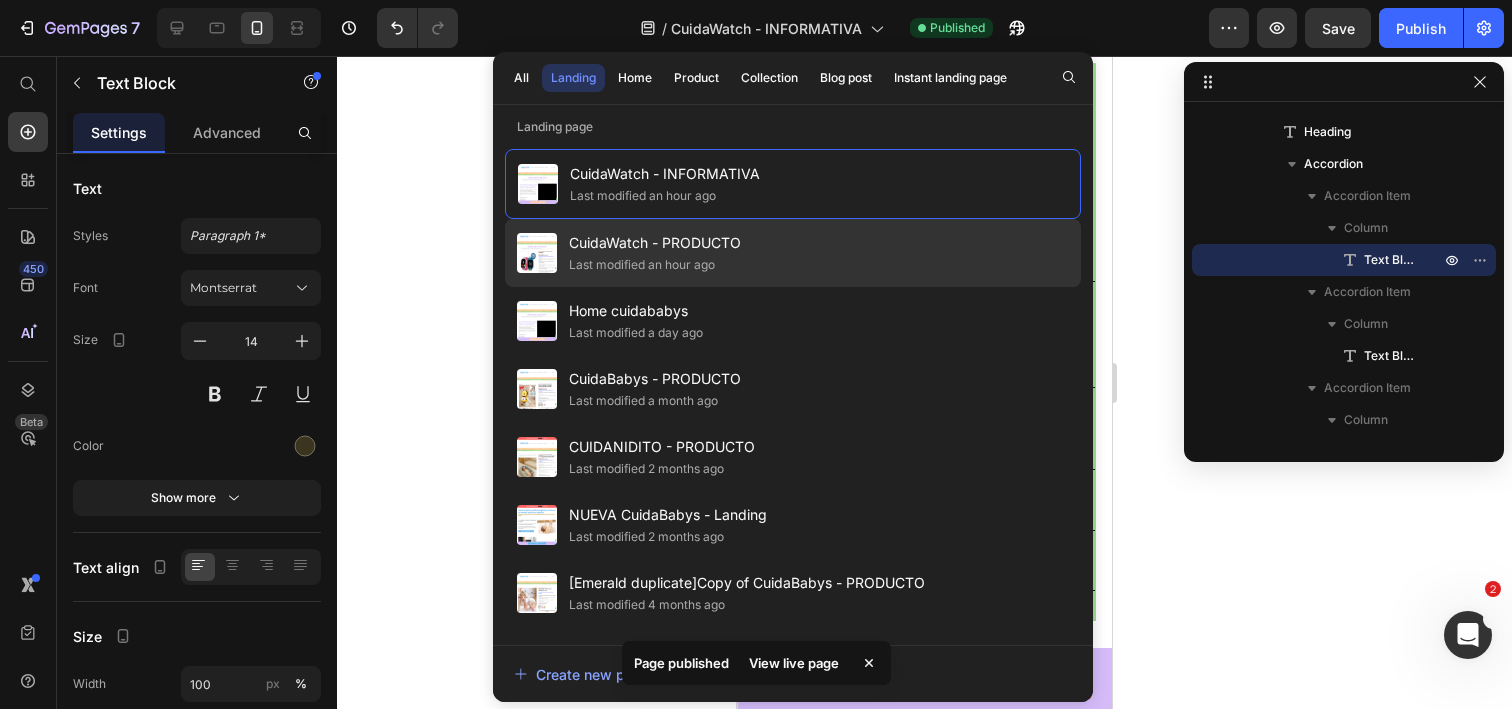 click on "CuidaWatch - PRODUCTO Last modified an hour ago" 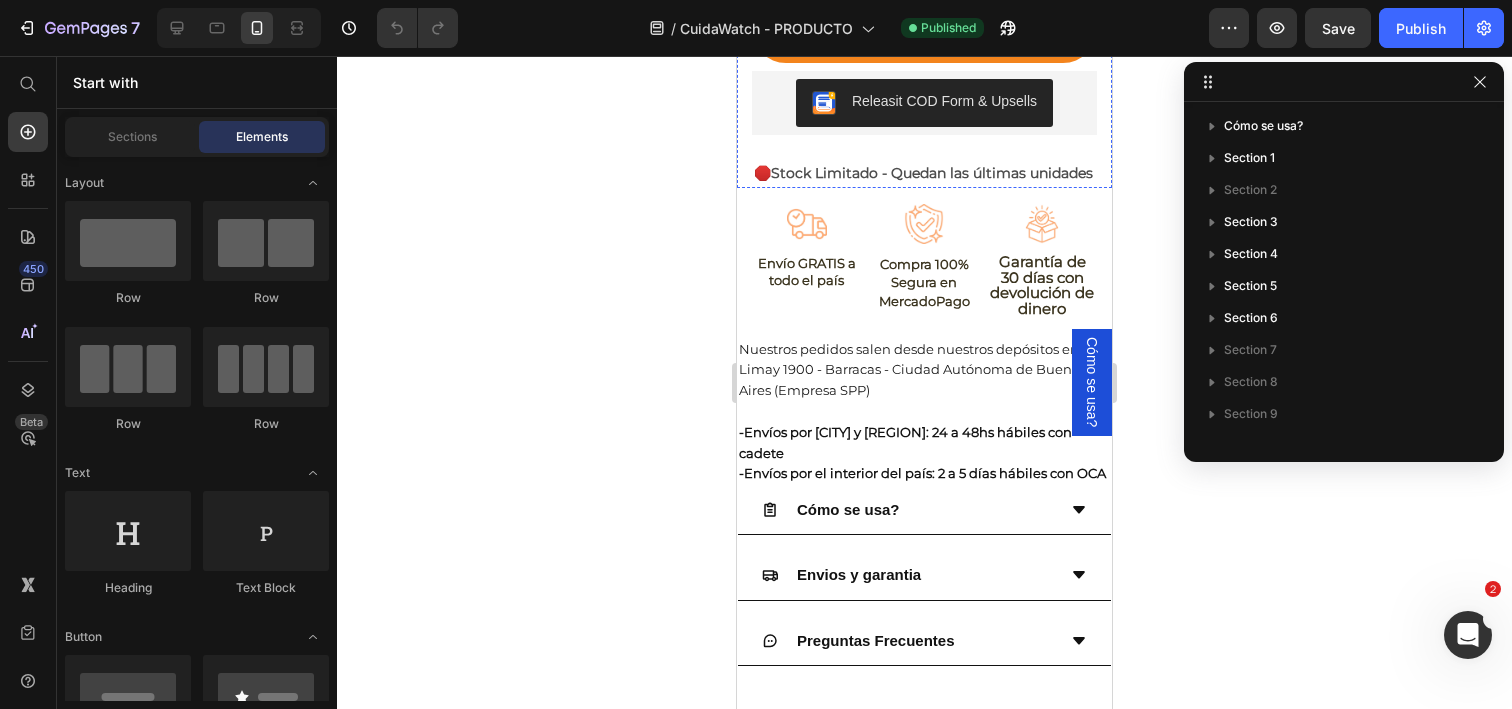 scroll, scrollTop: 1961, scrollLeft: 0, axis: vertical 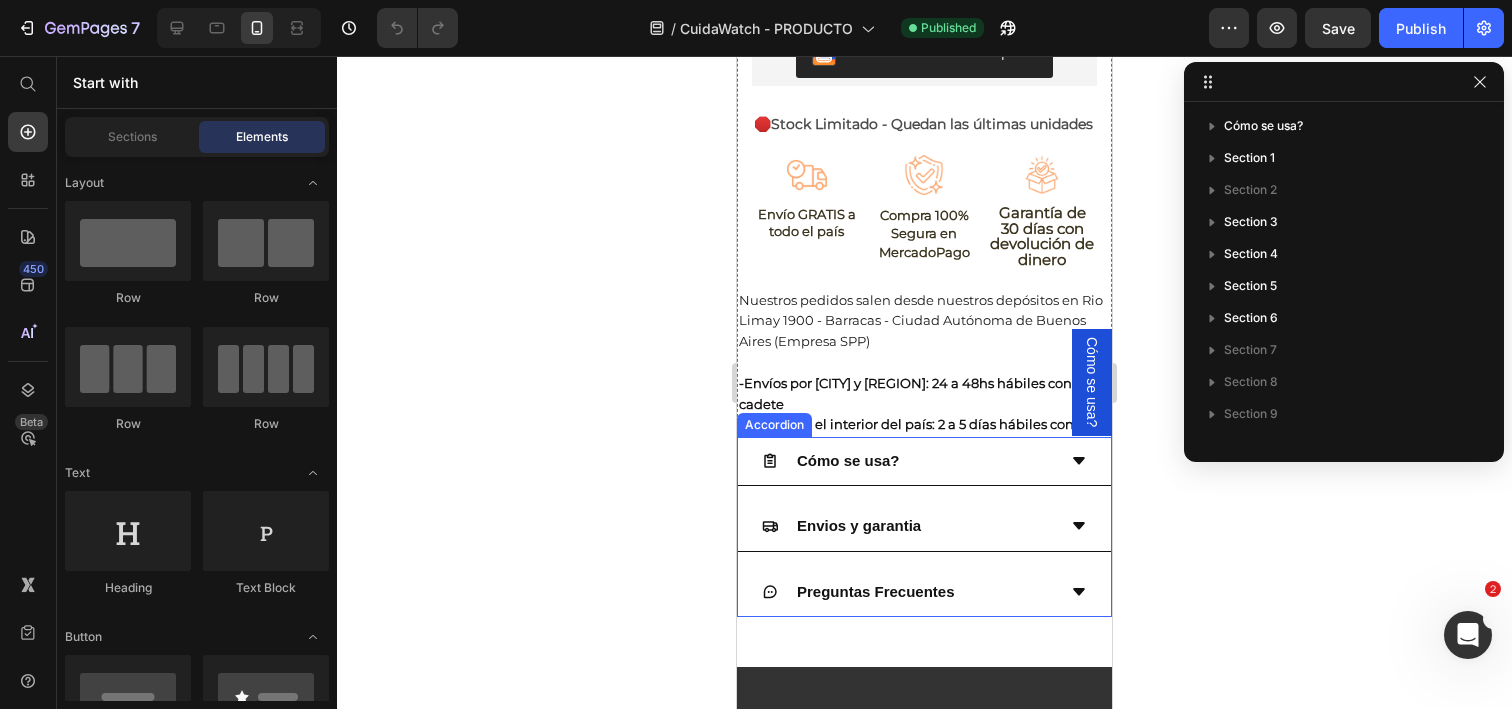 click on "Cómo se usa?" at bounding box center [908, 461] 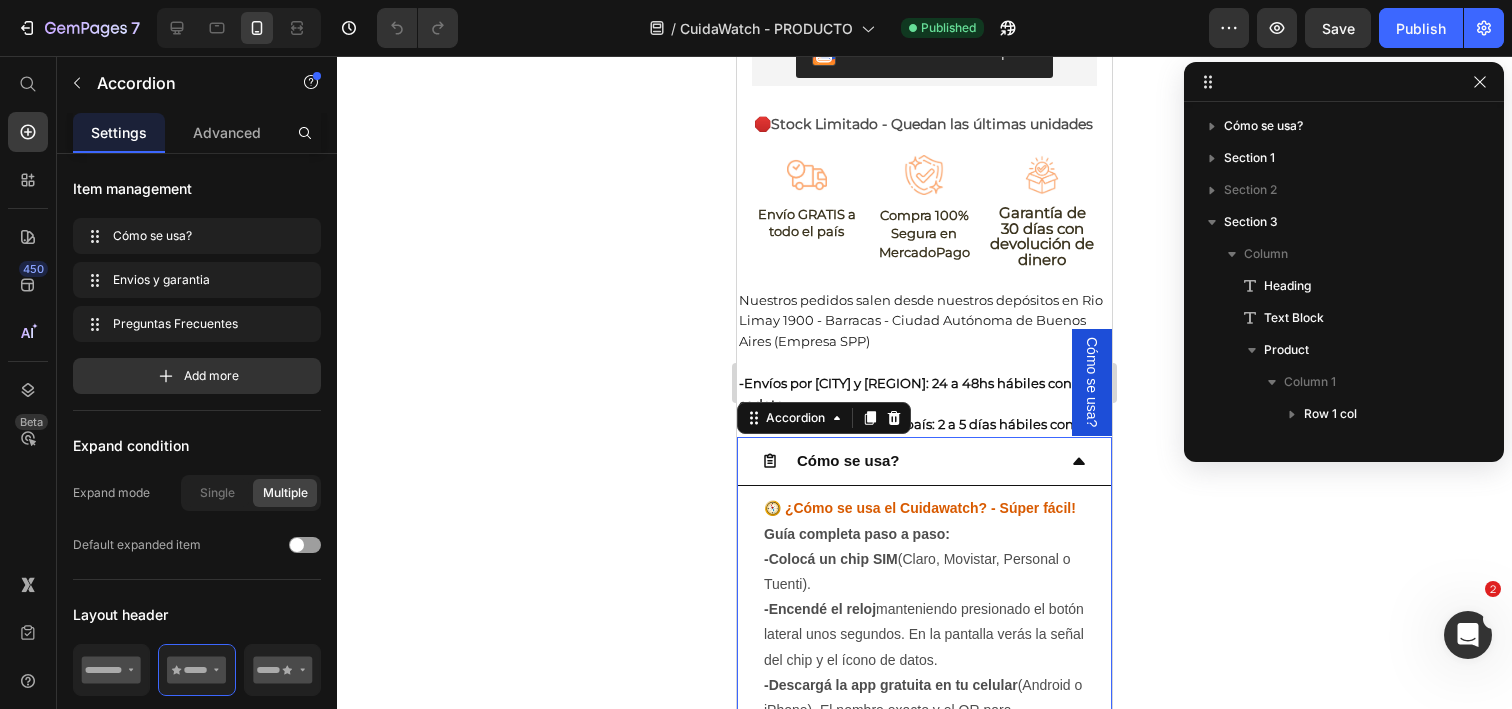 scroll, scrollTop: 314, scrollLeft: 0, axis: vertical 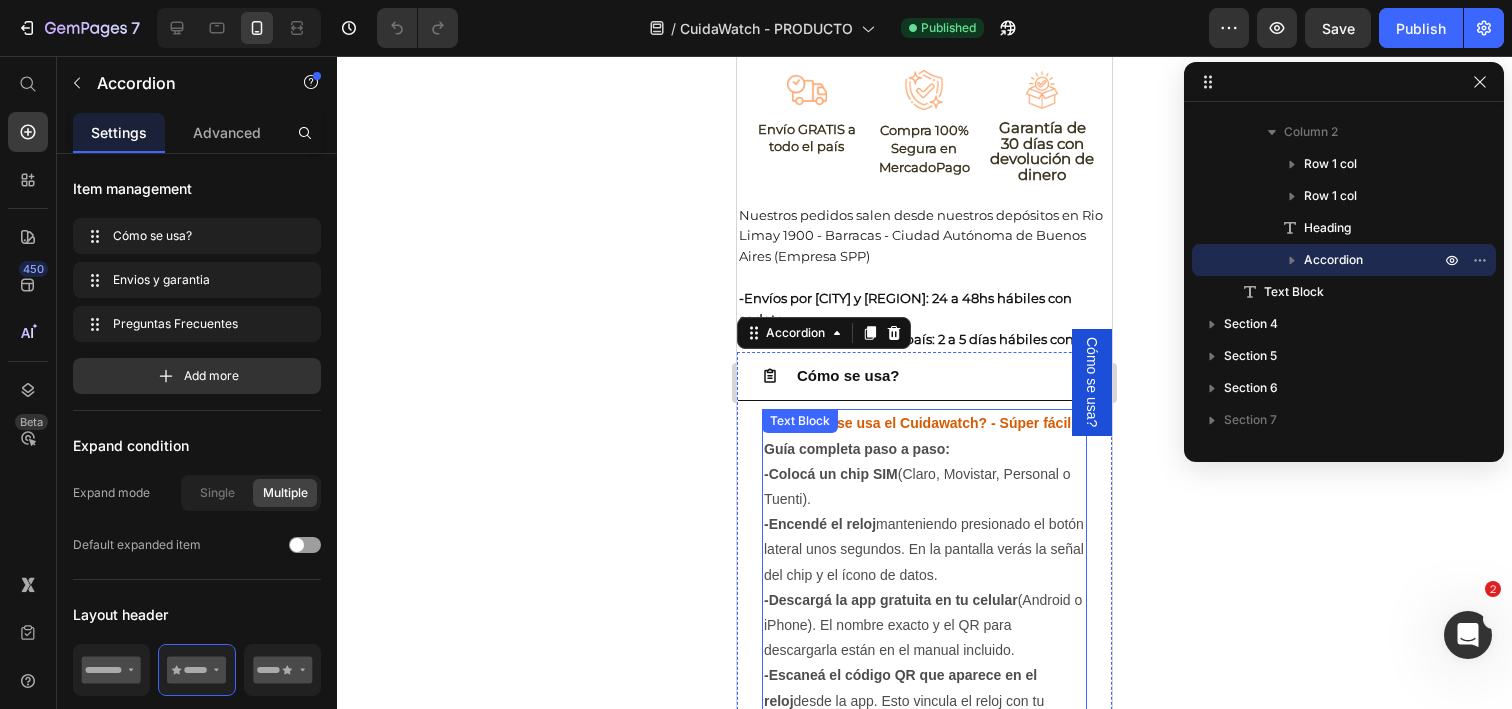 click on "-Colocá un chip SIM  (Claro, Movistar, Personal o Tuenti)." at bounding box center [924, 487] 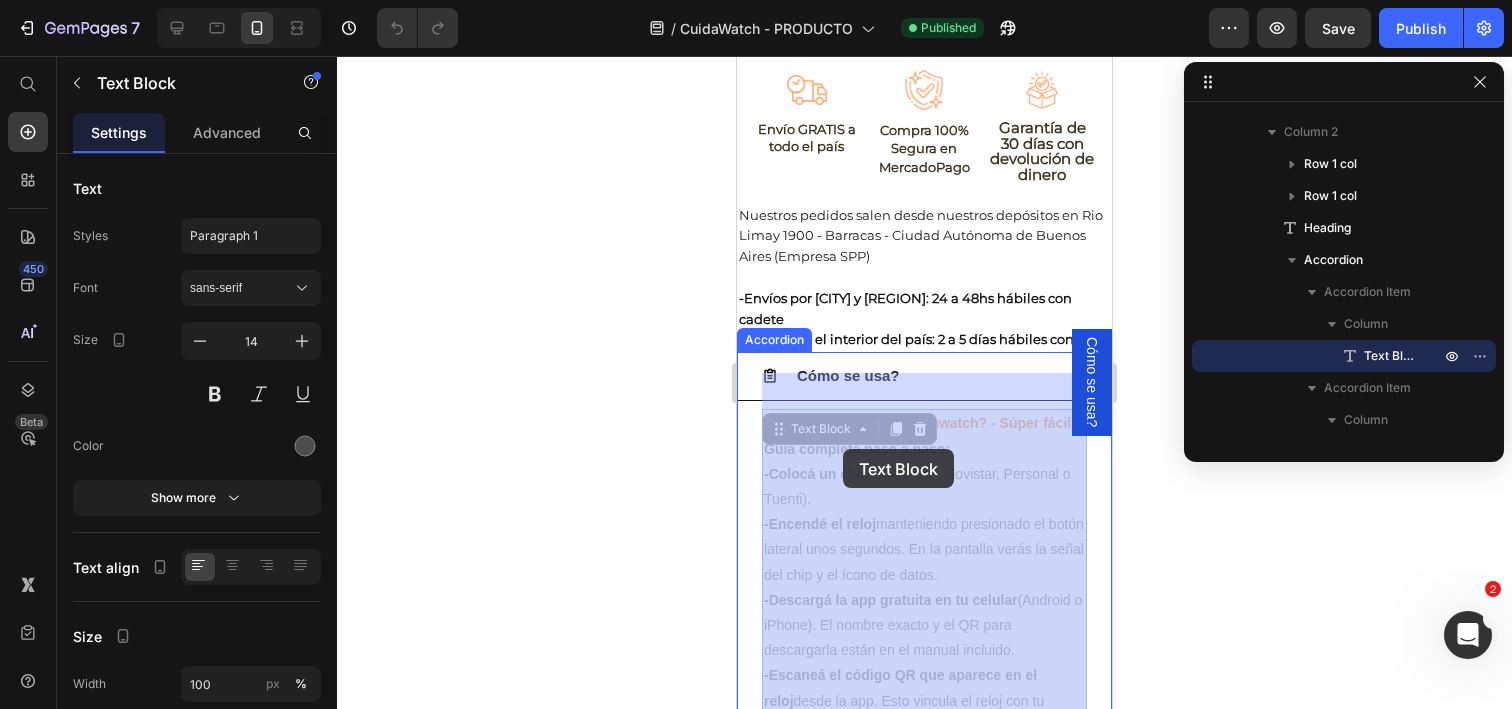 drag, startPoint x: 880, startPoint y: 454, endPoint x: 843, endPoint y: 449, distance: 37.336308 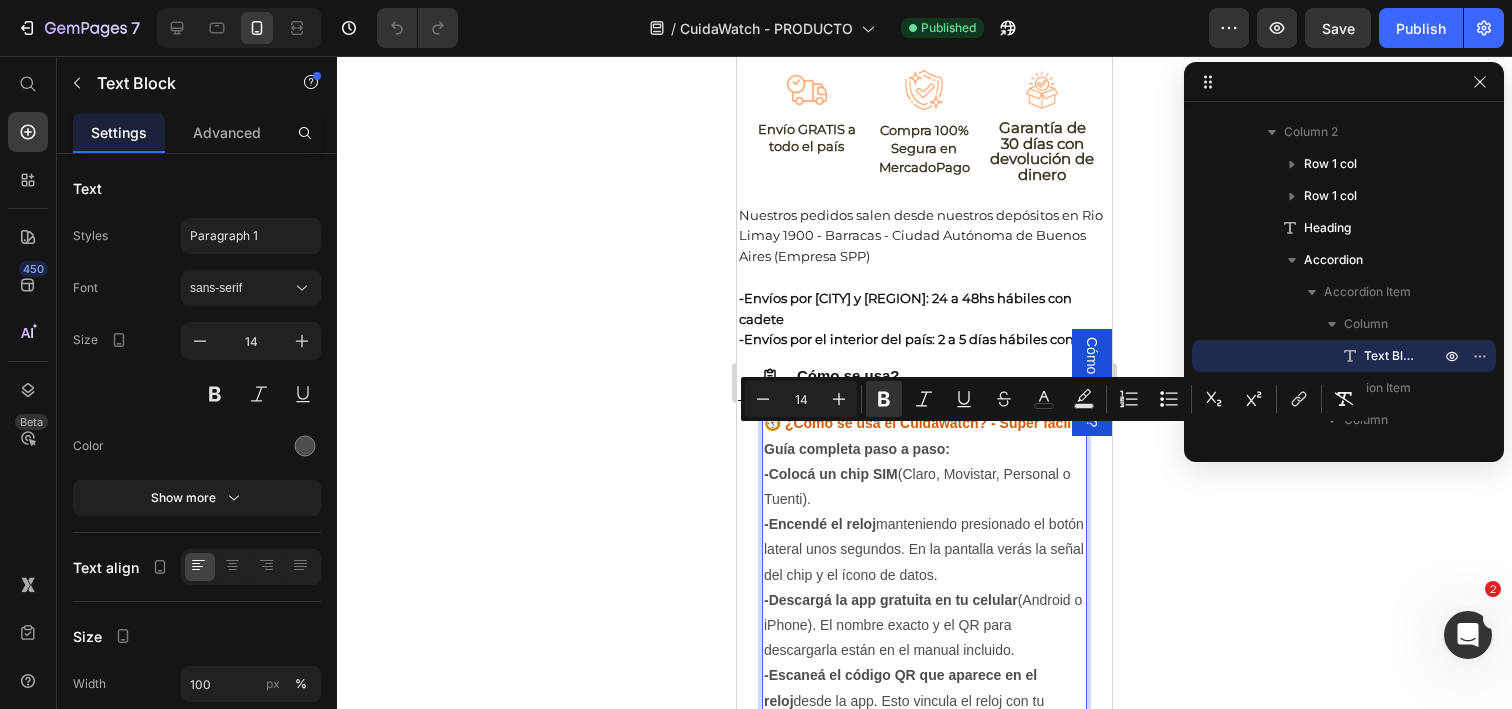 drag, startPoint x: 819, startPoint y: 461, endPoint x: 820, endPoint y: 444, distance: 17.029387 